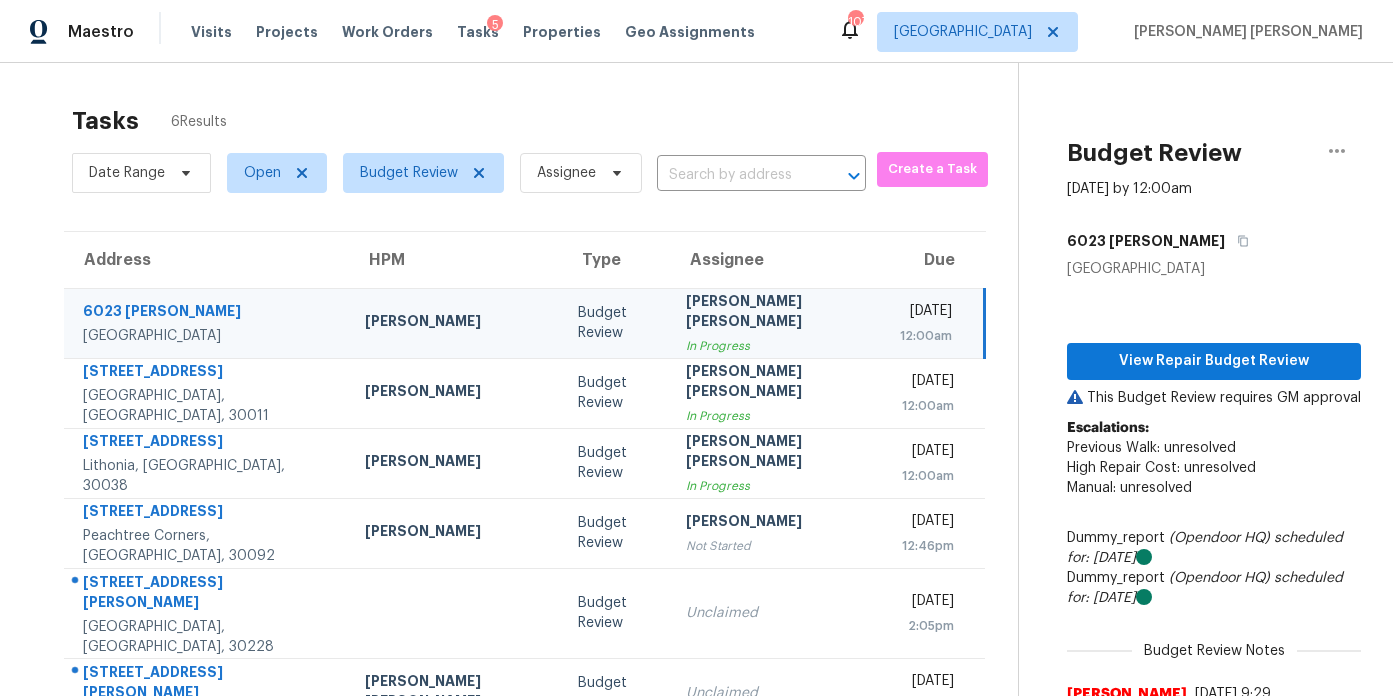 scroll, scrollTop: 0, scrollLeft: 0, axis: both 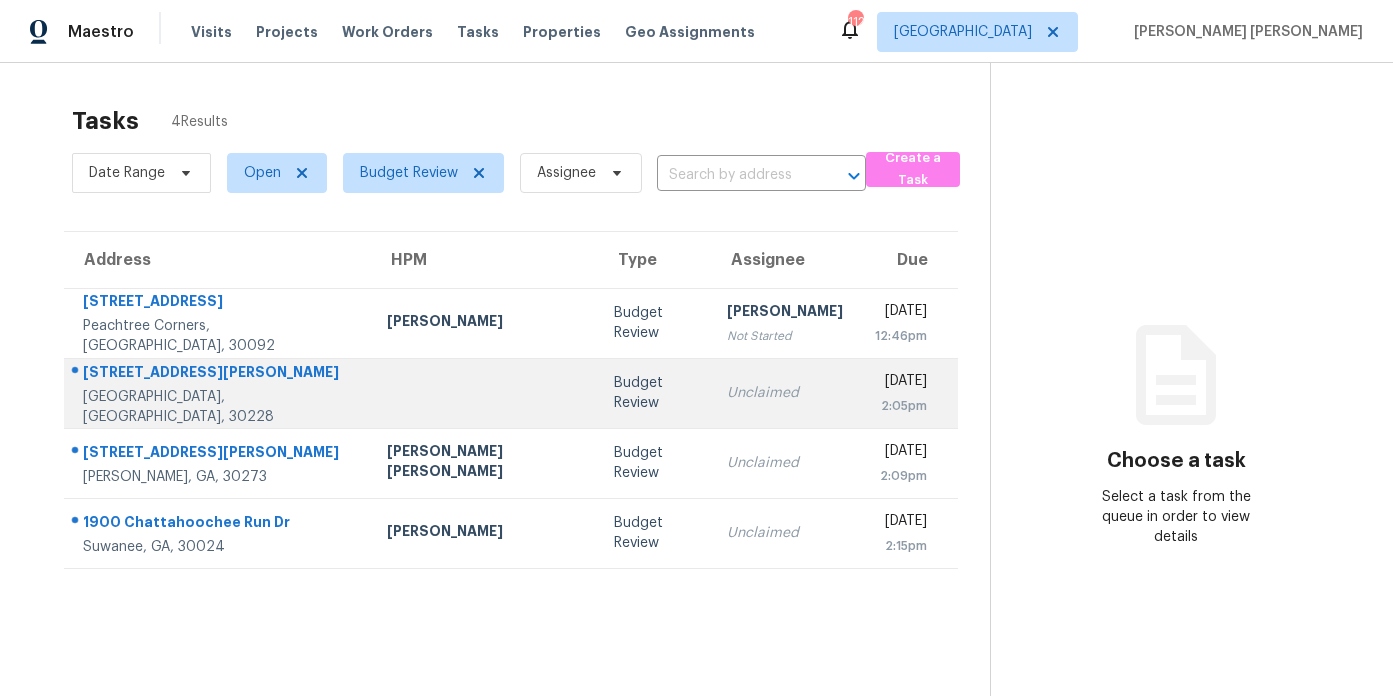 click at bounding box center [484, 393] 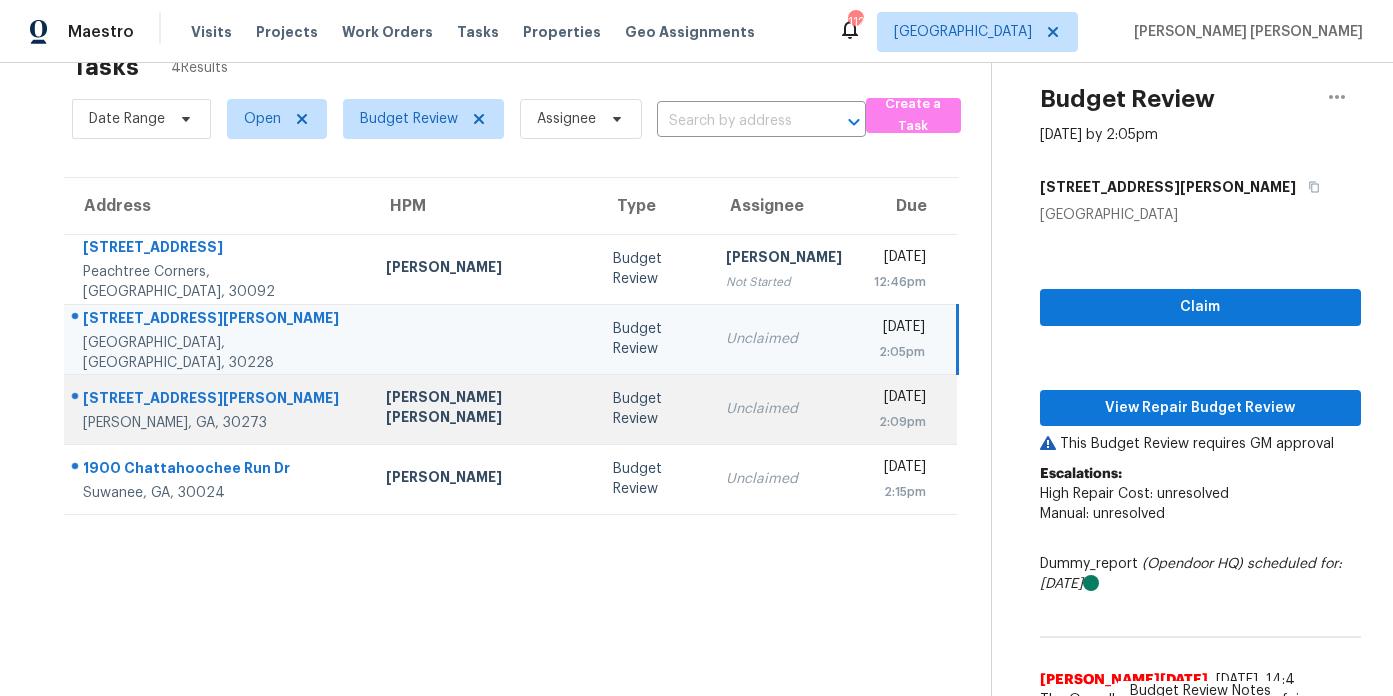 scroll, scrollTop: 53, scrollLeft: 0, axis: vertical 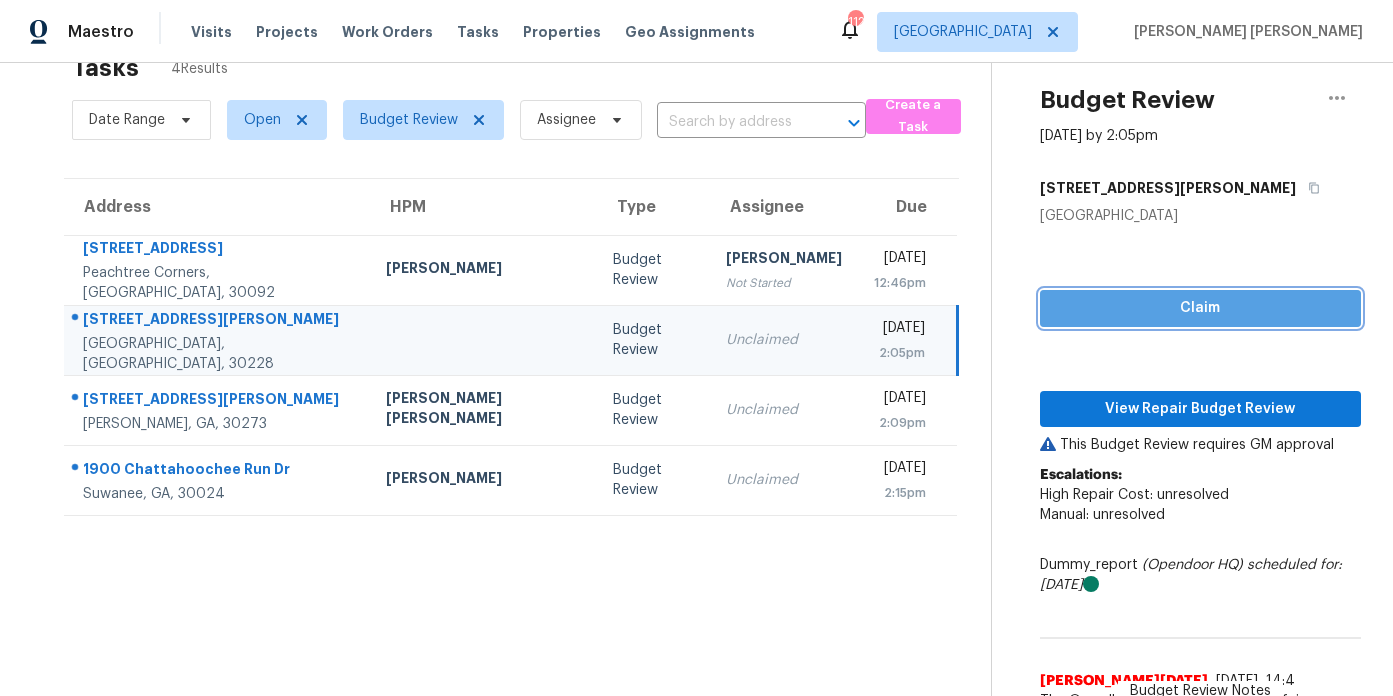 click on "Claim" at bounding box center (1200, 308) 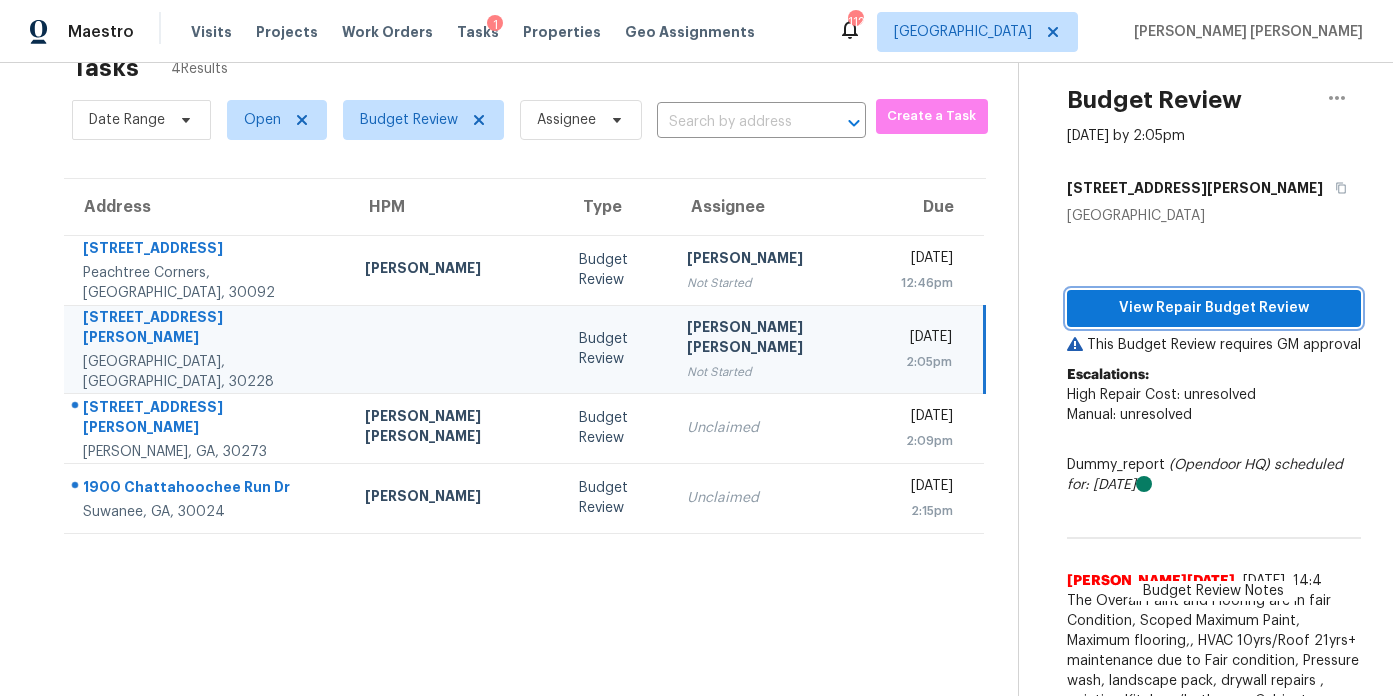 click on "View Repair Budget Review" at bounding box center [1214, 308] 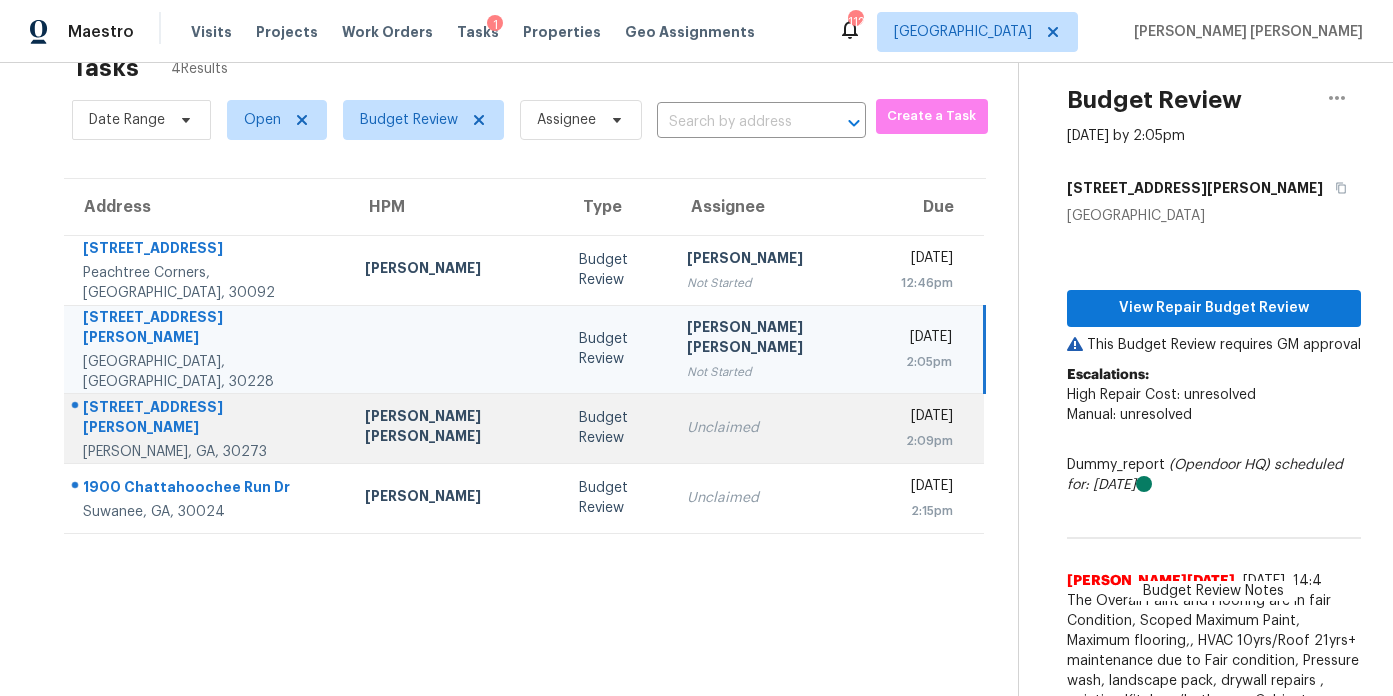 click on "Unclaimed" at bounding box center (778, 428) 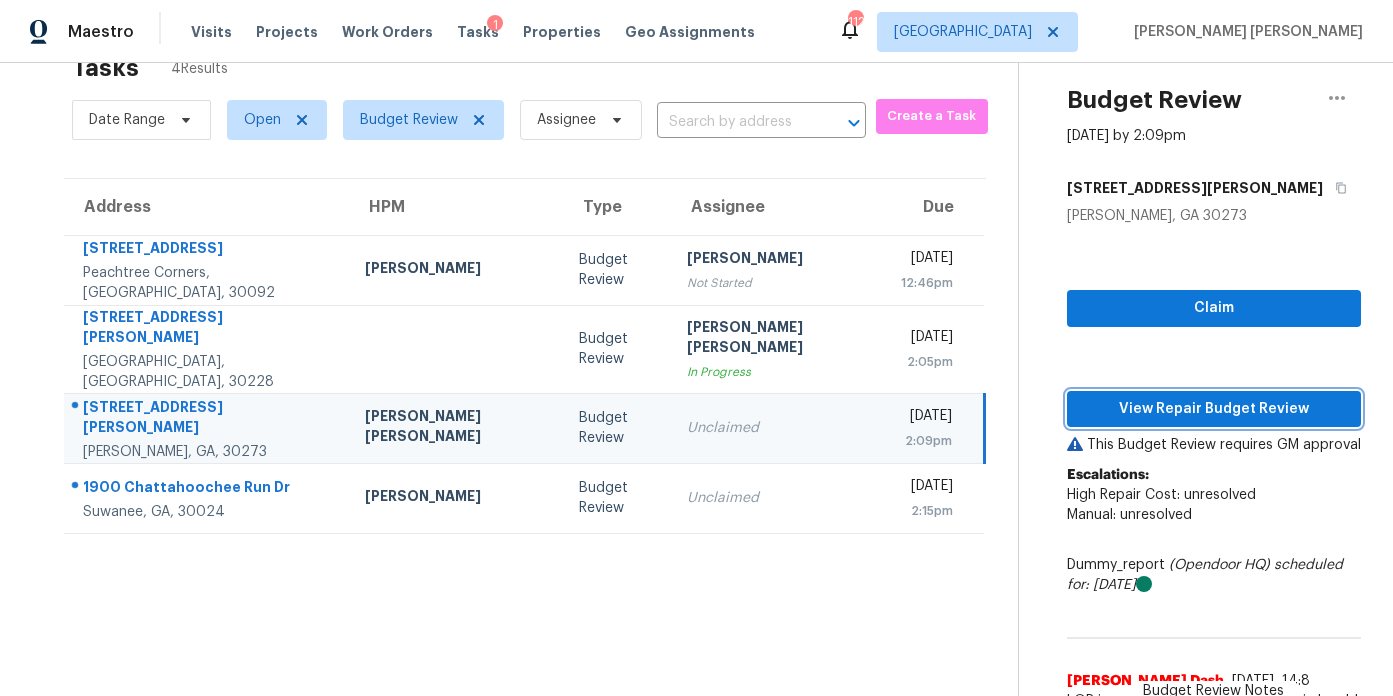 click on "View Repair Budget Review" at bounding box center [1214, 409] 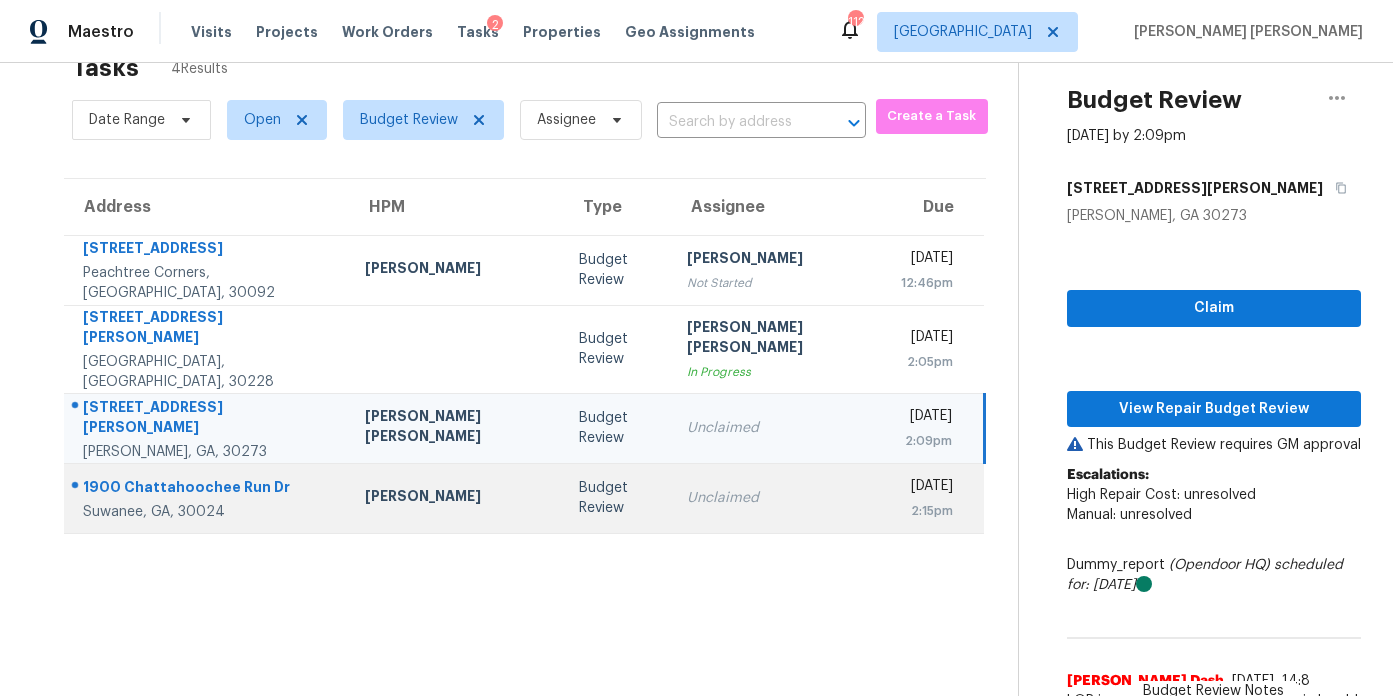 click on "Unclaimed" at bounding box center (778, 498) 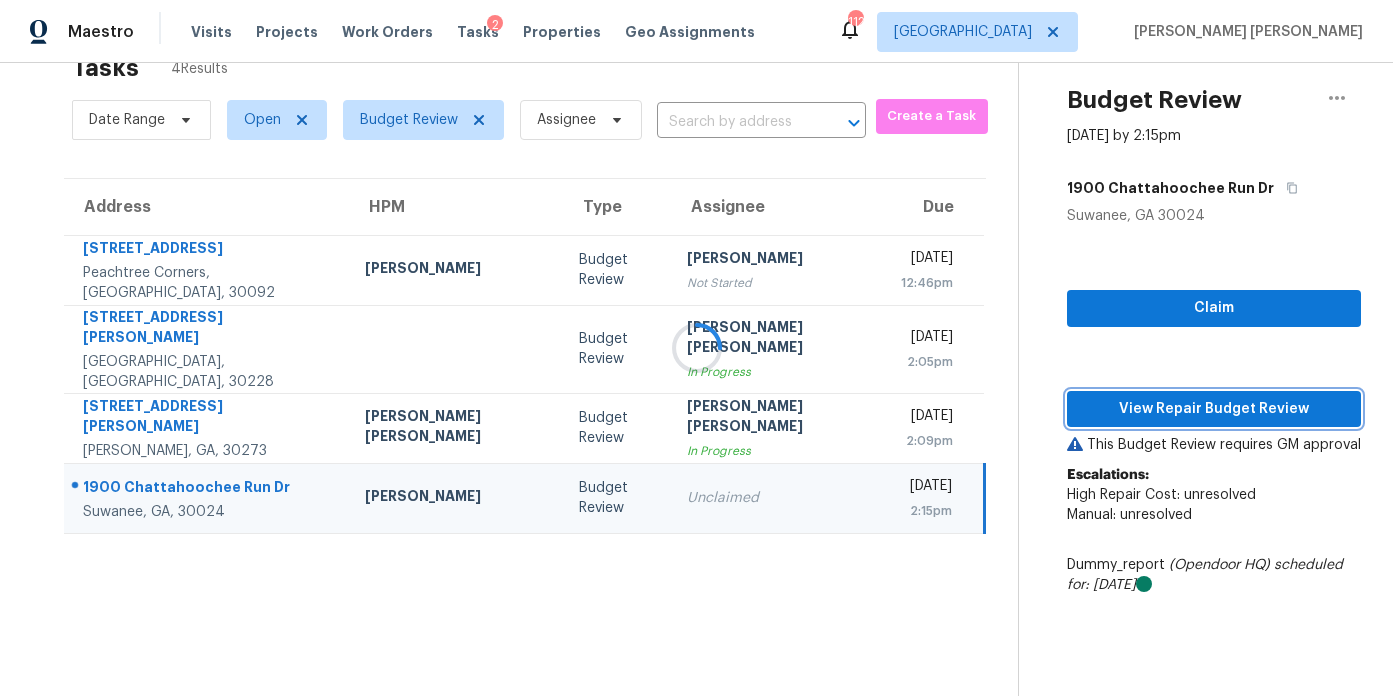 click on "View Repair Budget Review" at bounding box center (1214, 409) 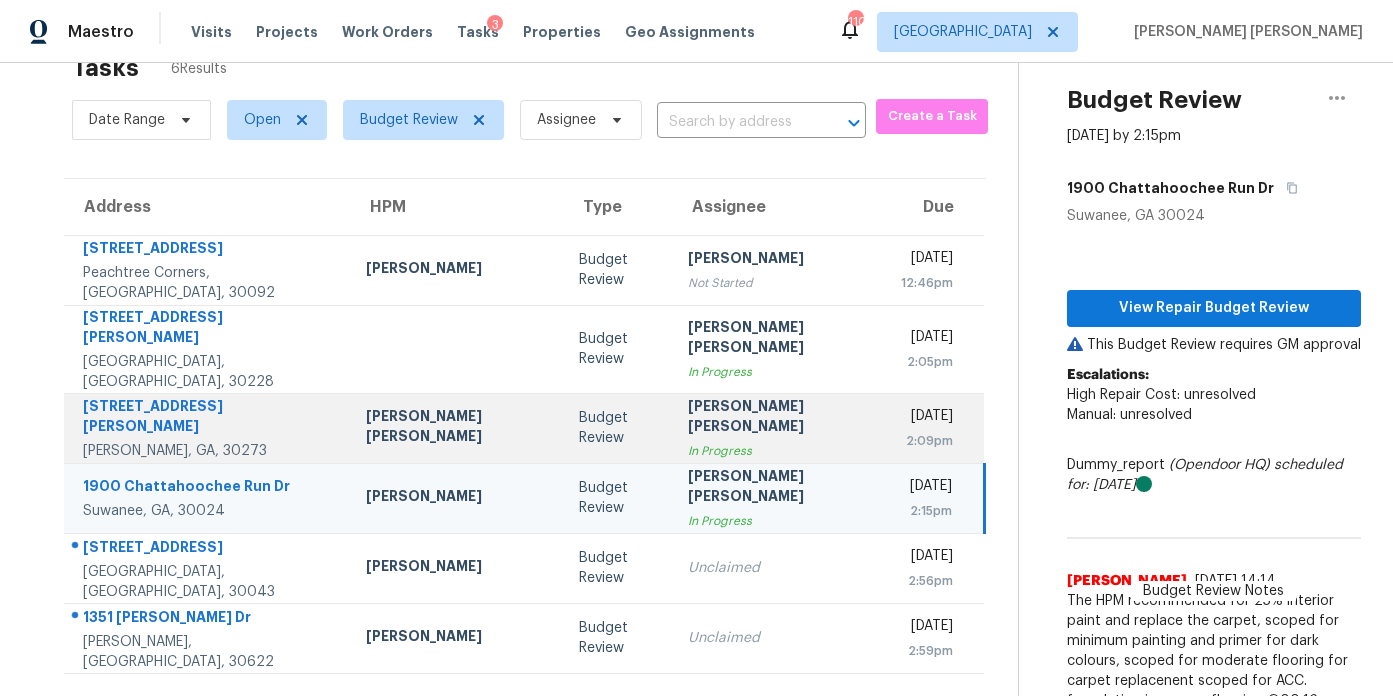 click on "Marcos Ricardo Resendiz In Progress" at bounding box center (779, 428) 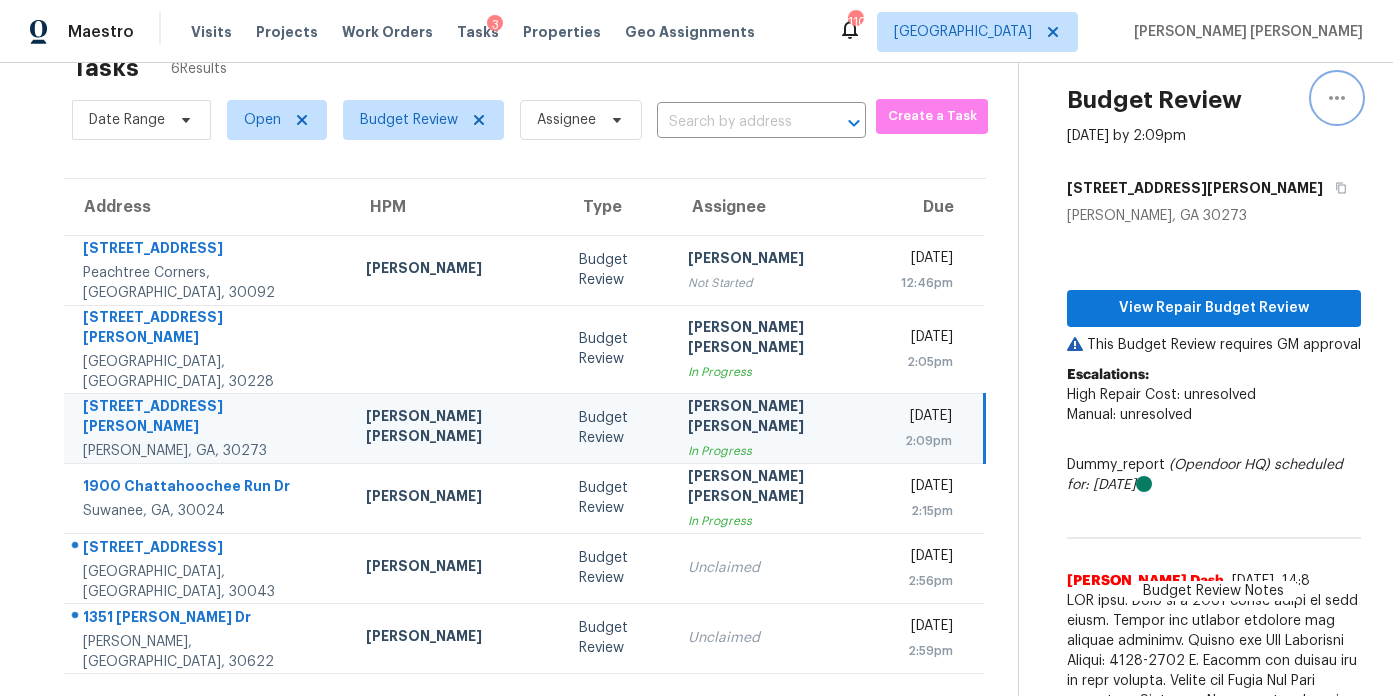 click 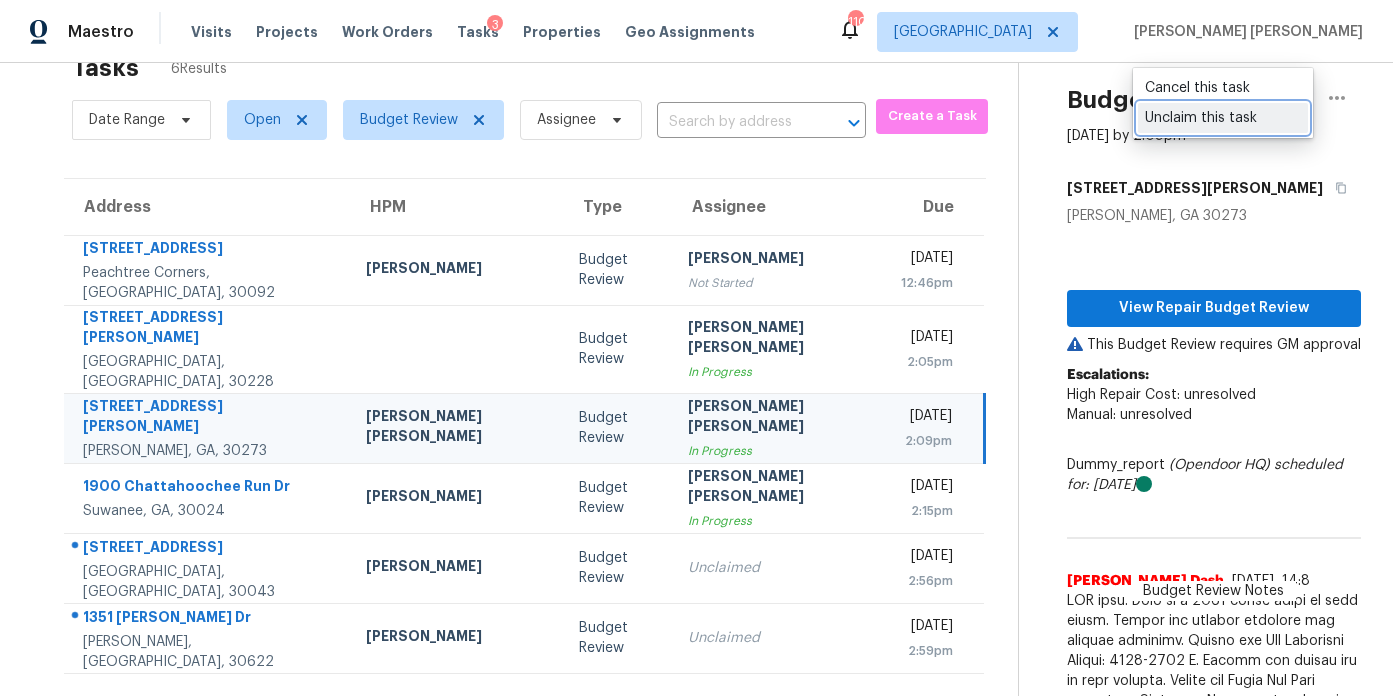 click on "Unclaim this task" at bounding box center (1223, 118) 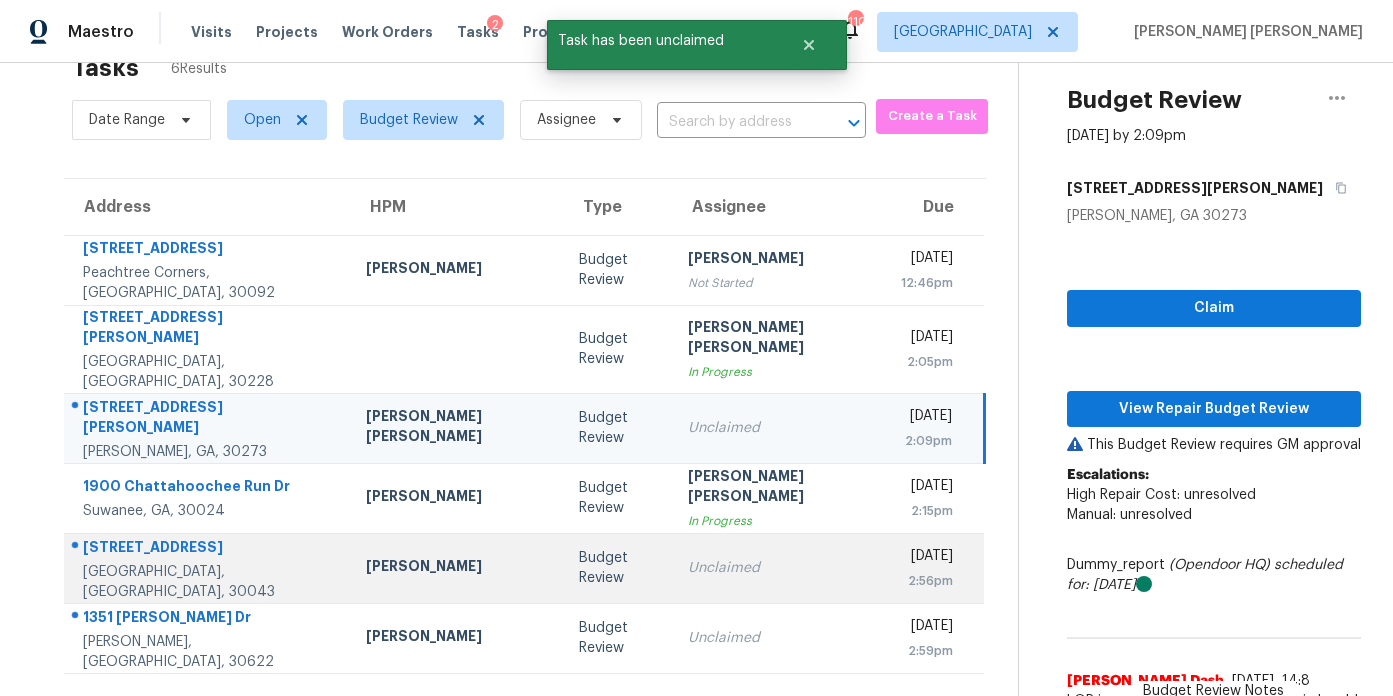 click on "1305 Walnut Hill Cir   Lawrenceville, GA, 30043" at bounding box center [207, 568] 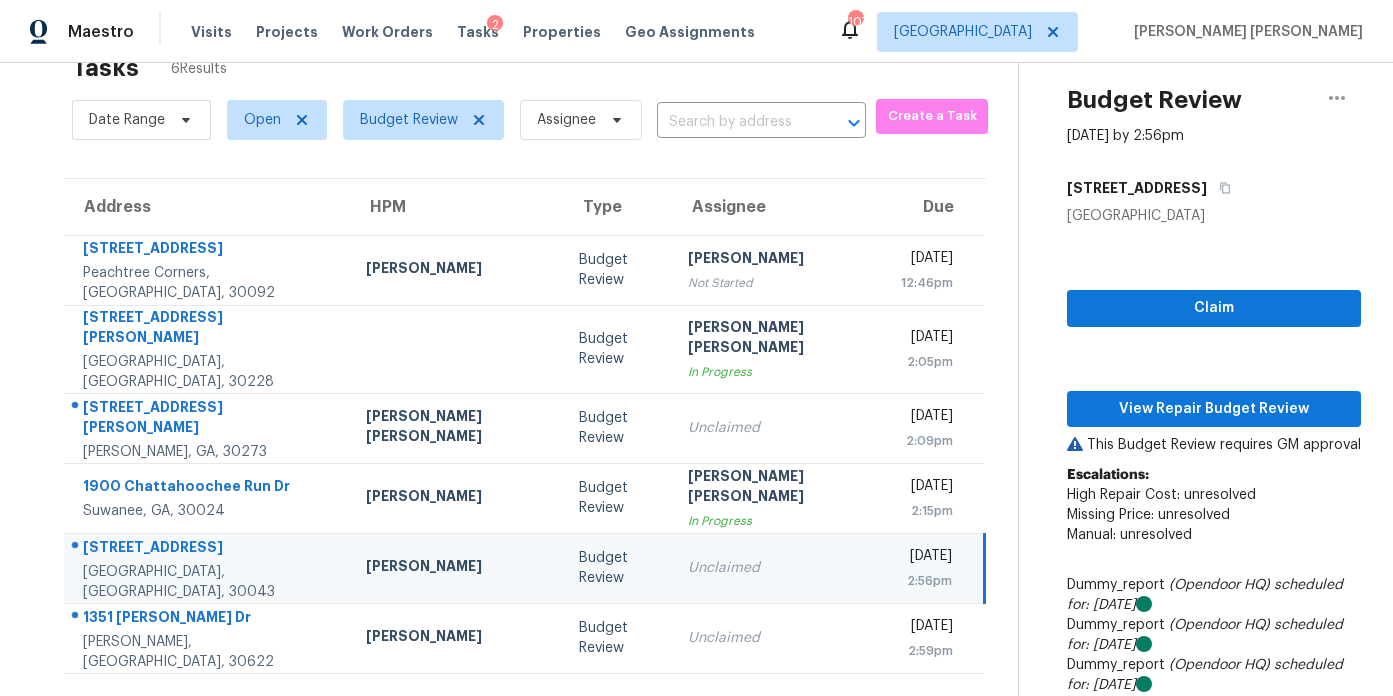 click on "Scott Smathers" at bounding box center [457, 568] 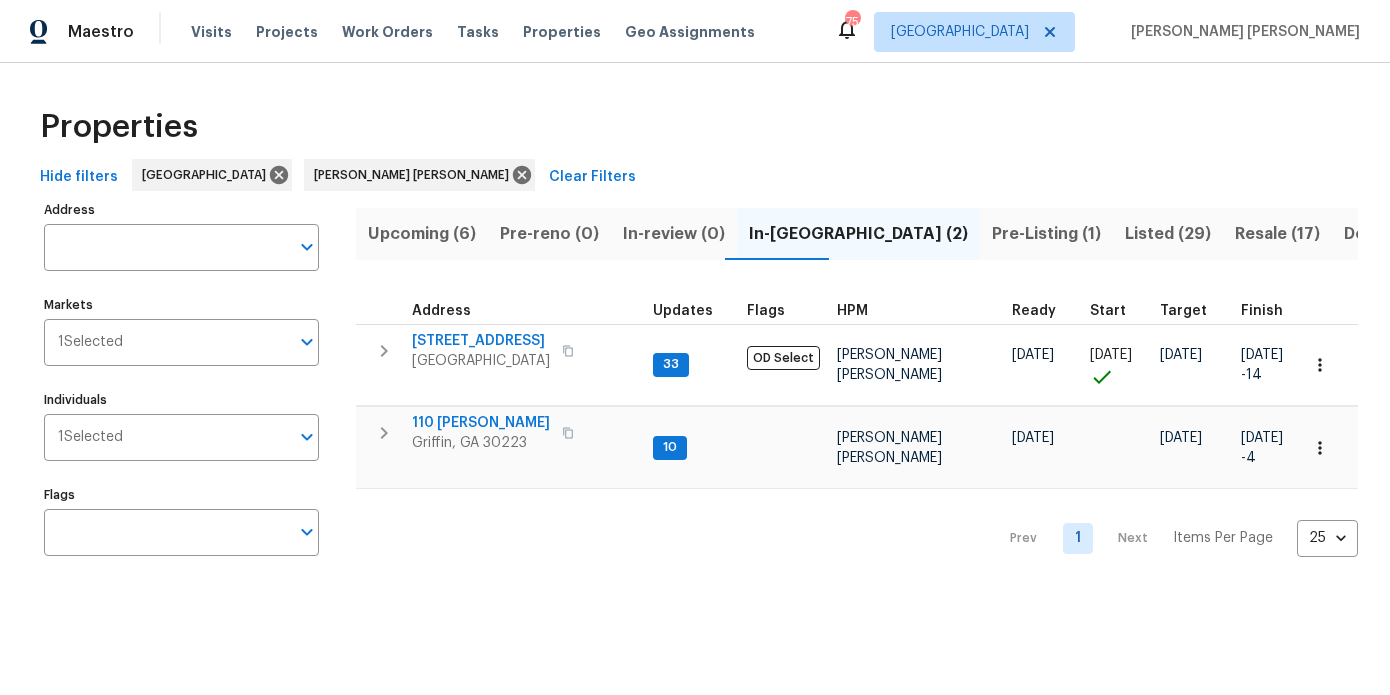 scroll, scrollTop: 0, scrollLeft: 0, axis: both 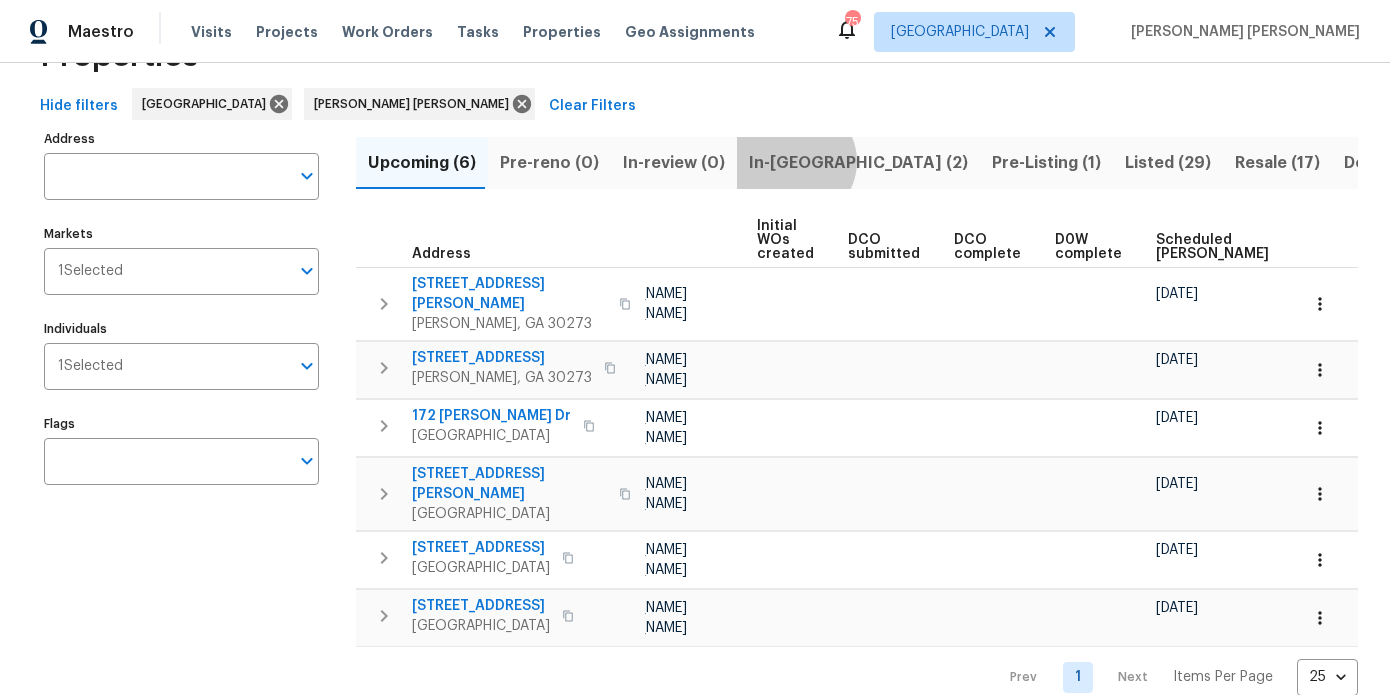 click on "In-reno (2)" at bounding box center [858, 163] 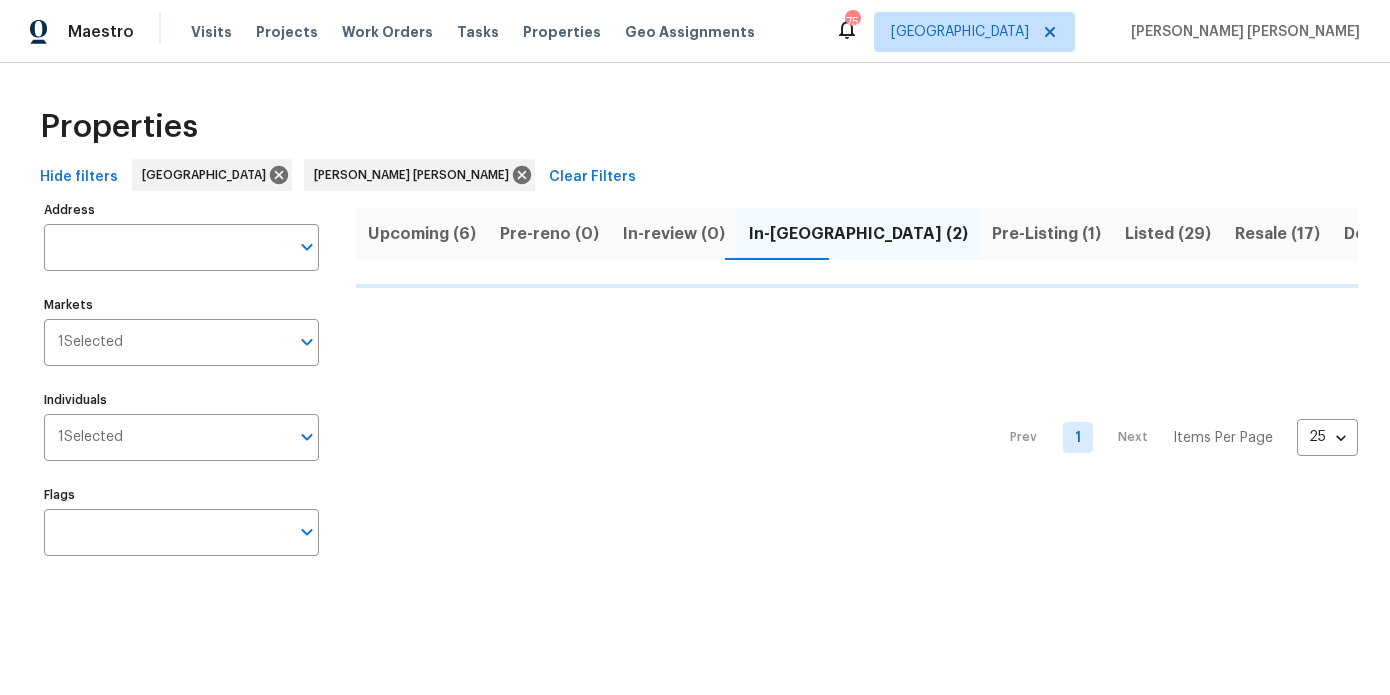 scroll, scrollTop: 0, scrollLeft: 0, axis: both 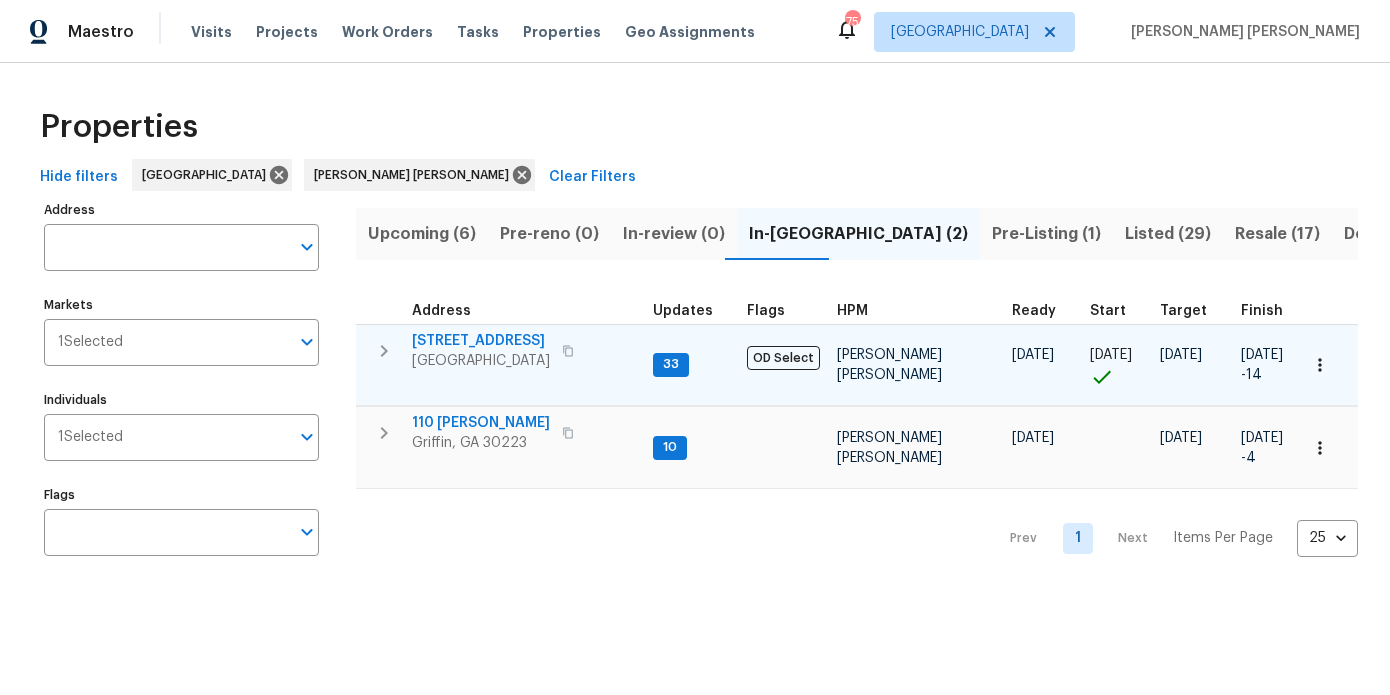 click 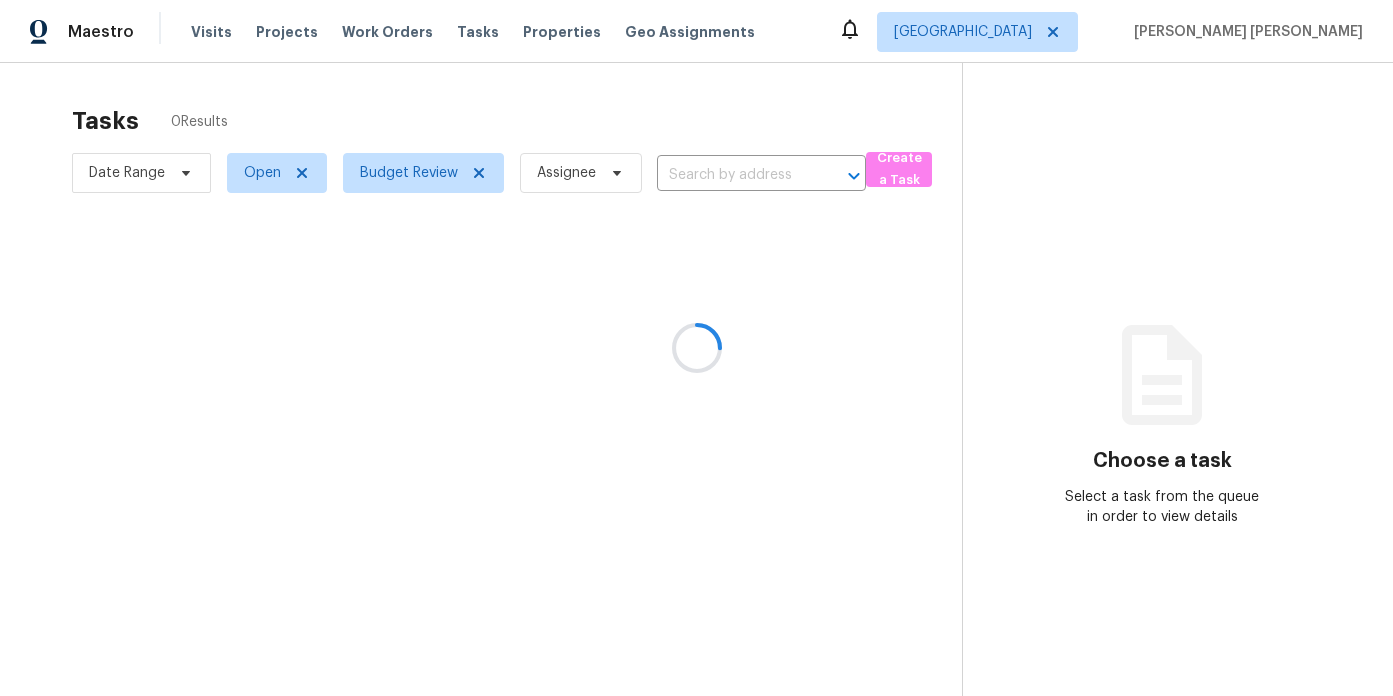scroll, scrollTop: 0, scrollLeft: 0, axis: both 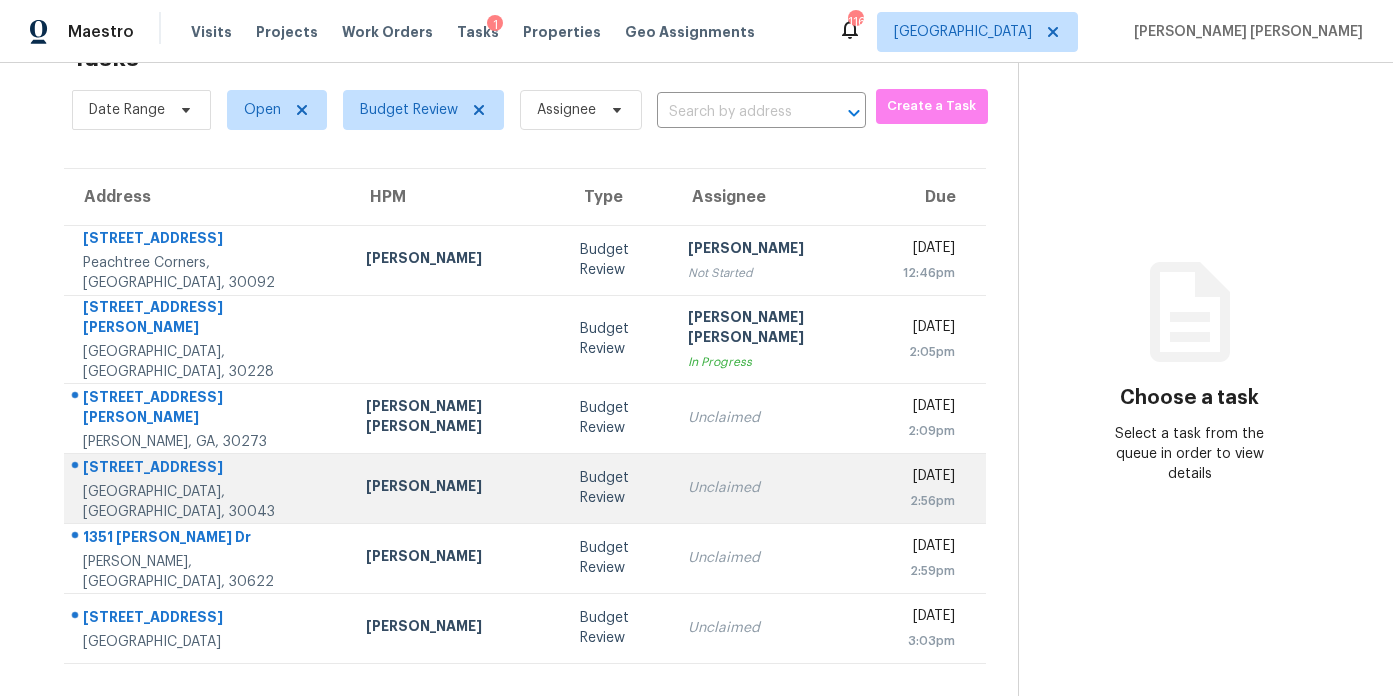 click on "Budget Review" at bounding box center (618, 488) 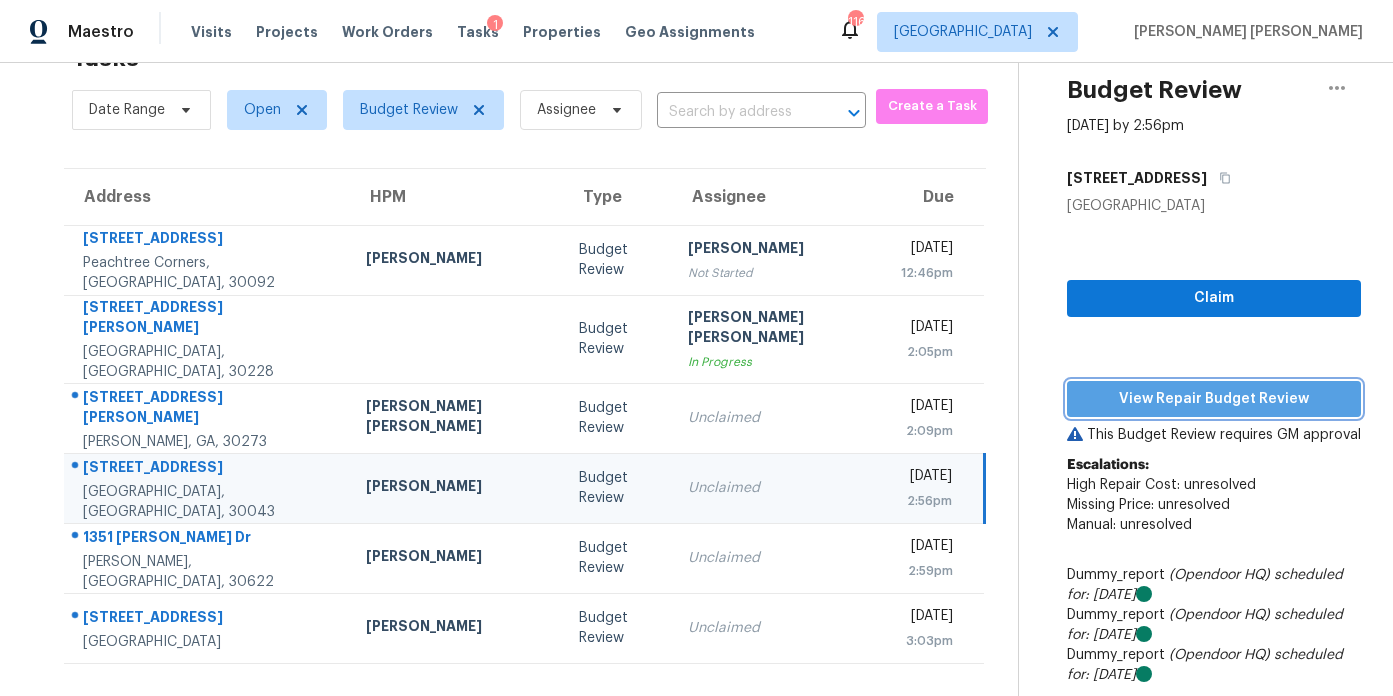 click on "View Repair Budget Review" at bounding box center [1214, 399] 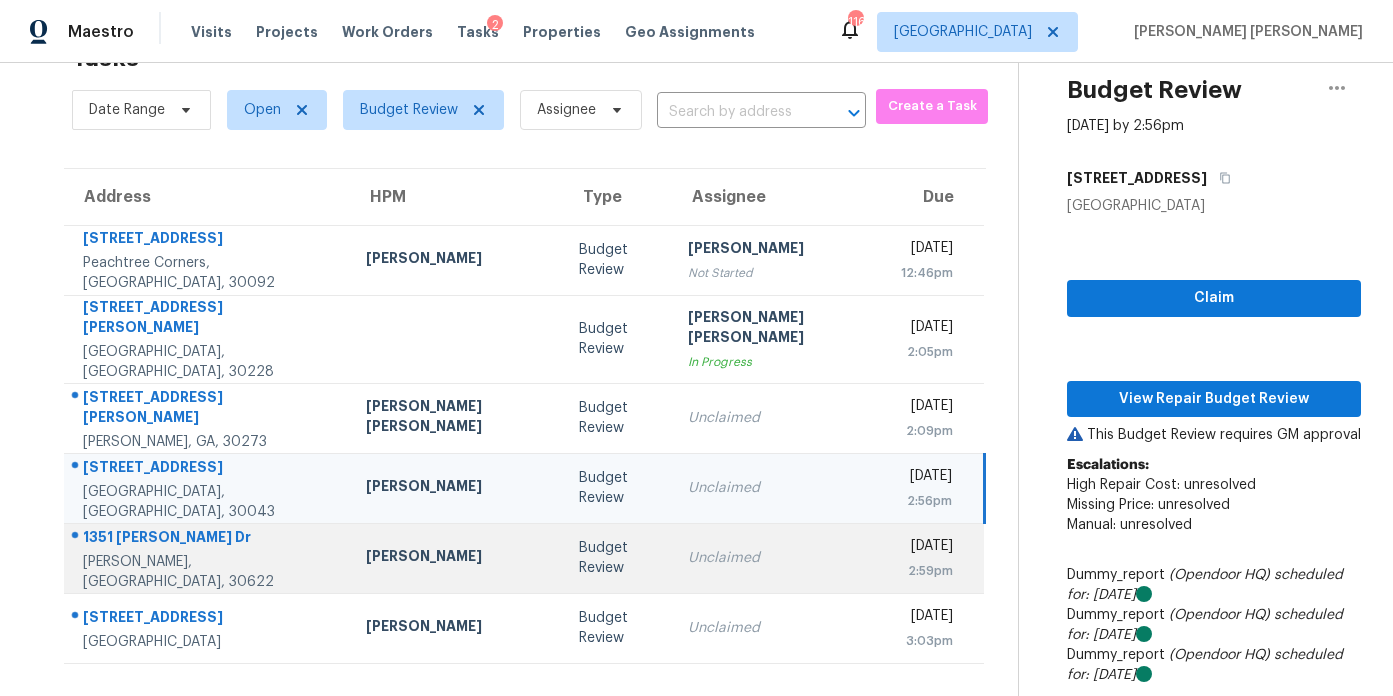 click on "Unclaimed" at bounding box center [779, 558] 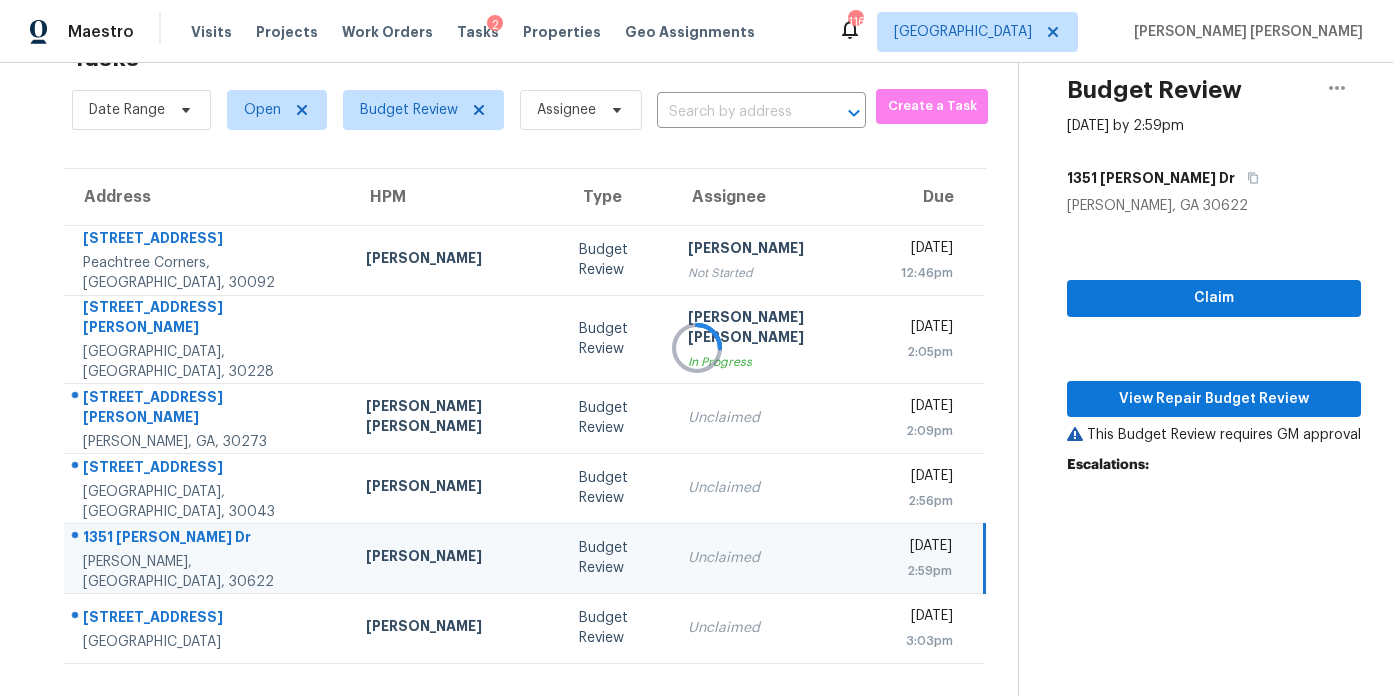 click at bounding box center (696, 348) 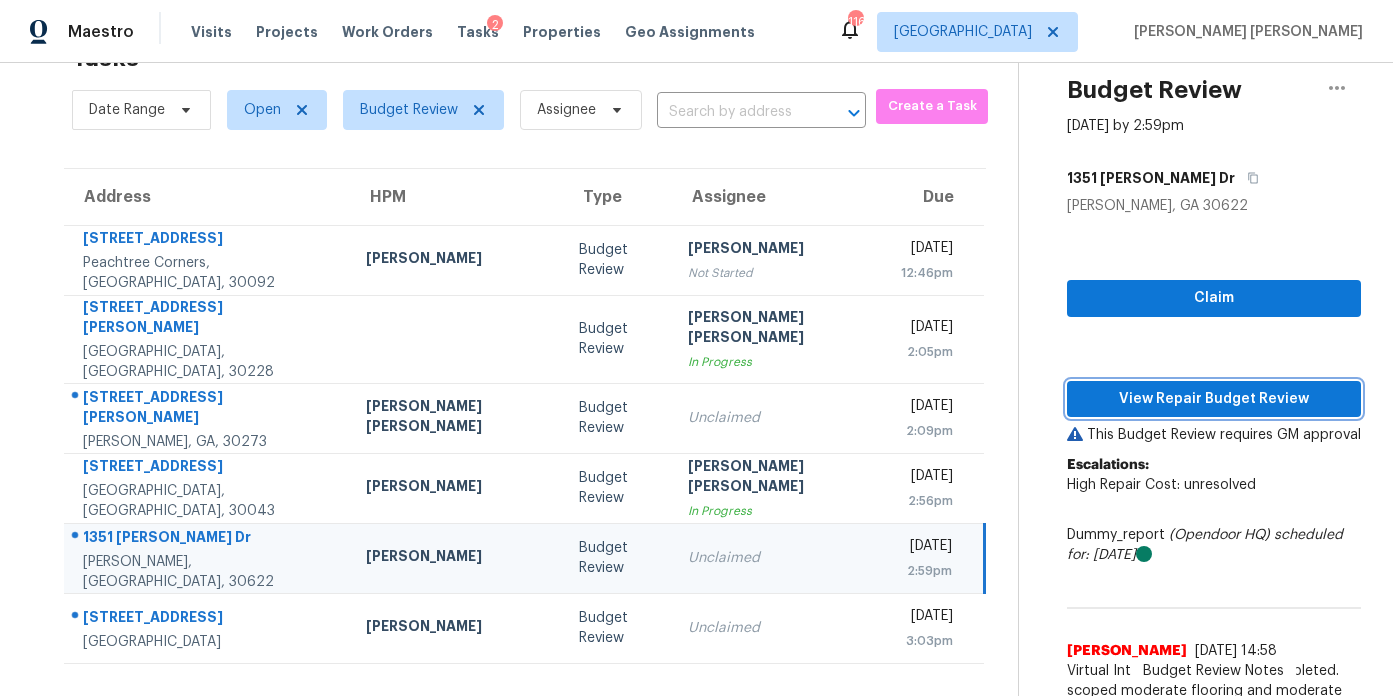 click on "View Repair Budget Review" at bounding box center (1214, 399) 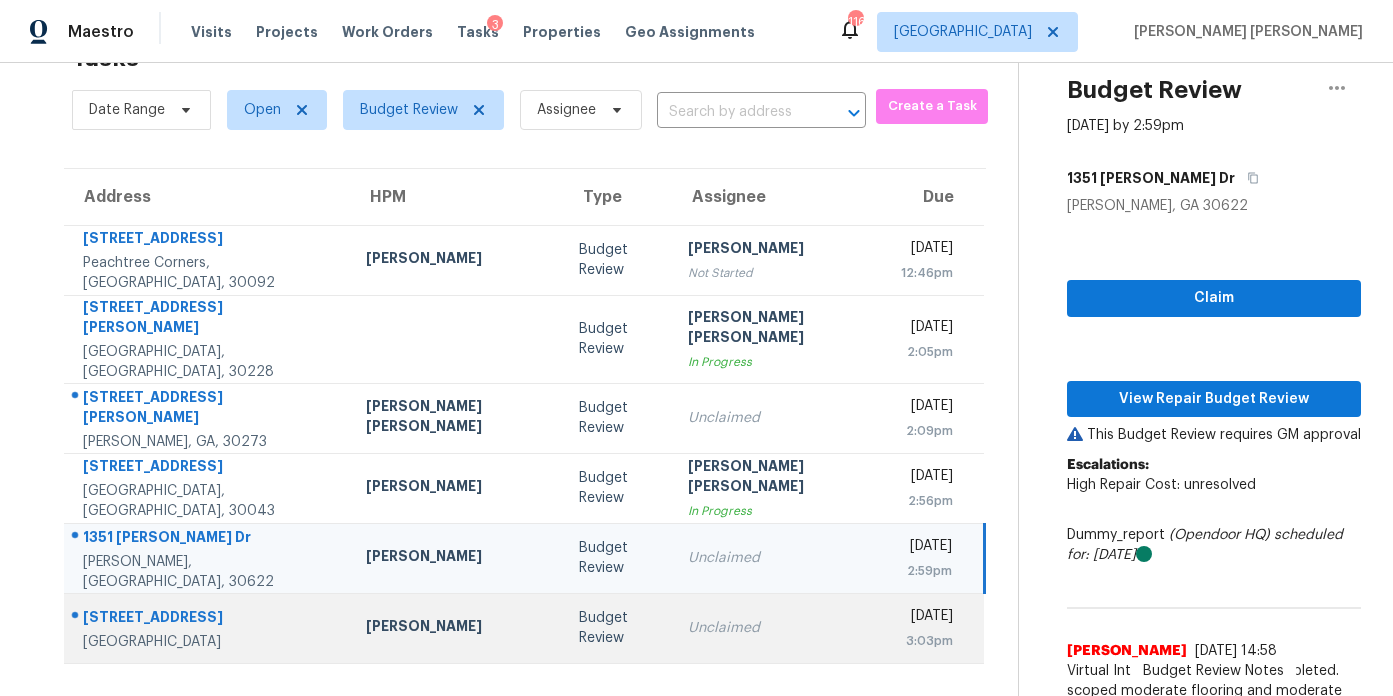 click on "Unclaimed" at bounding box center [779, 628] 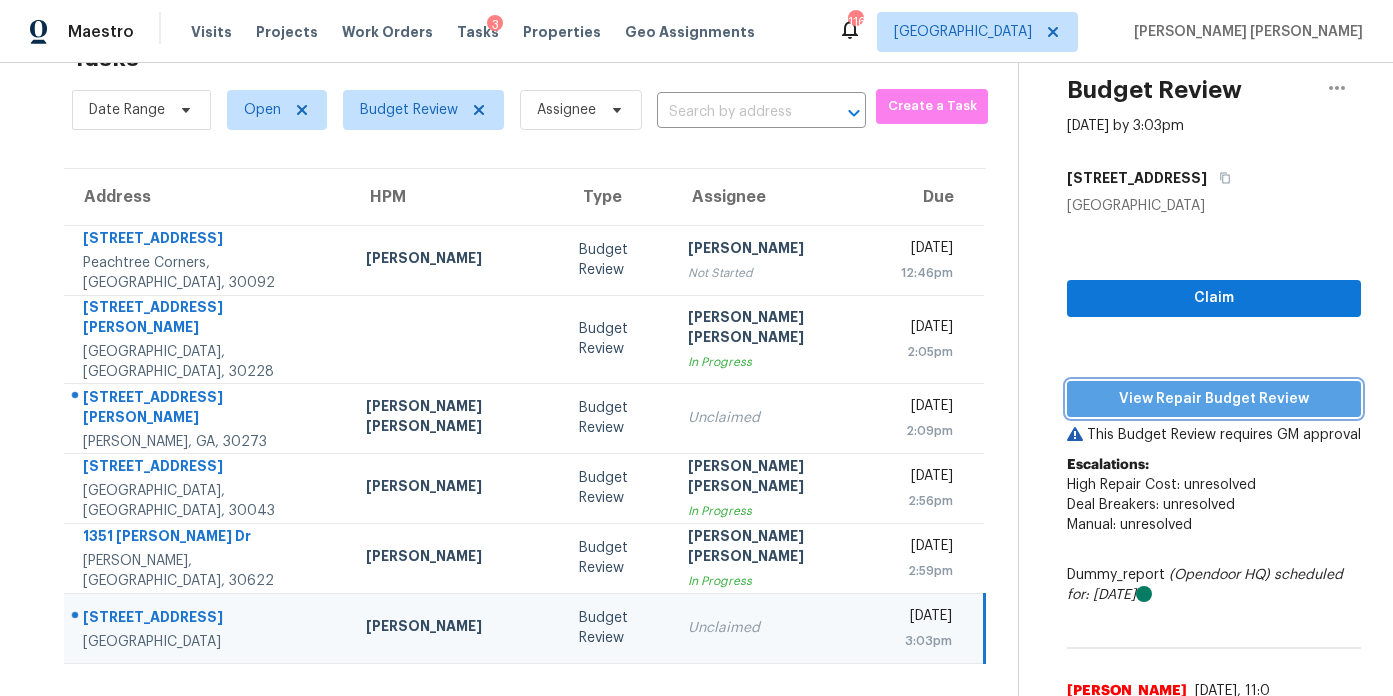 click on "View Repair Budget Review" at bounding box center [1214, 399] 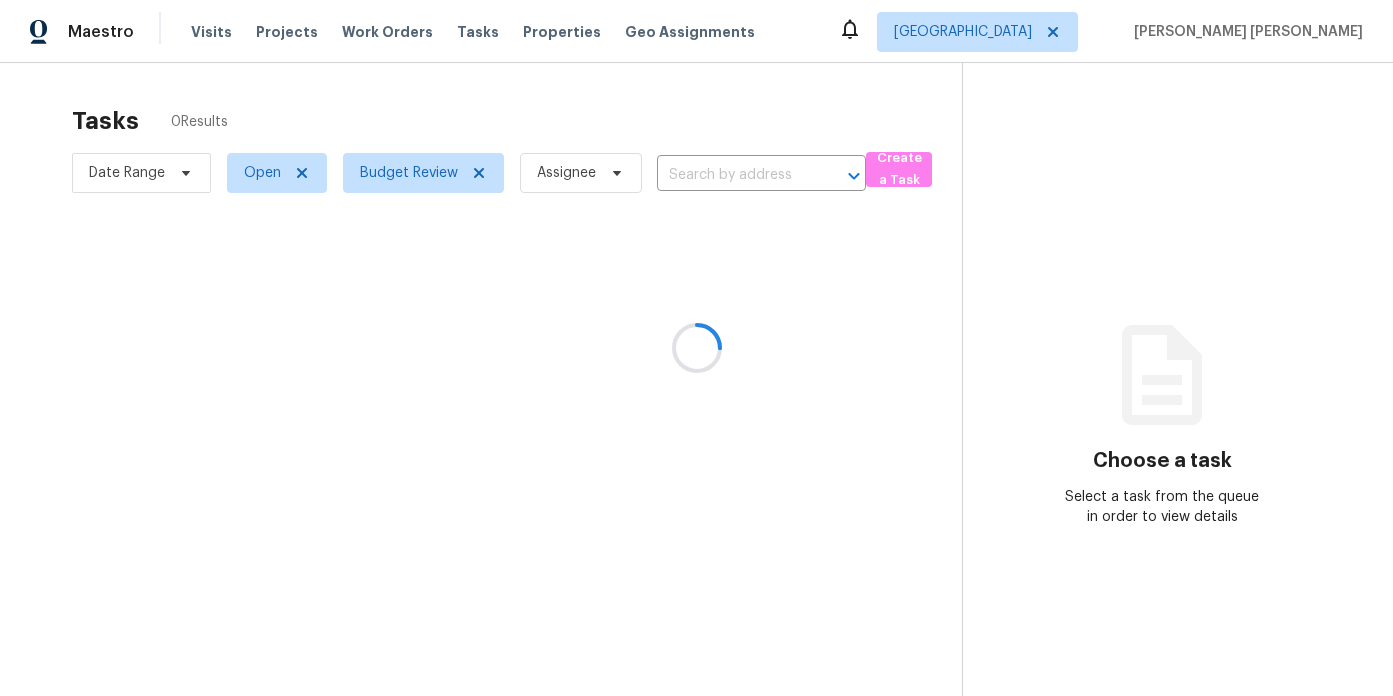 scroll, scrollTop: 0, scrollLeft: 0, axis: both 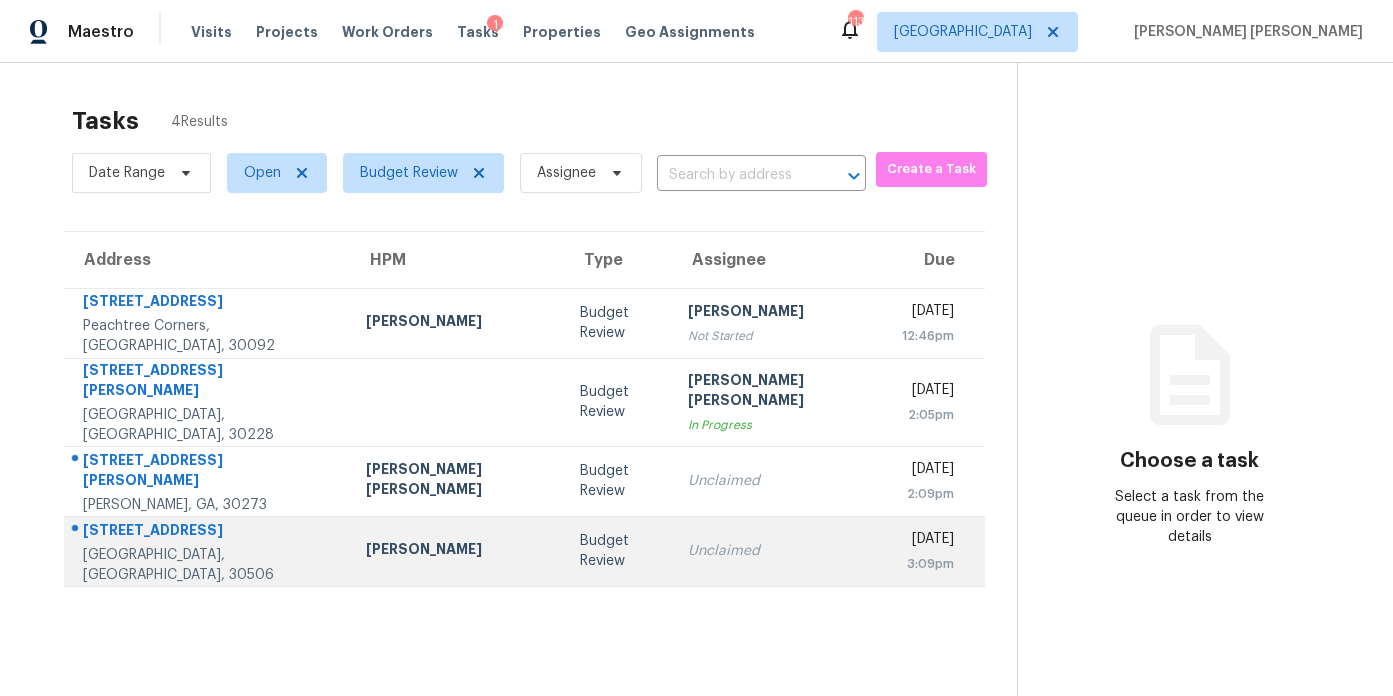 click on "Scott Smathers" at bounding box center (457, 551) 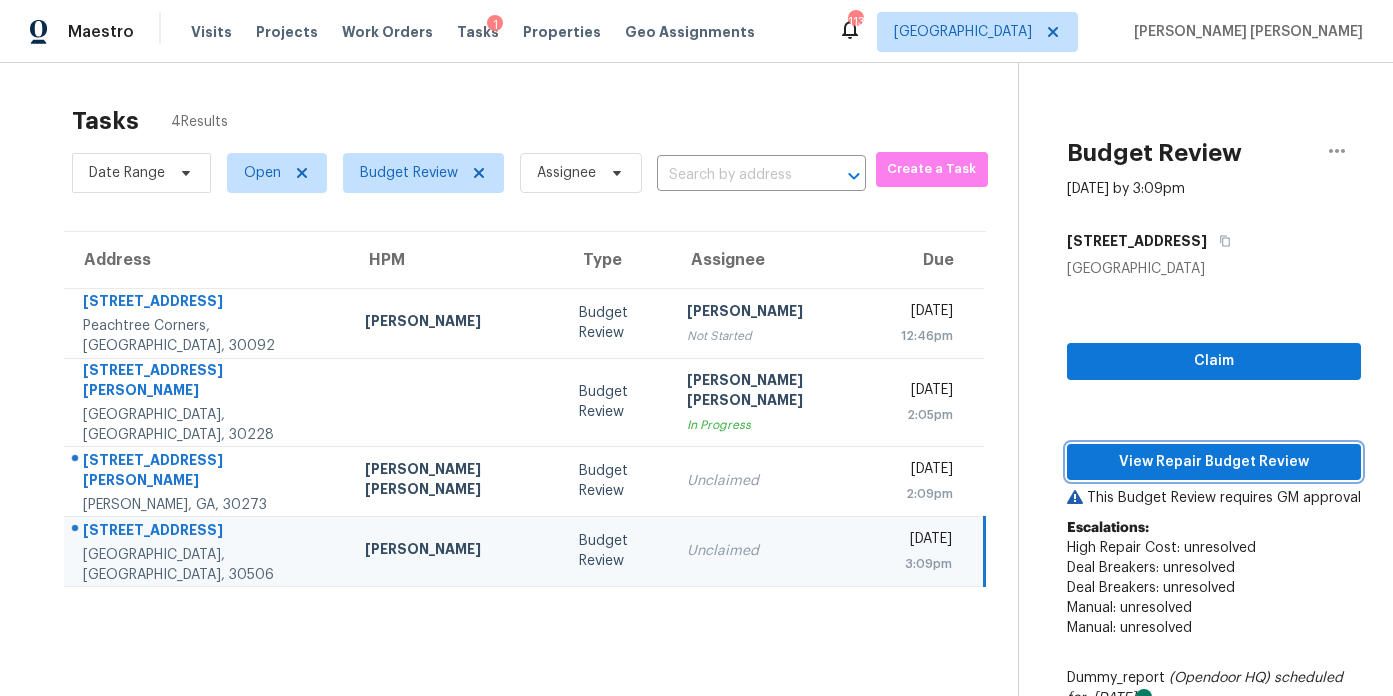 click on "View Repair Budget Review" at bounding box center [1214, 462] 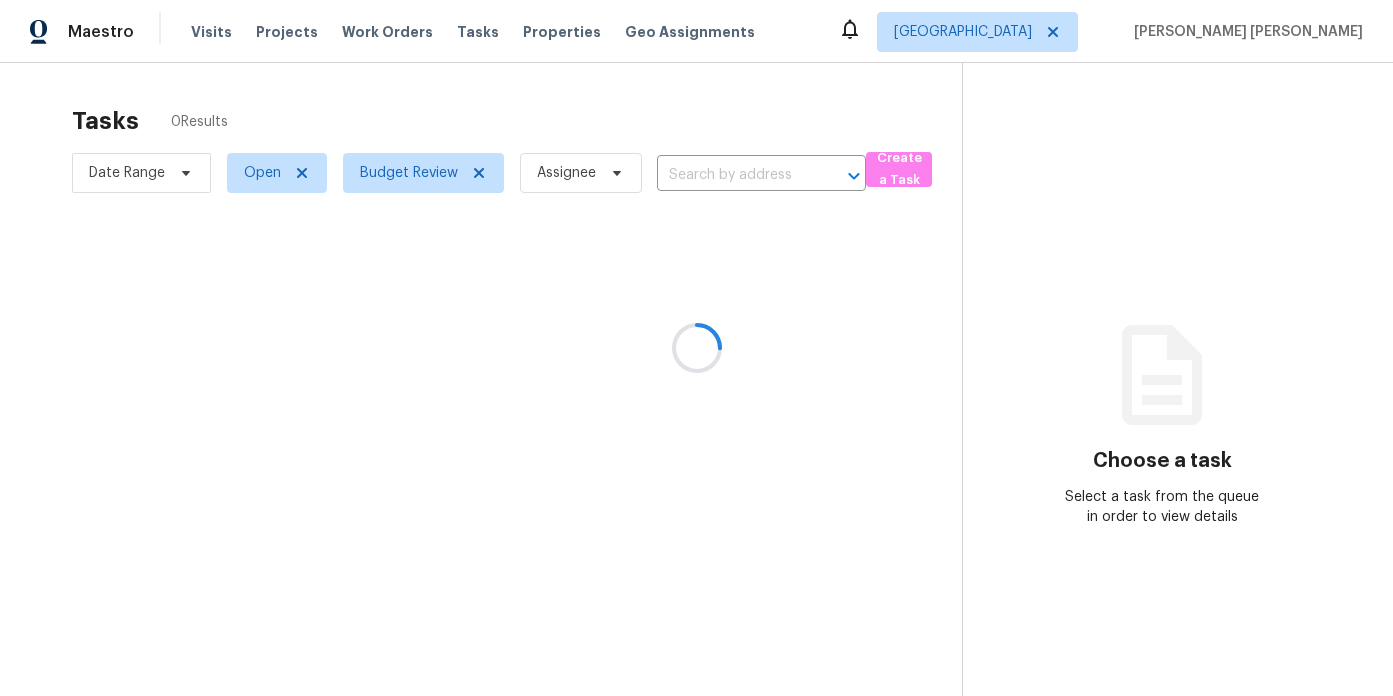 scroll, scrollTop: 0, scrollLeft: 0, axis: both 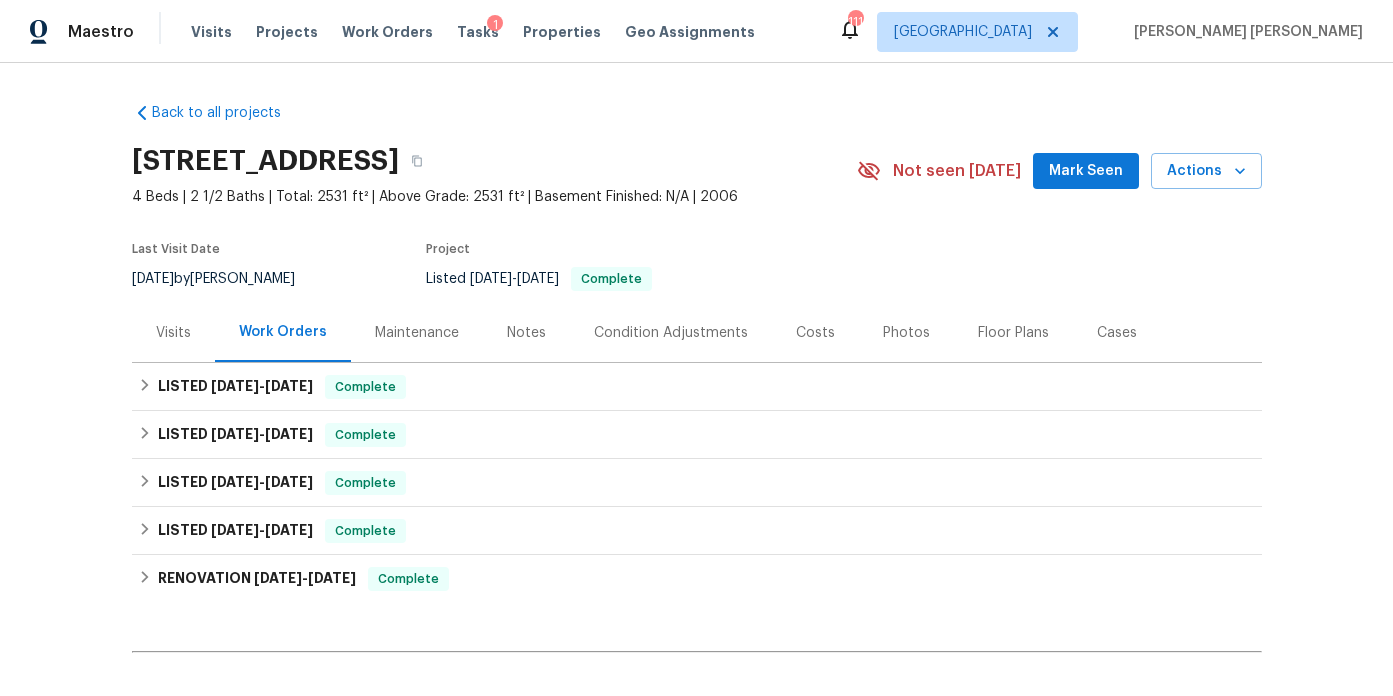 click on "Maintenance" at bounding box center (417, 332) 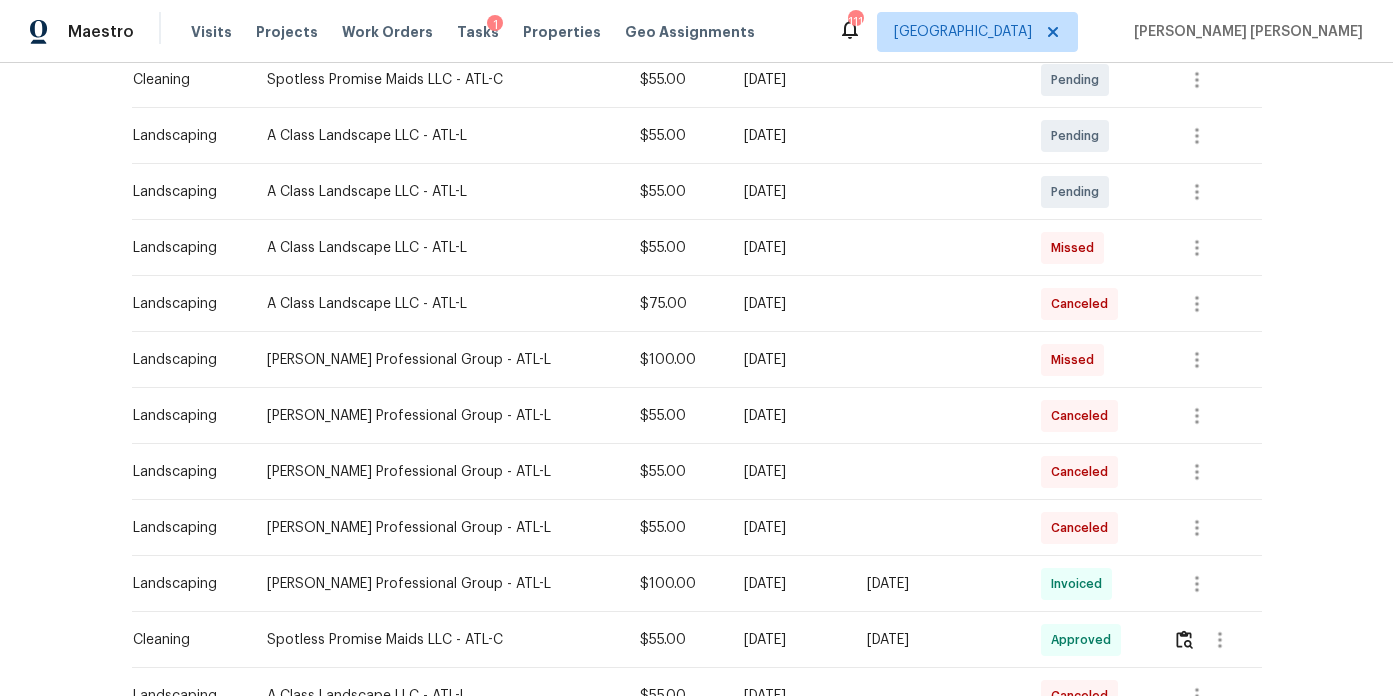 scroll, scrollTop: 438, scrollLeft: 0, axis: vertical 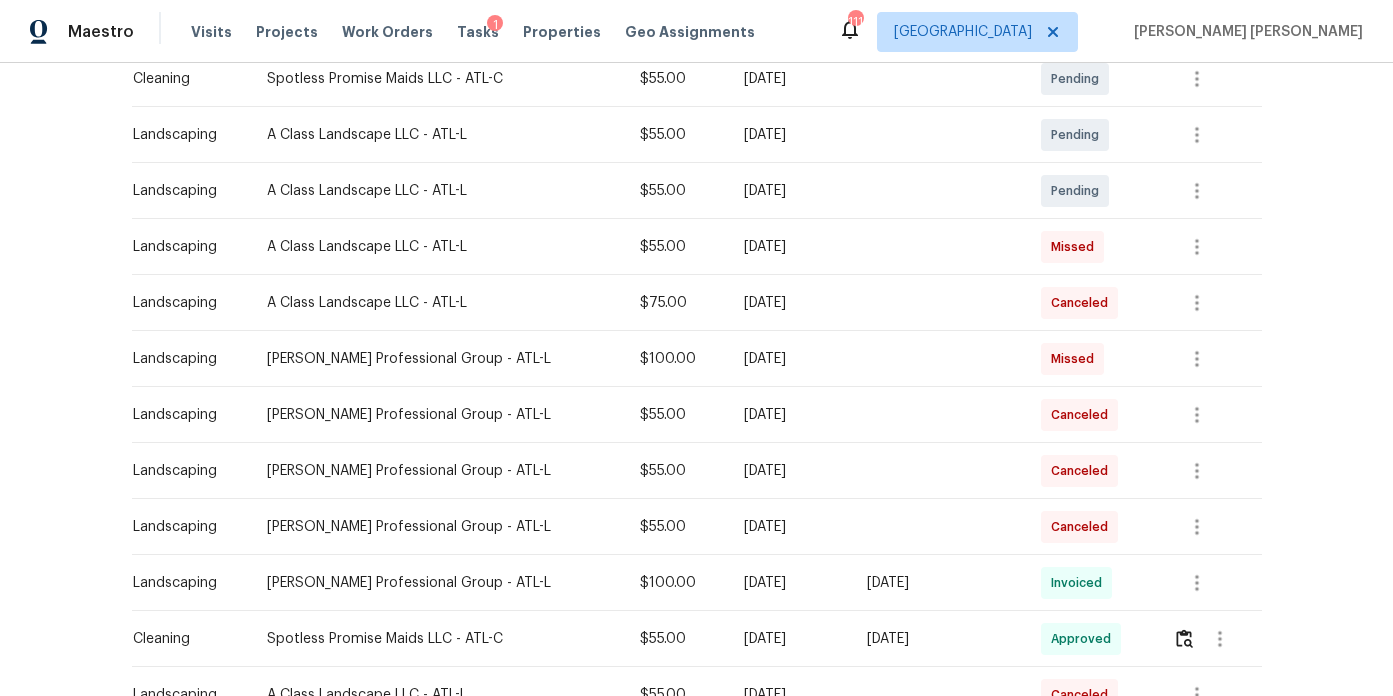 click on "Ramsey's Professional Group - ATL-L" at bounding box center (438, 359) 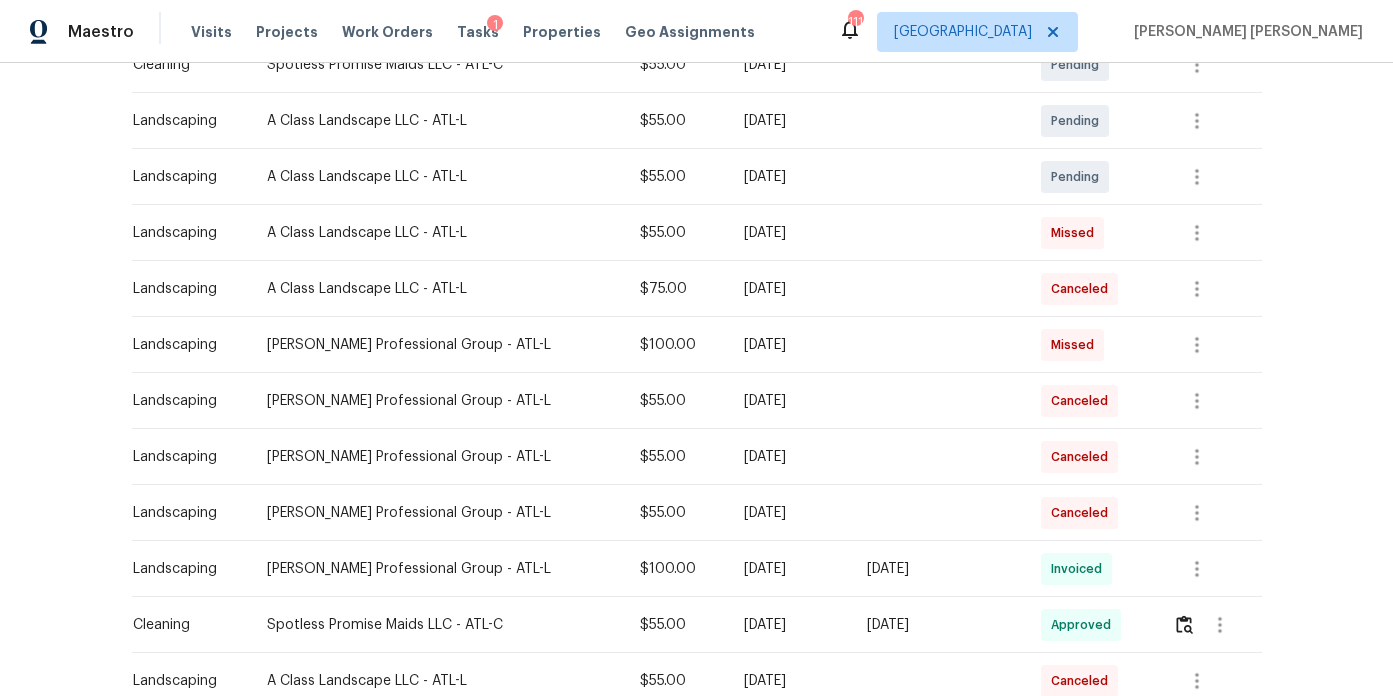 scroll, scrollTop: 431, scrollLeft: 0, axis: vertical 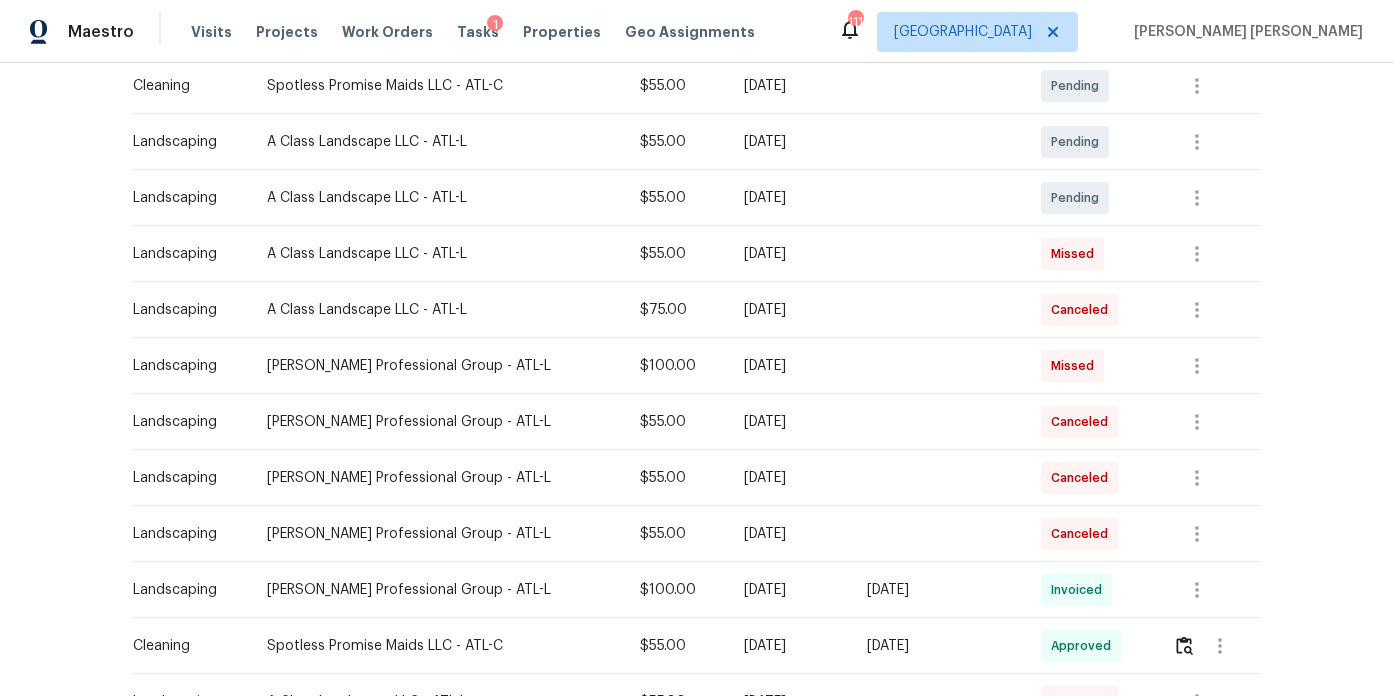 click on "A Class Landscape LLC - ATL-L" at bounding box center (438, 254) 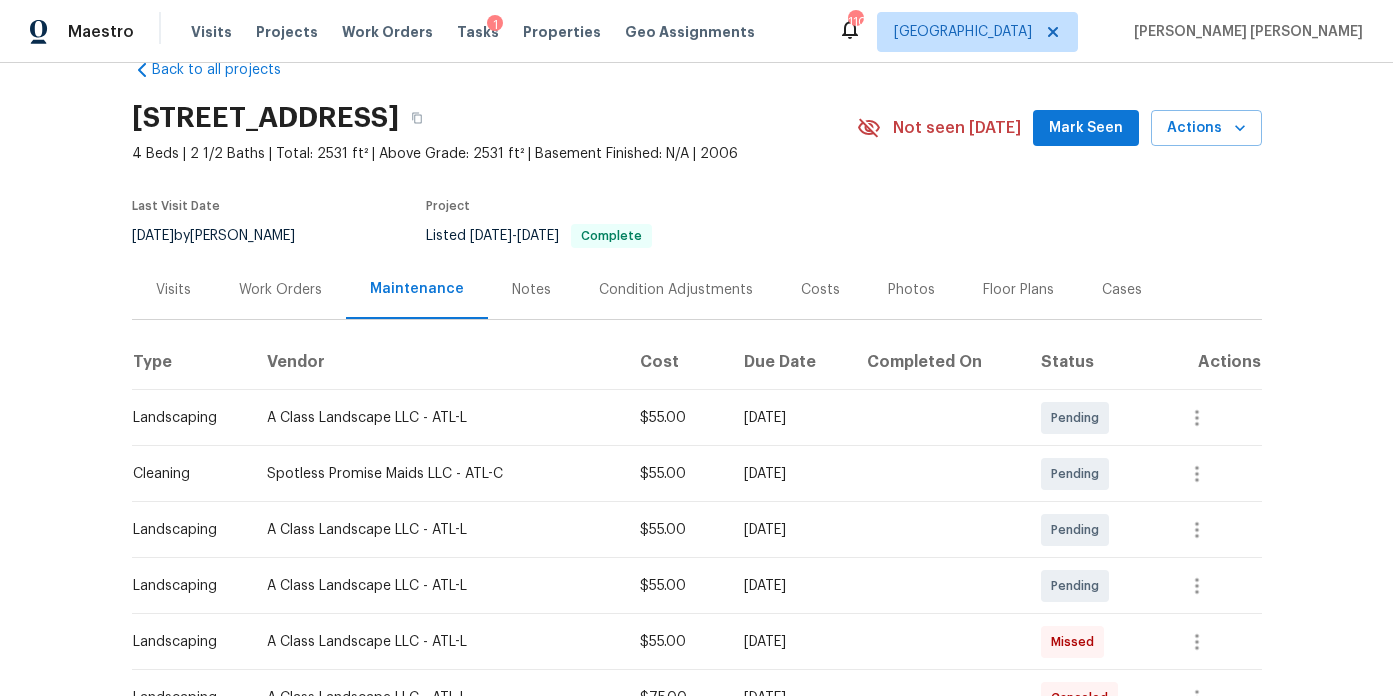 scroll, scrollTop: 0, scrollLeft: 0, axis: both 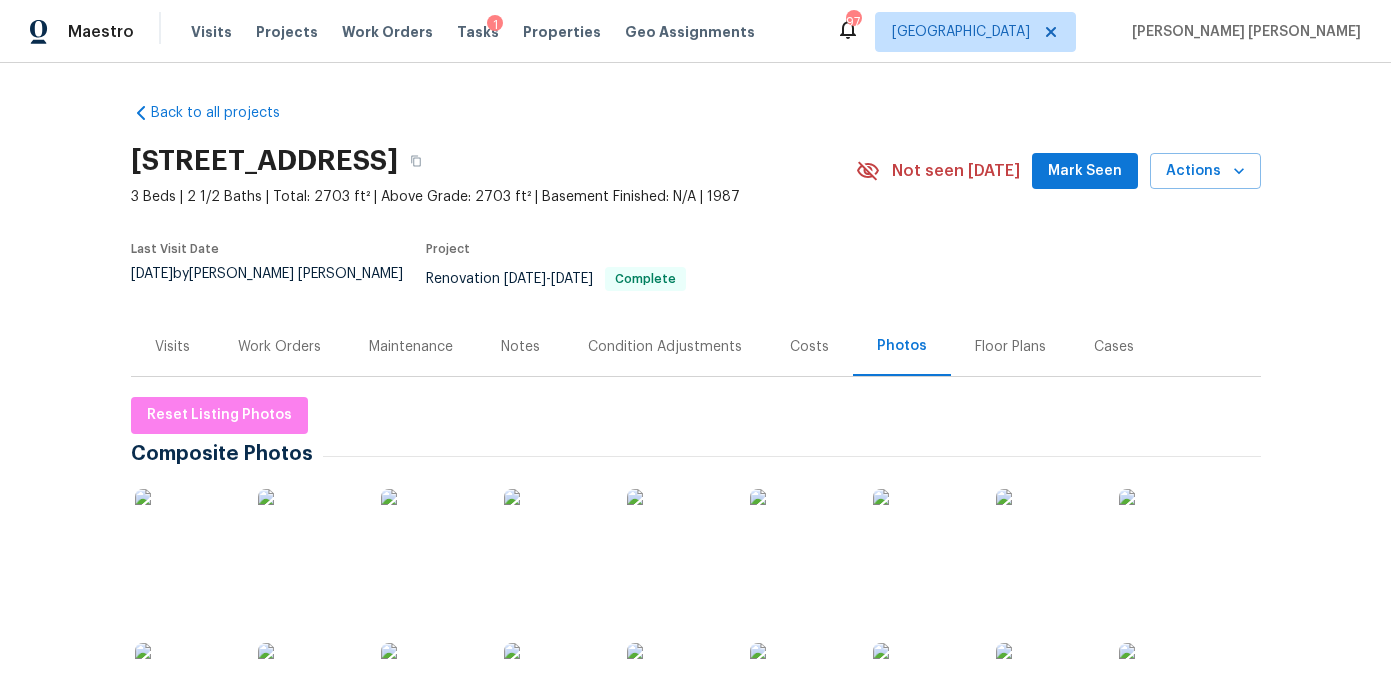 click on "Work Orders" at bounding box center [279, 346] 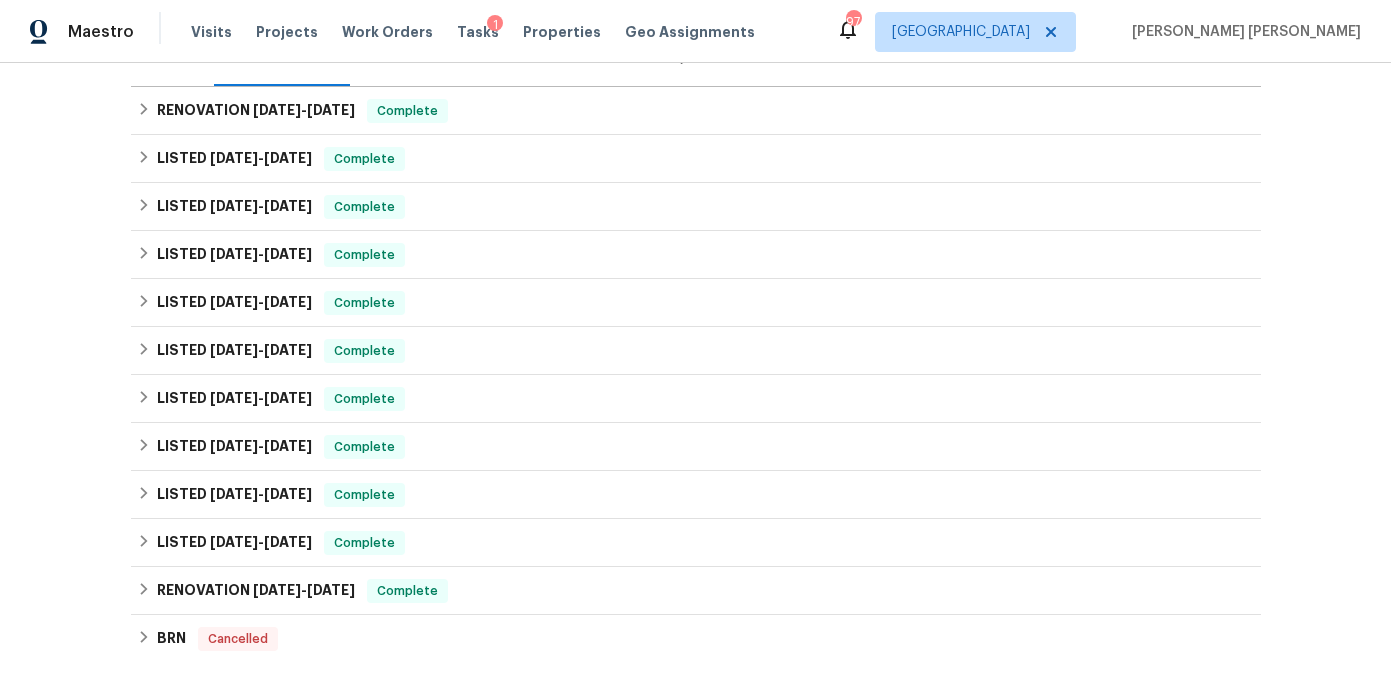scroll, scrollTop: 214, scrollLeft: 0, axis: vertical 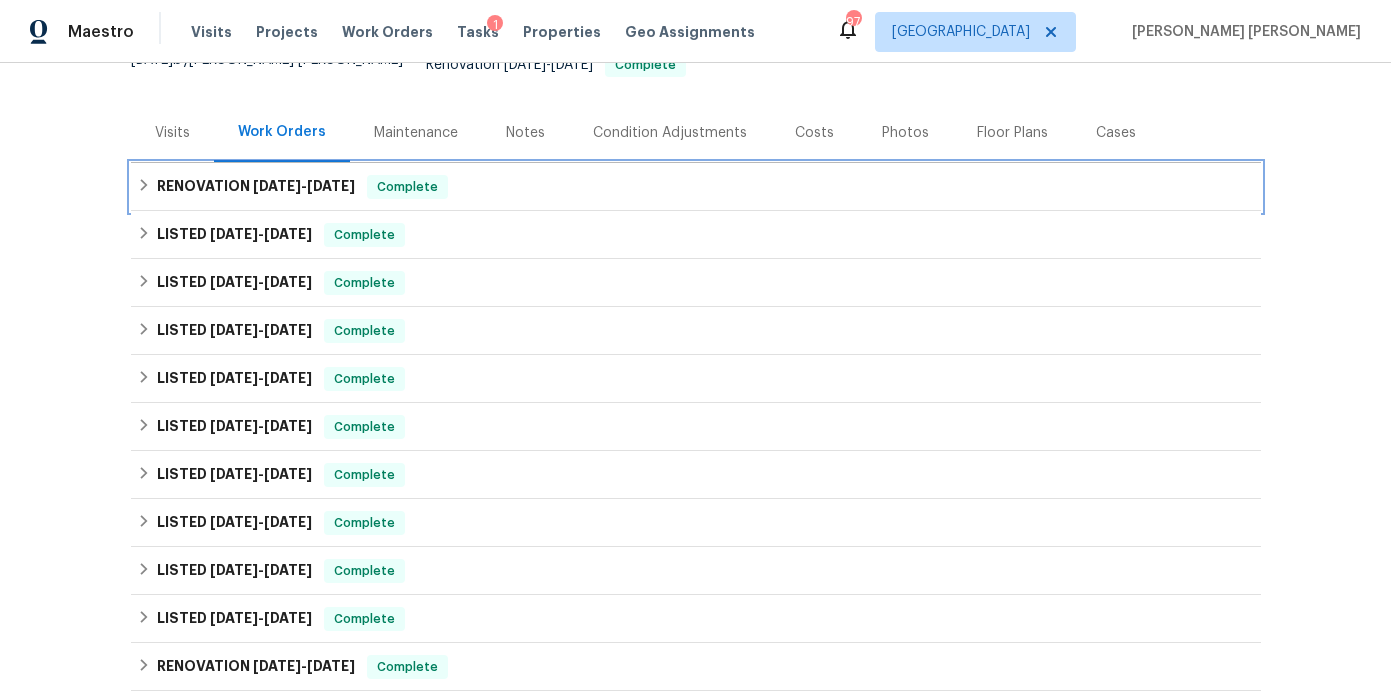 click on "7/7/25" at bounding box center (277, 186) 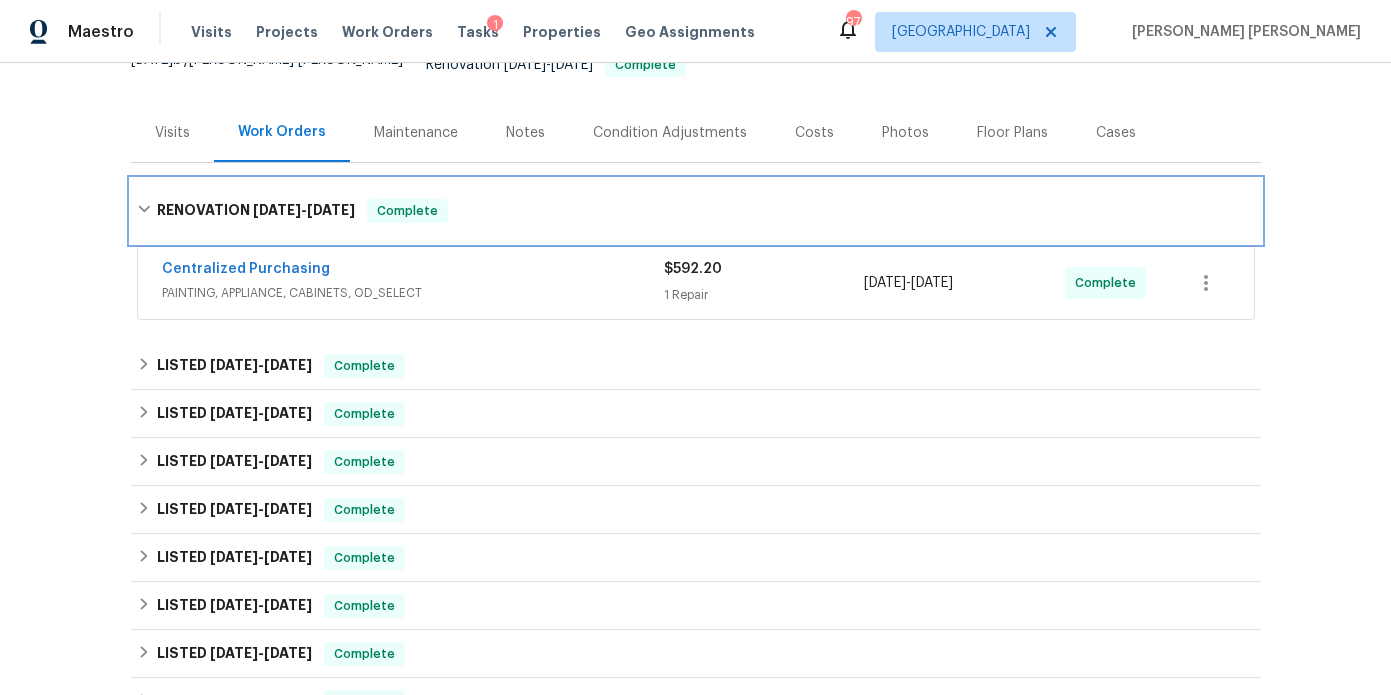 click on "7/7/25" at bounding box center [277, 210] 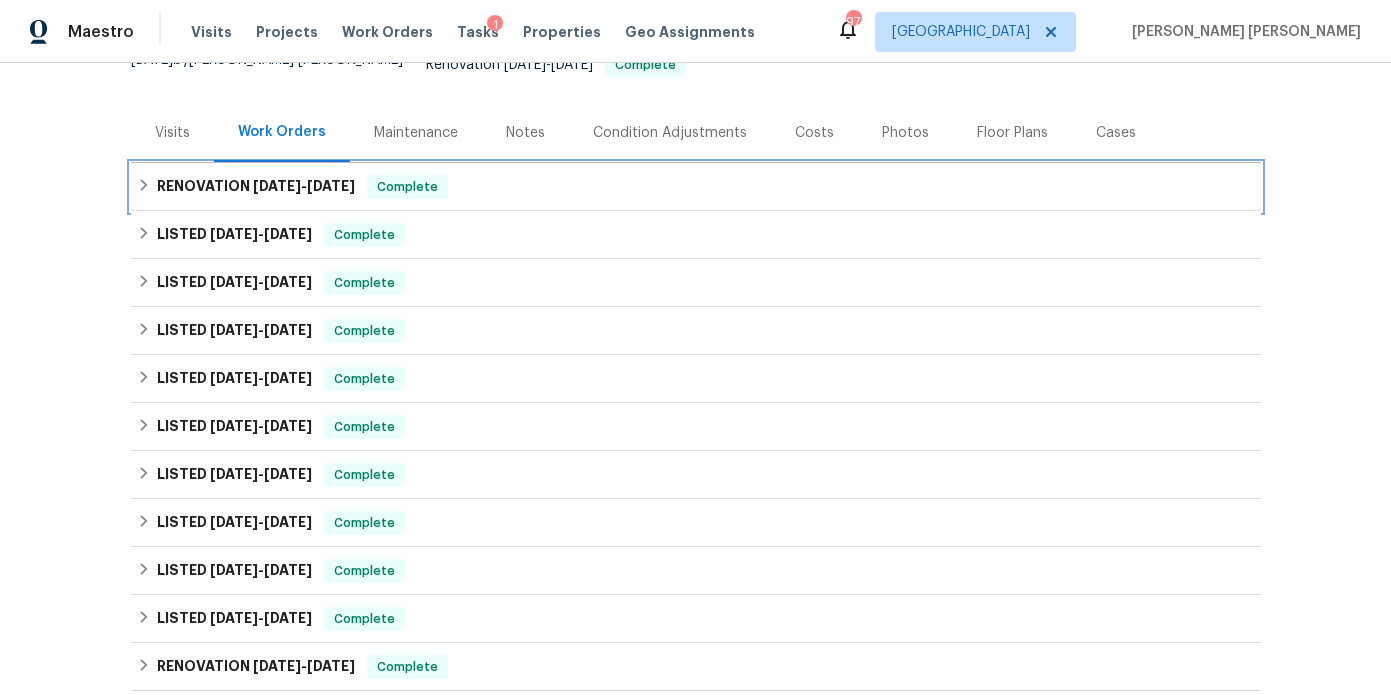 click on "RENOVATION   7/7/25  -  7/7/25 Complete" at bounding box center [696, 187] 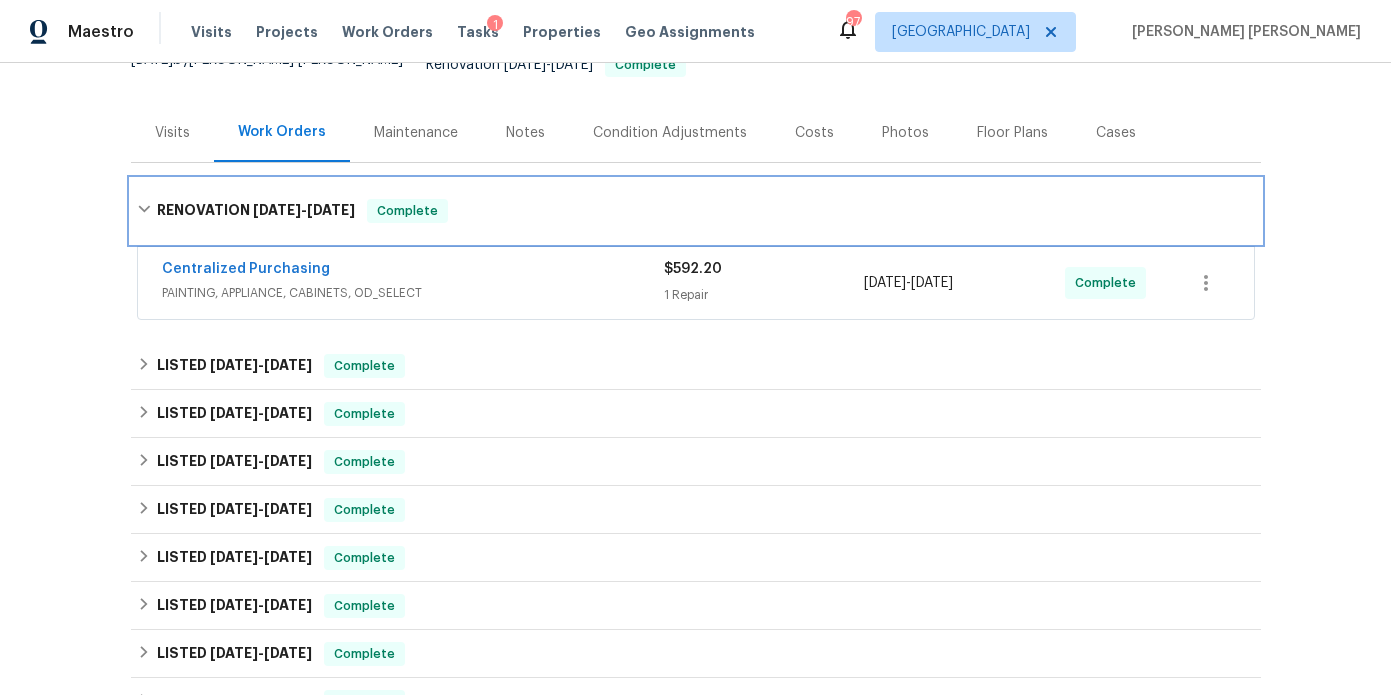 click on "RENOVATION   7/7/25  -  7/7/25" at bounding box center [256, 211] 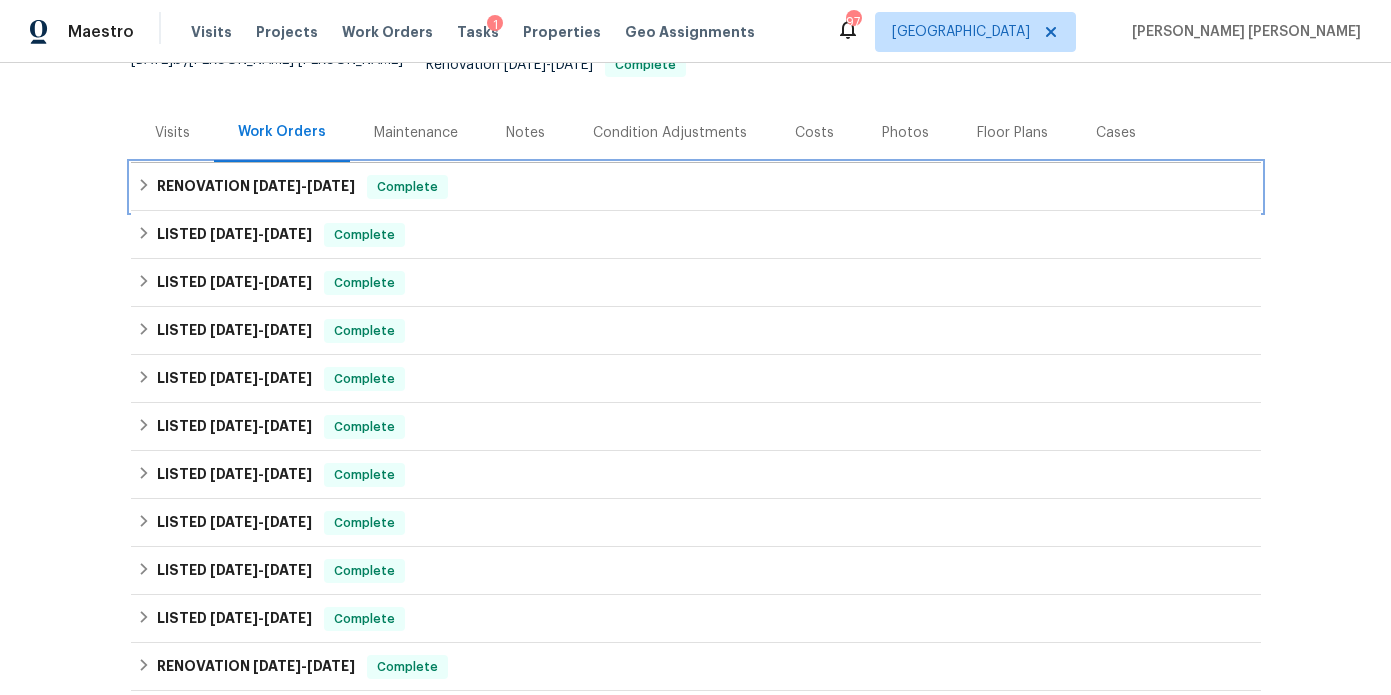 scroll, scrollTop: 0, scrollLeft: 0, axis: both 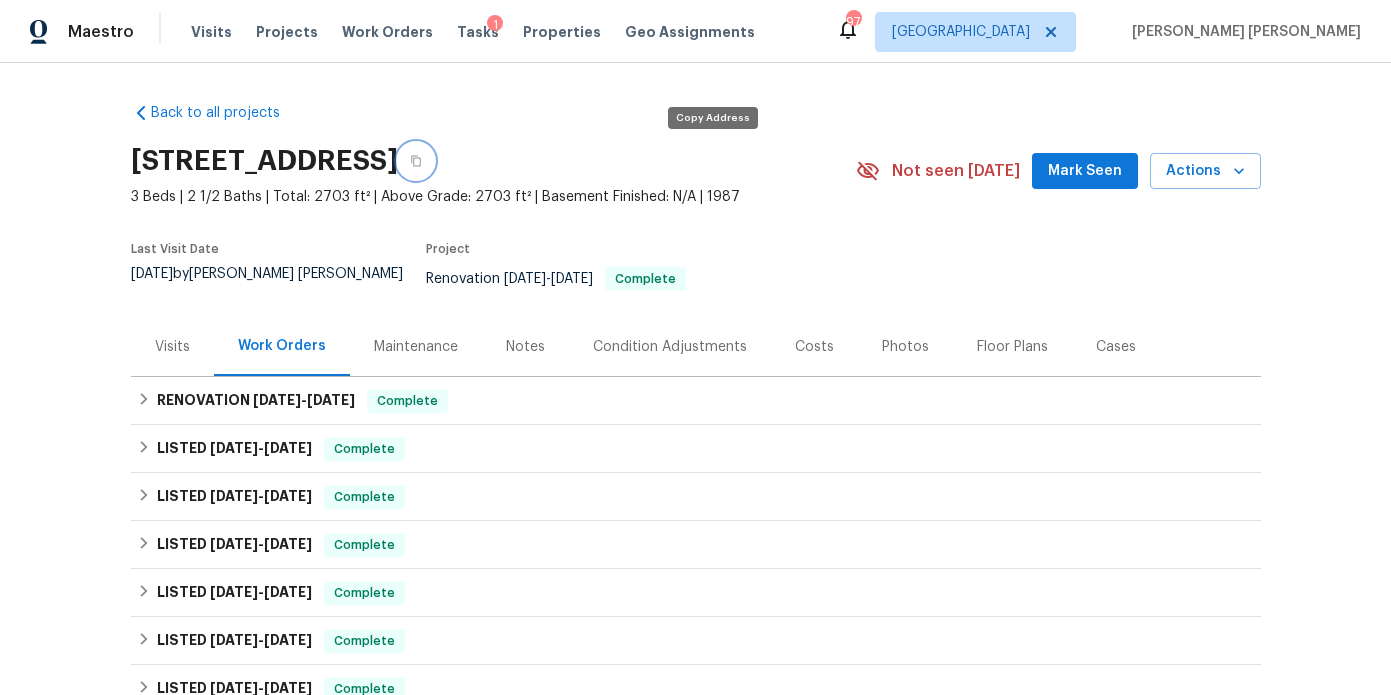 click at bounding box center [416, 161] 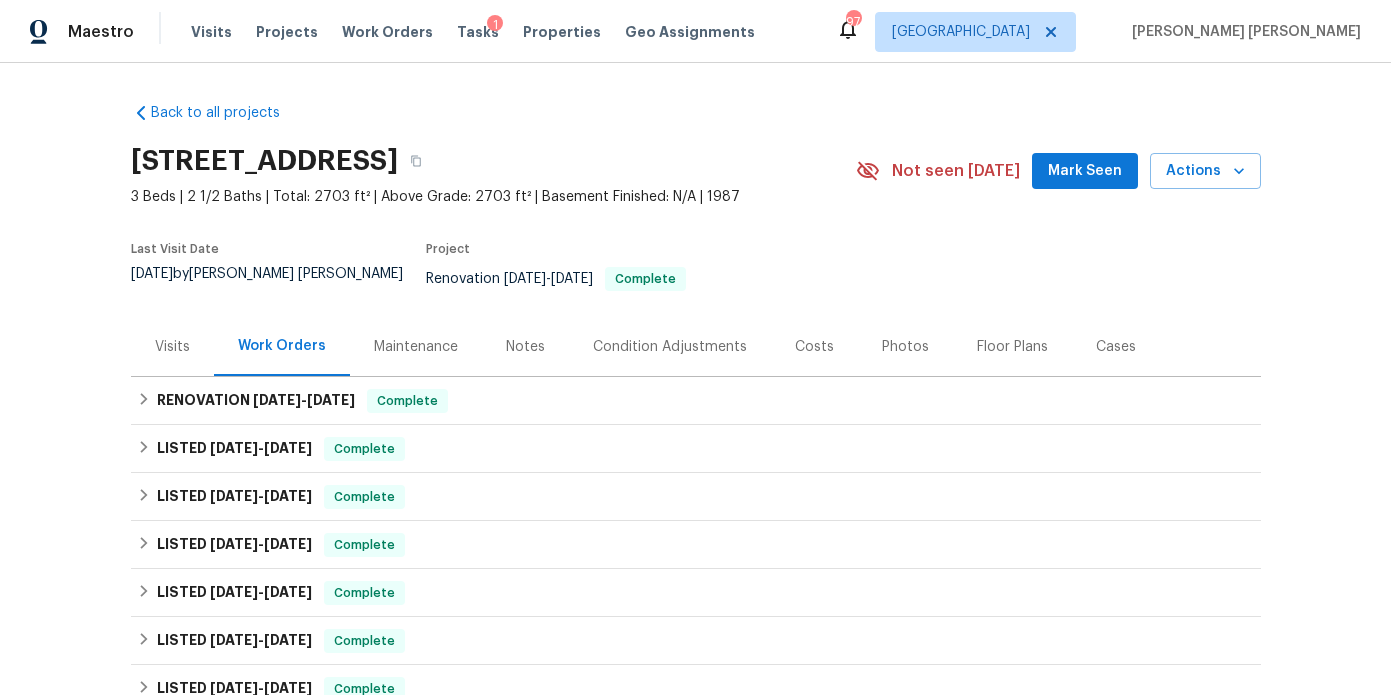 click on "Notes" at bounding box center (525, 347) 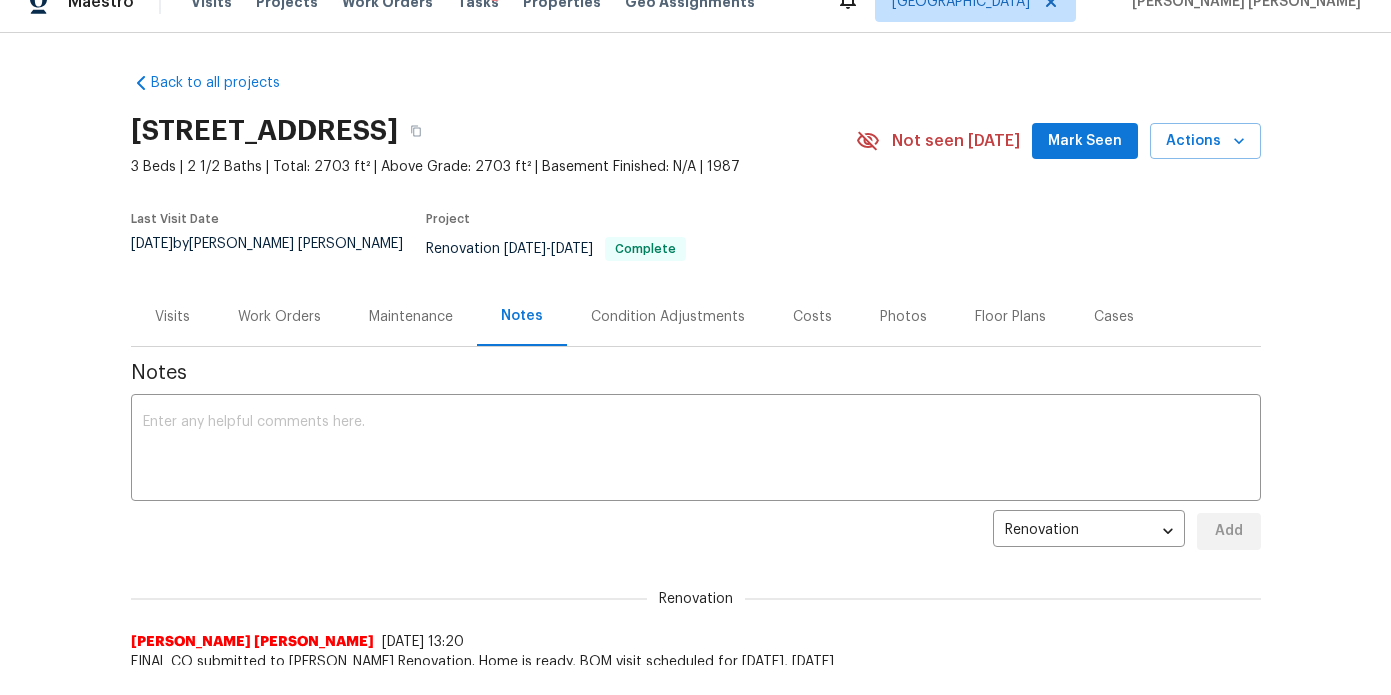 scroll, scrollTop: 37, scrollLeft: 0, axis: vertical 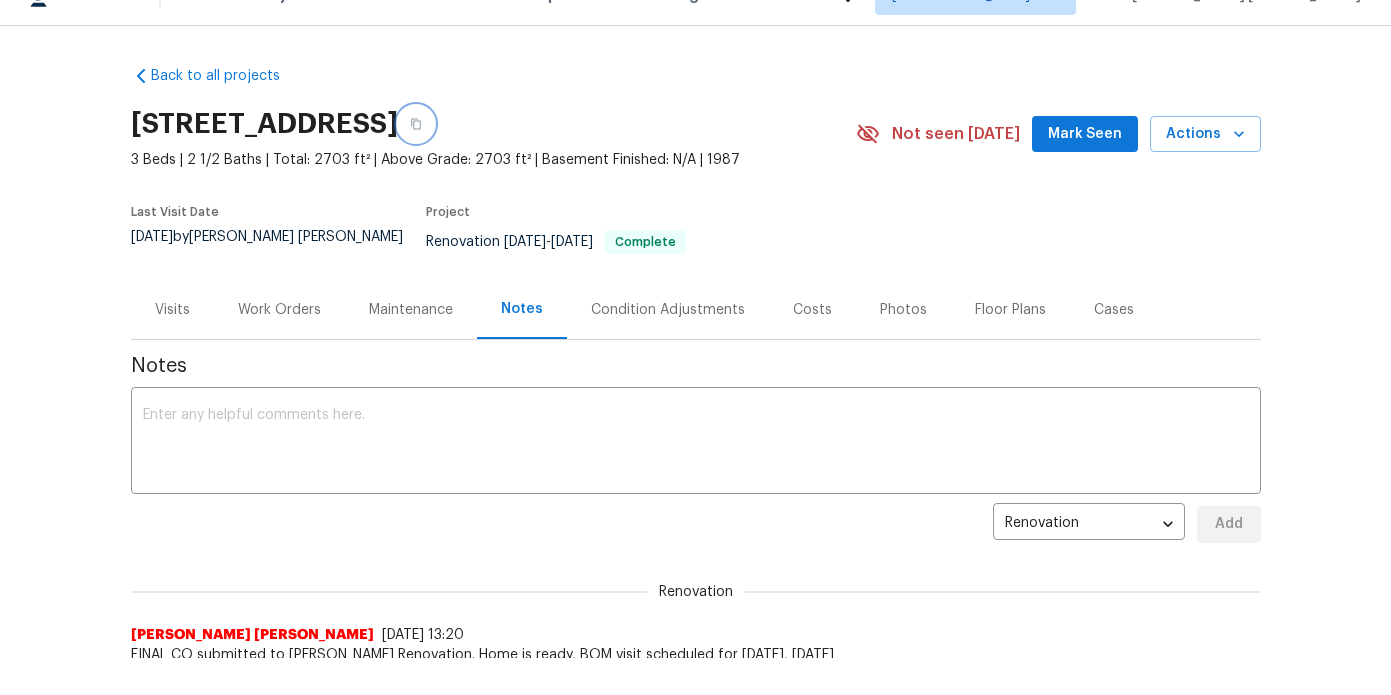 click 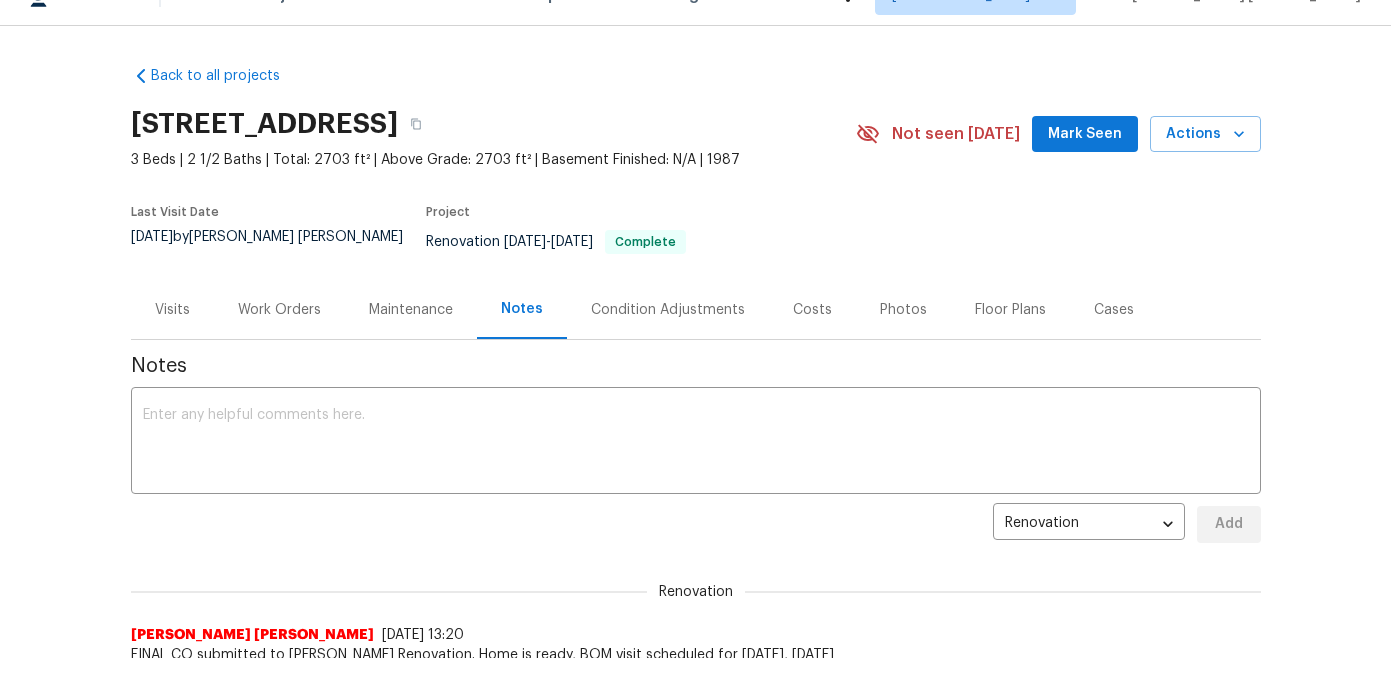 click on "Work Orders" at bounding box center (279, 310) 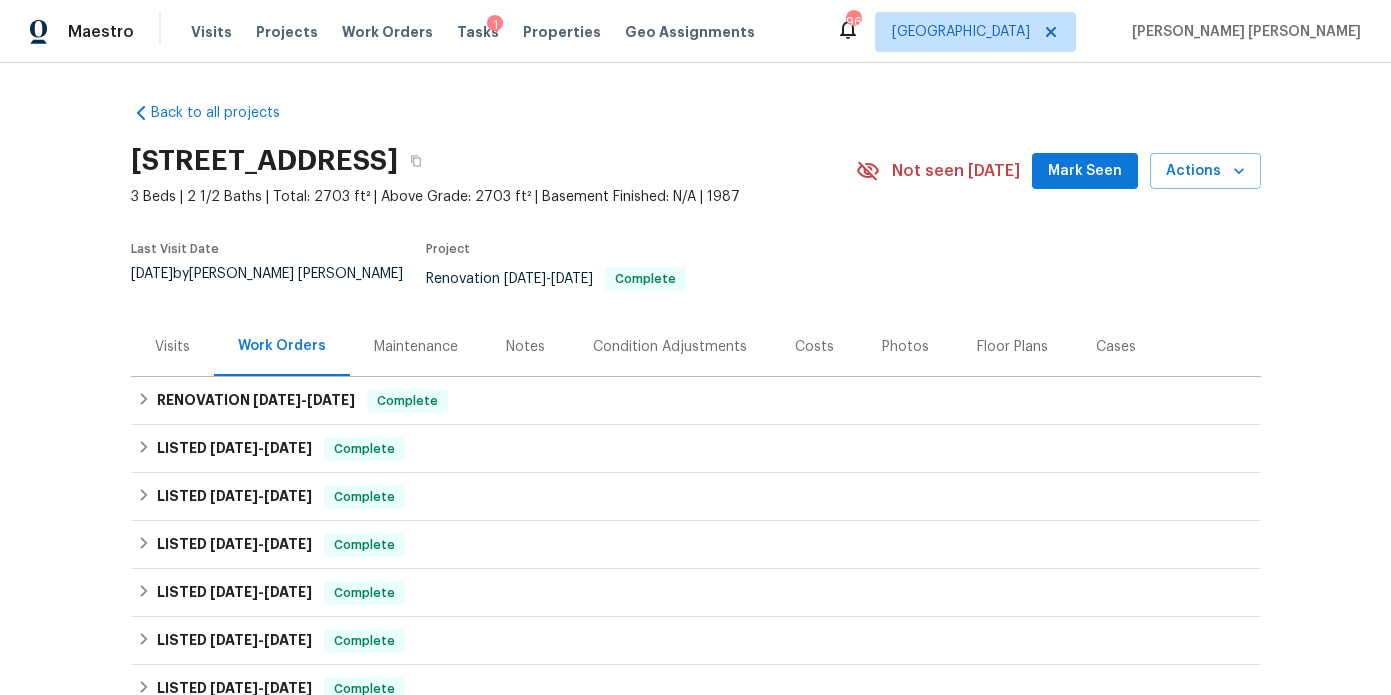 scroll, scrollTop: 0, scrollLeft: 0, axis: both 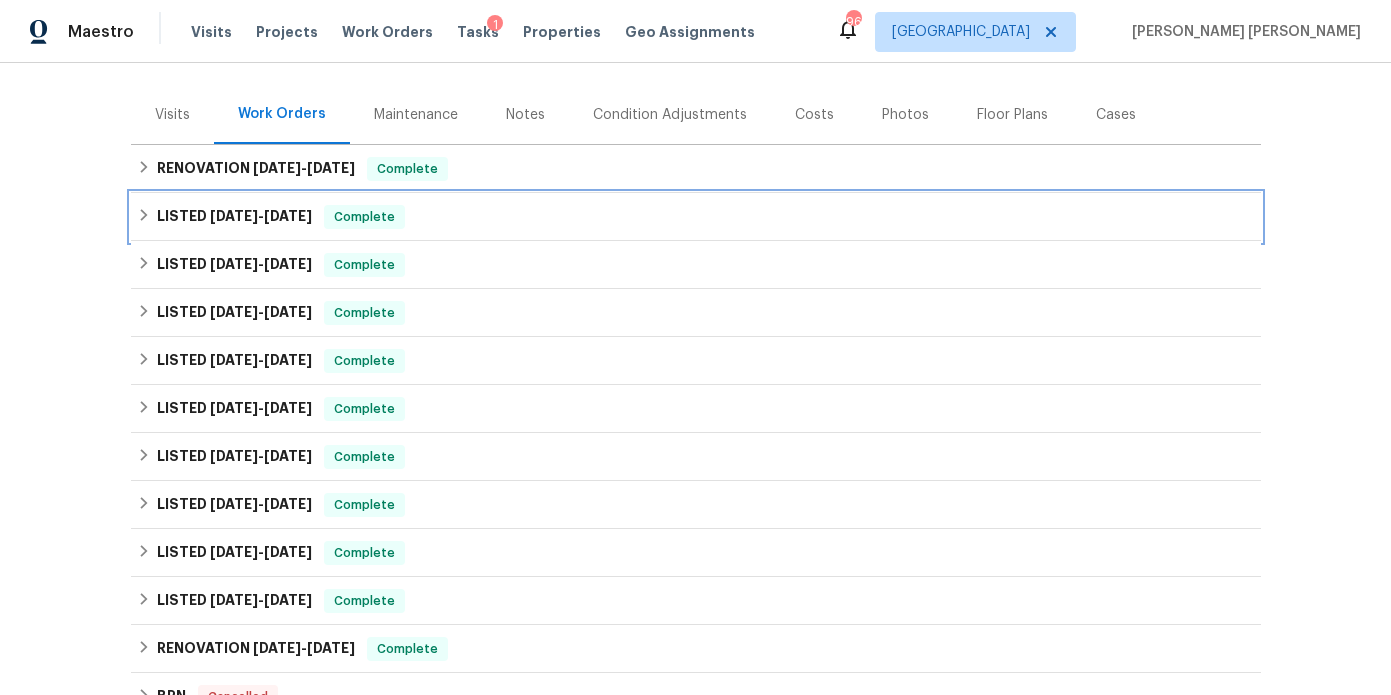 click on "LISTED   6/30/25  -  7/14/25" at bounding box center [234, 217] 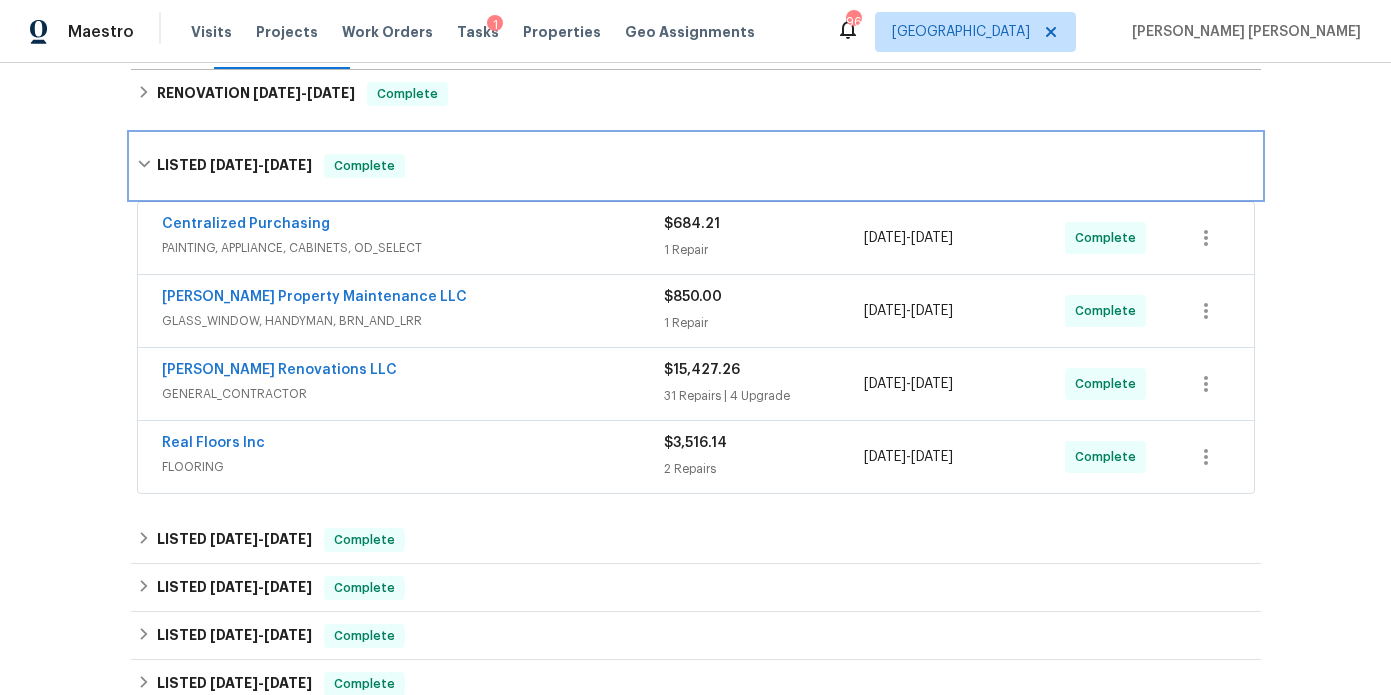 scroll, scrollTop: 327, scrollLeft: 0, axis: vertical 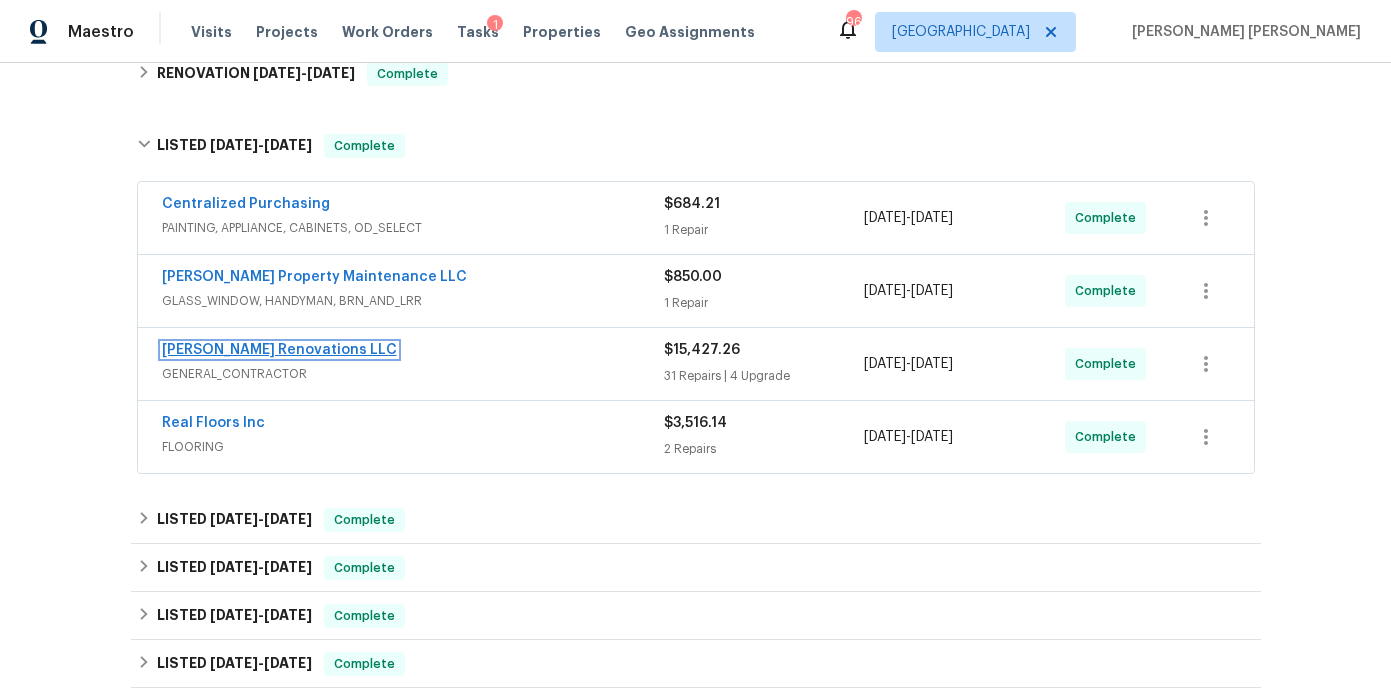 click on "[PERSON_NAME] Renovations LLC" at bounding box center [279, 350] 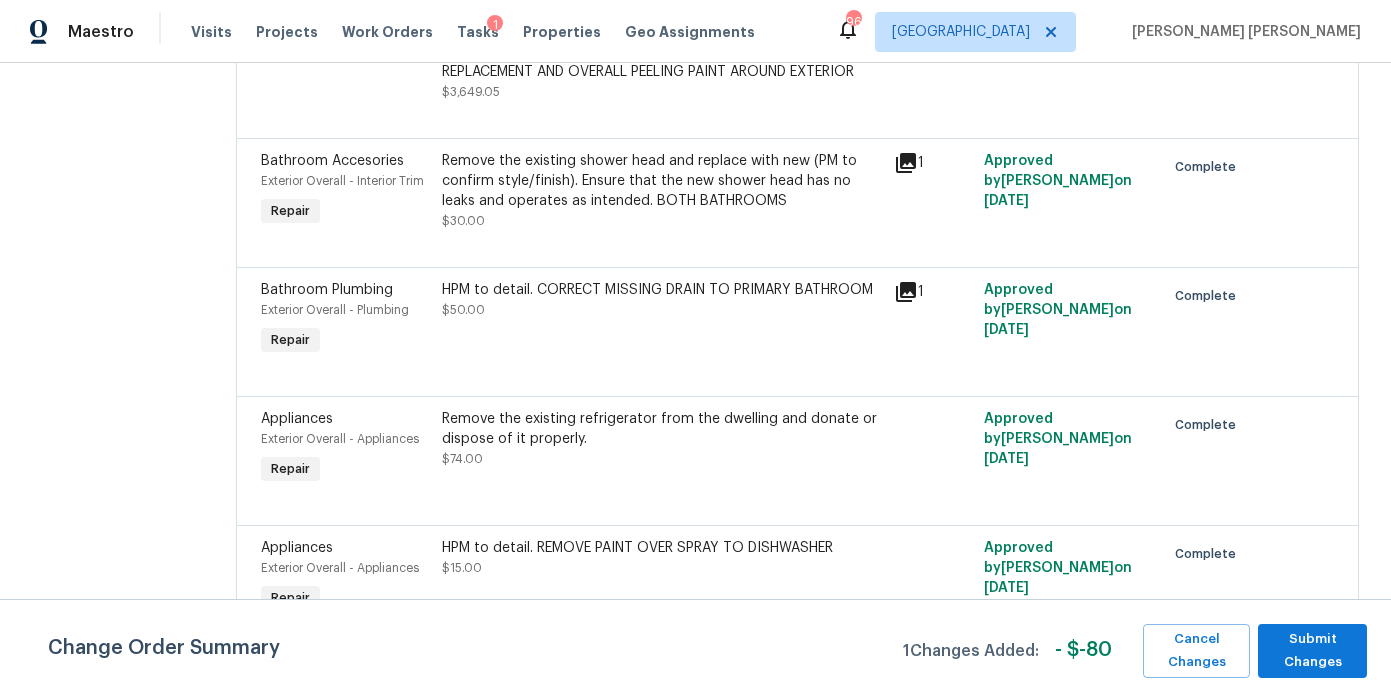 scroll, scrollTop: 3022, scrollLeft: 0, axis: vertical 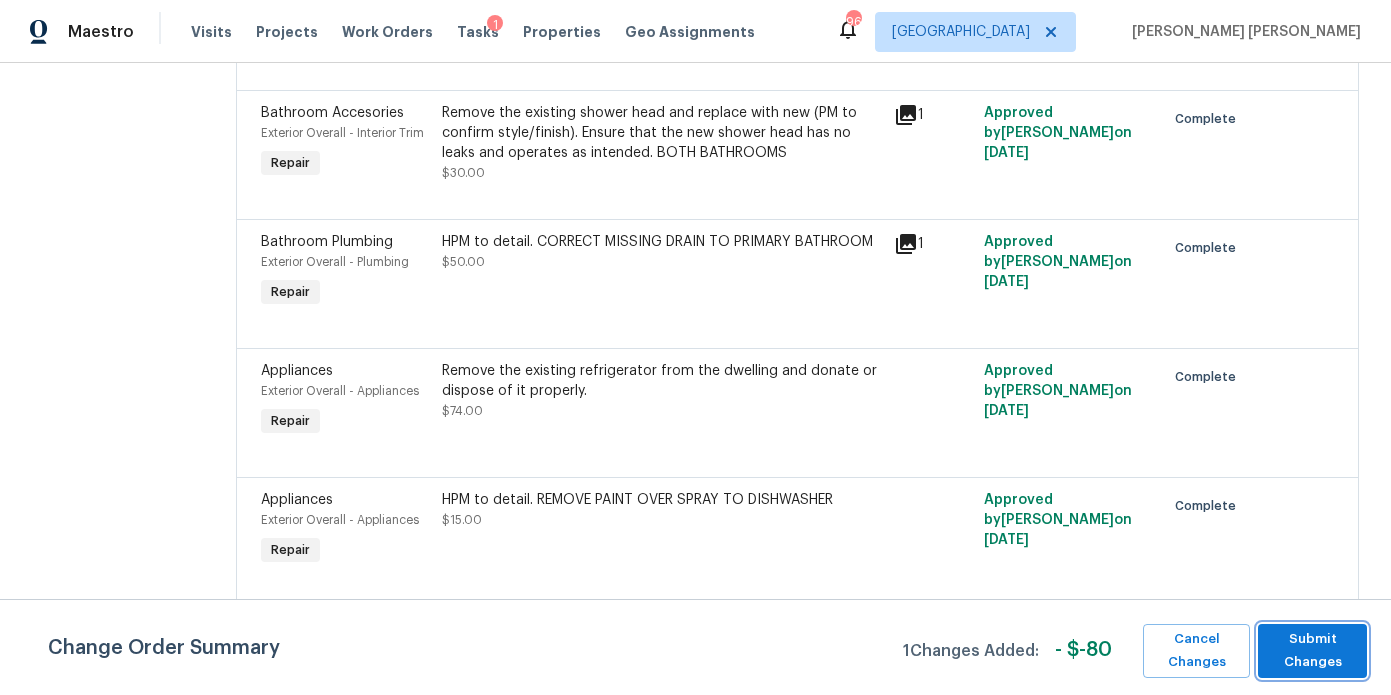 click on "Submit Changes" at bounding box center [1312, 651] 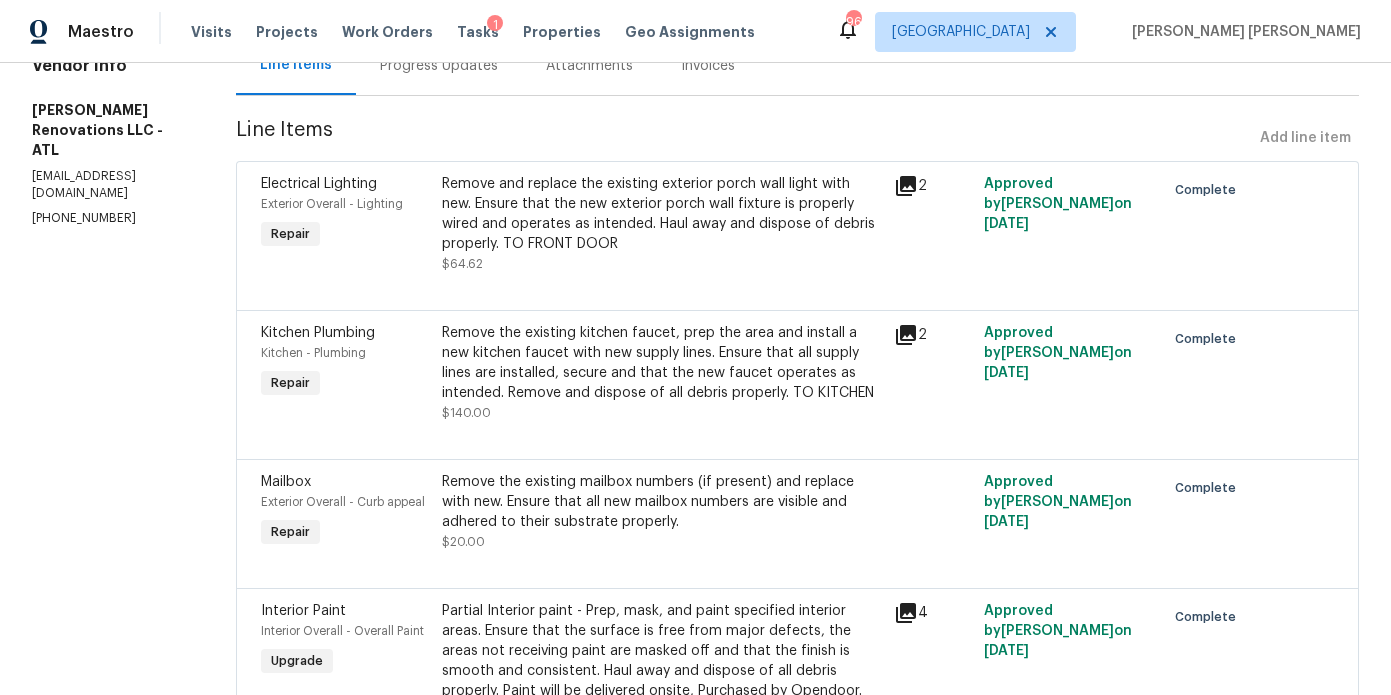 scroll, scrollTop: 0, scrollLeft: 0, axis: both 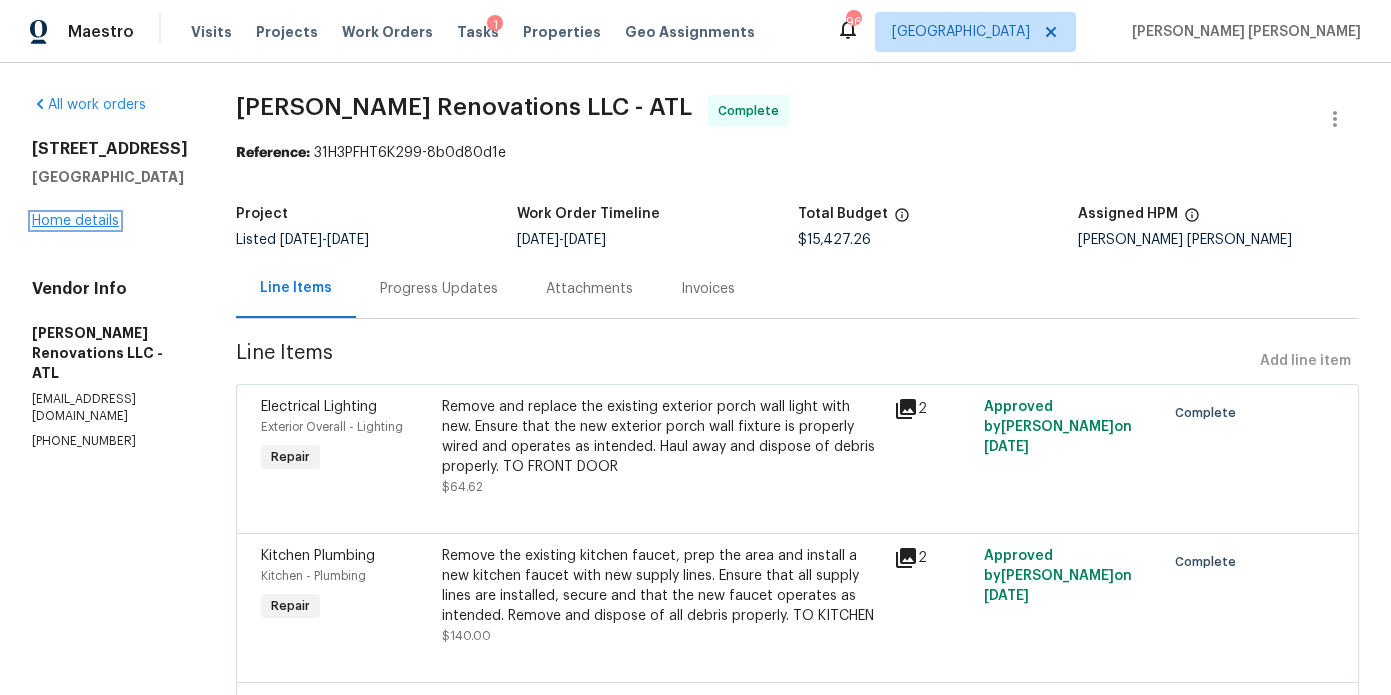 click on "Home details" at bounding box center [75, 221] 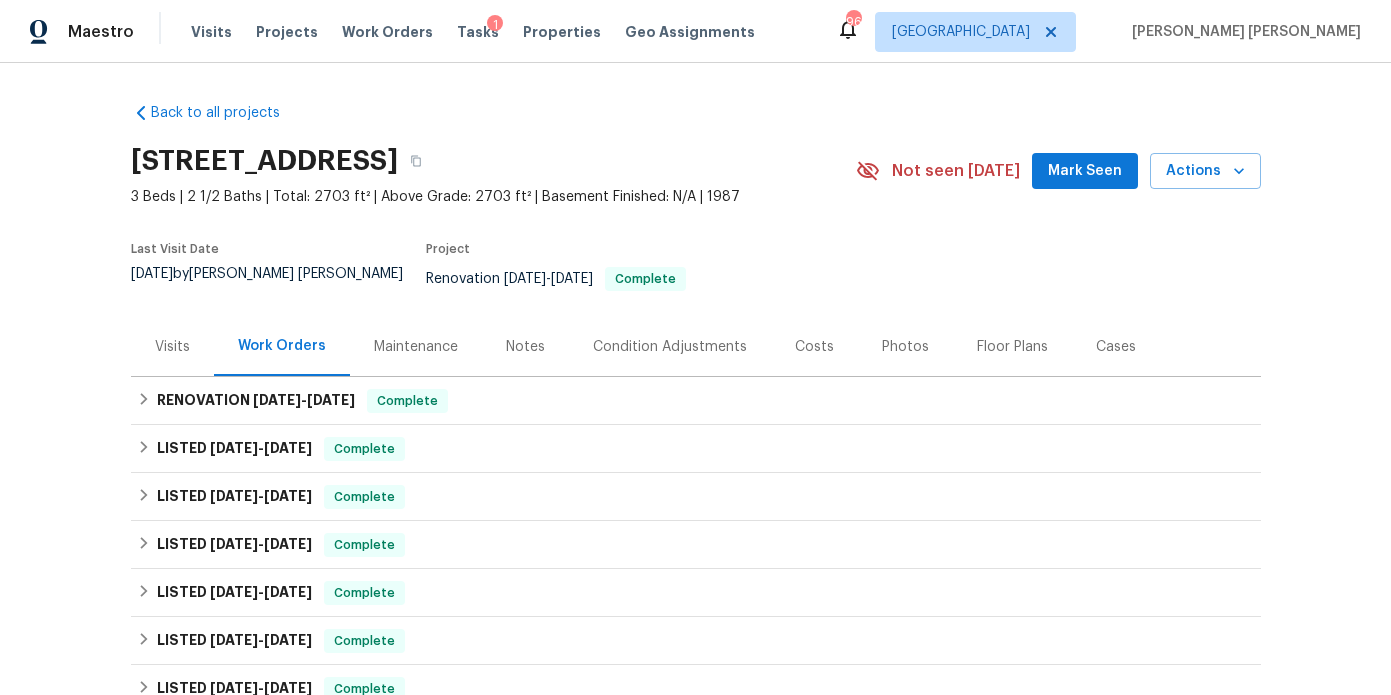 click on "Notes" at bounding box center [525, 347] 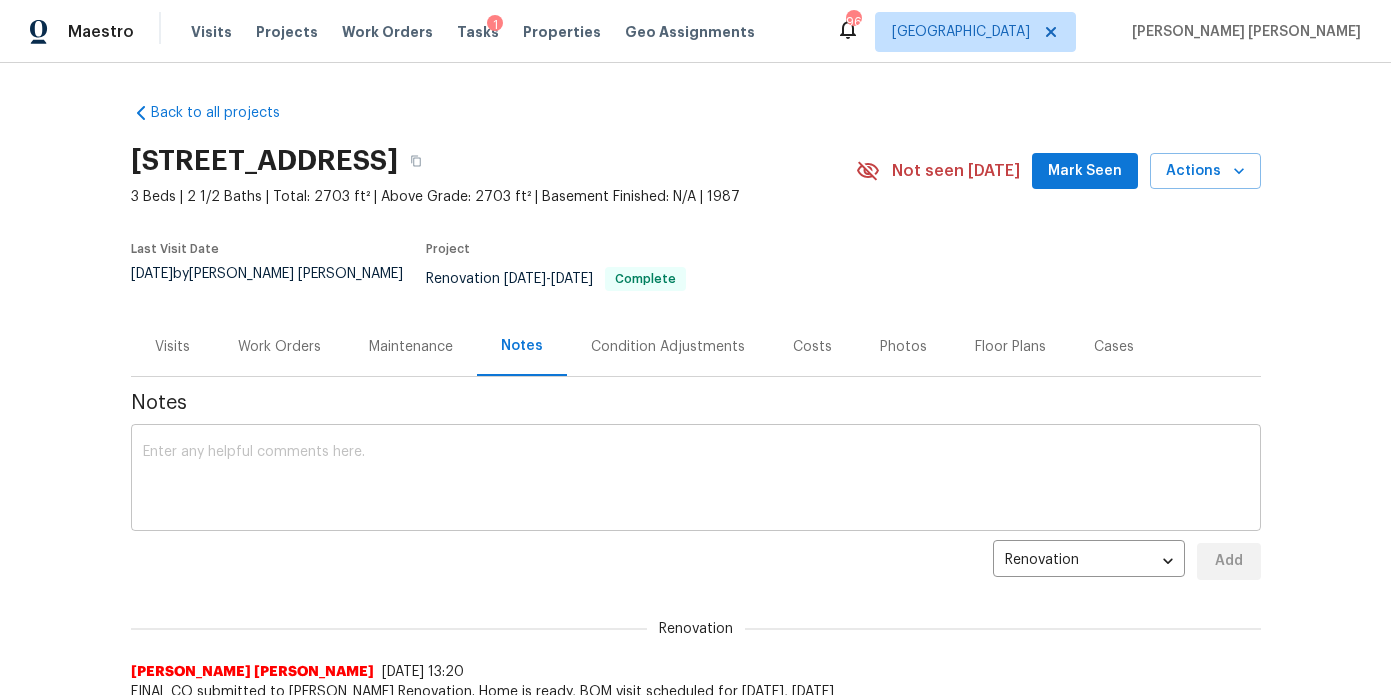 click at bounding box center [696, 480] 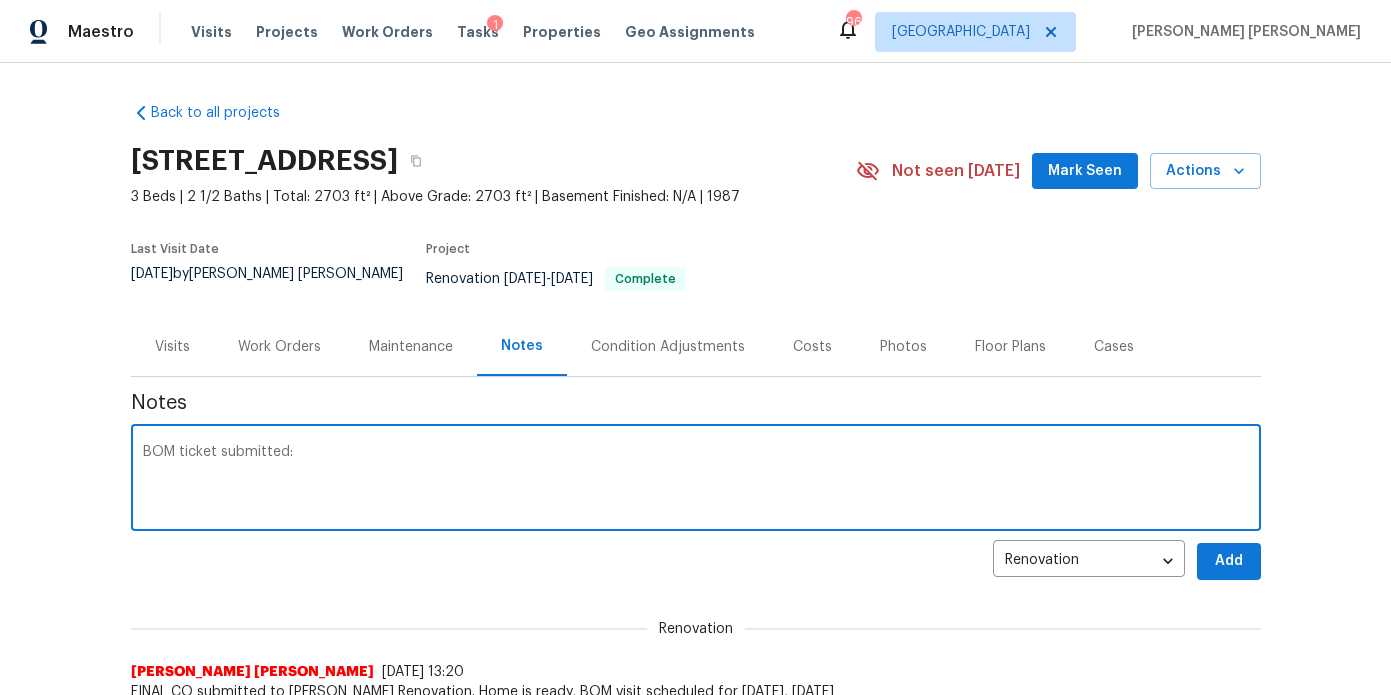 paste on "HSR-701823" 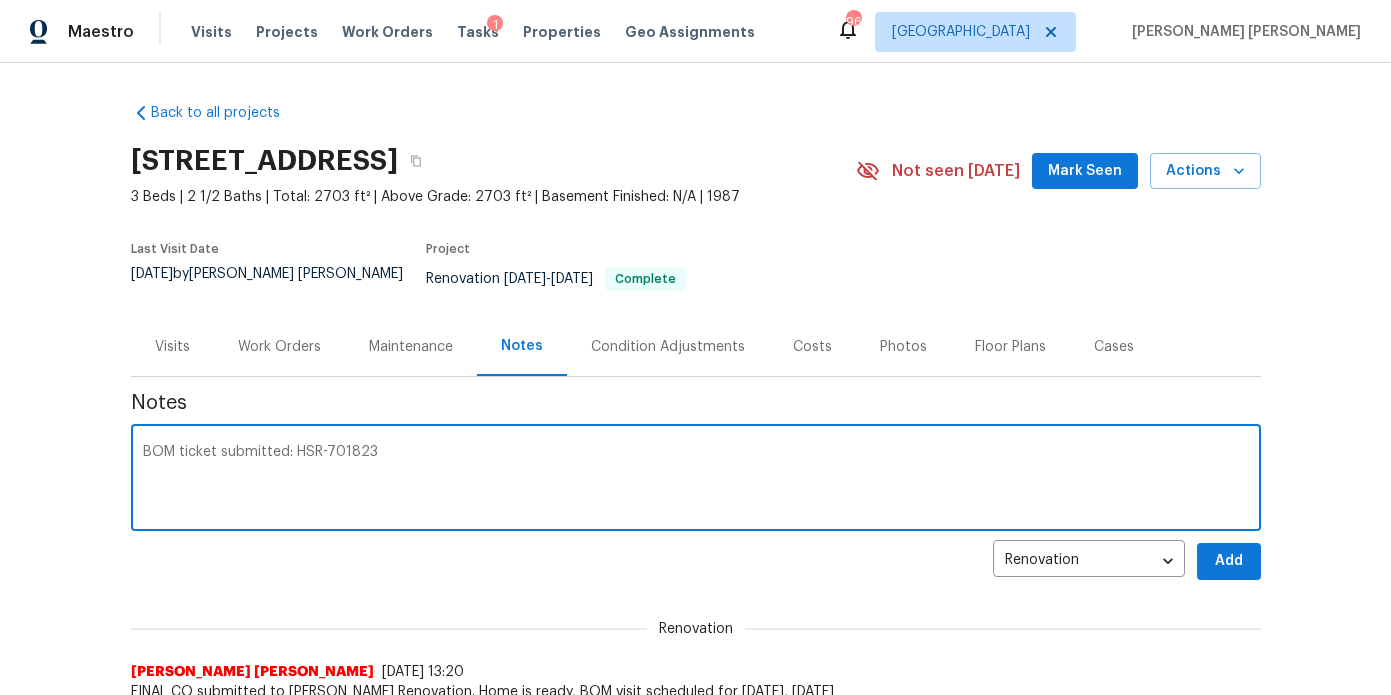 type on "BOM ticket submitted: HSR-701823" 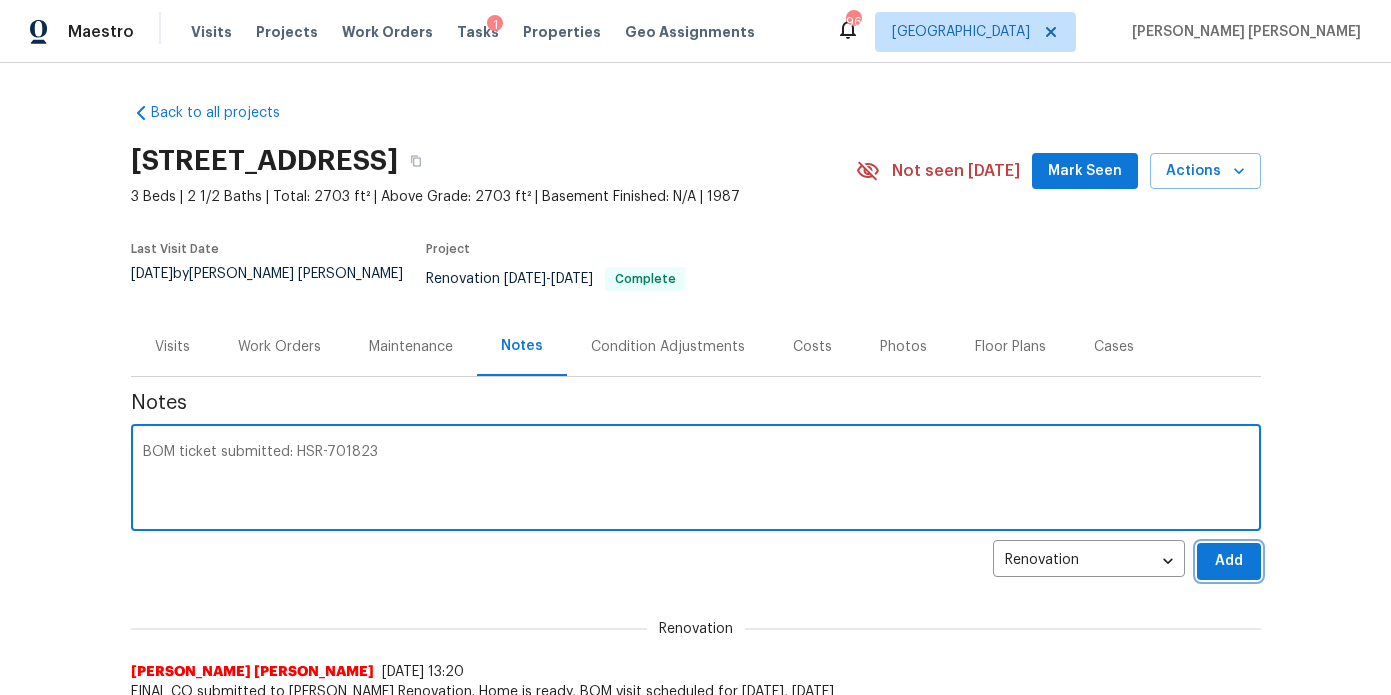 click on "Add" at bounding box center [1229, 561] 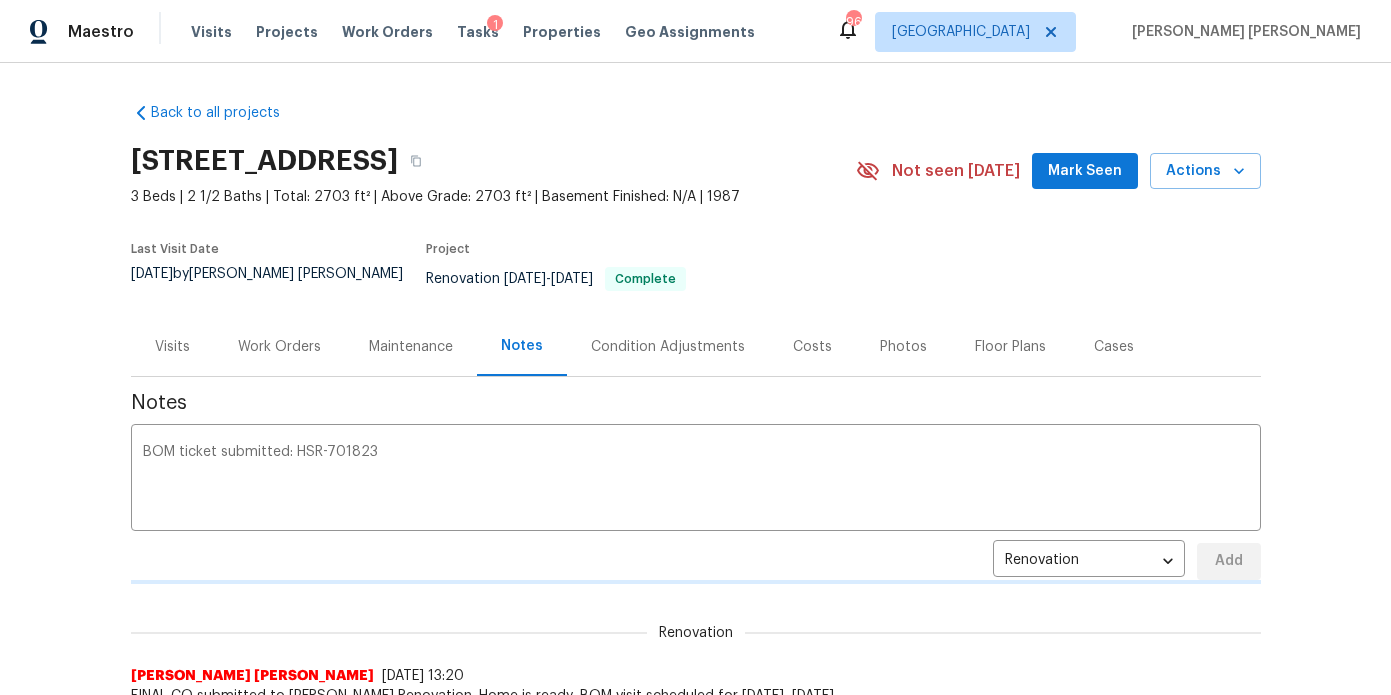 type 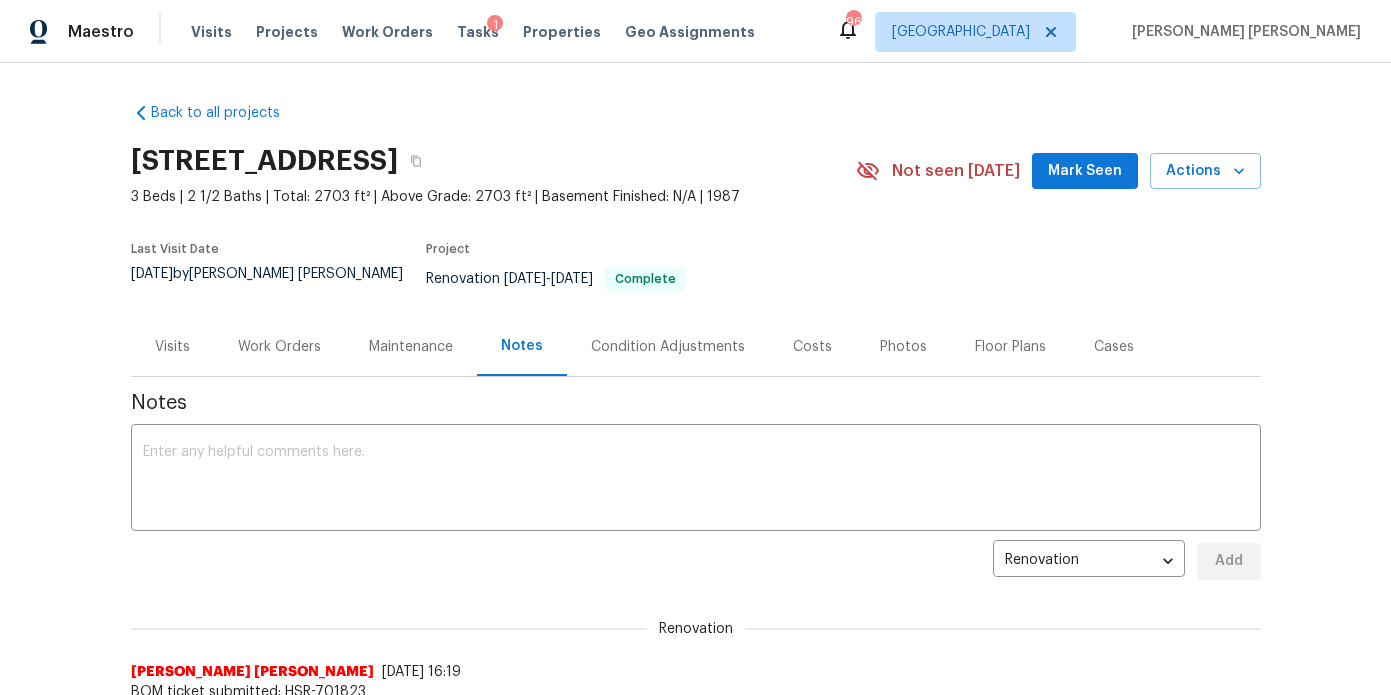 scroll, scrollTop: 43, scrollLeft: 0, axis: vertical 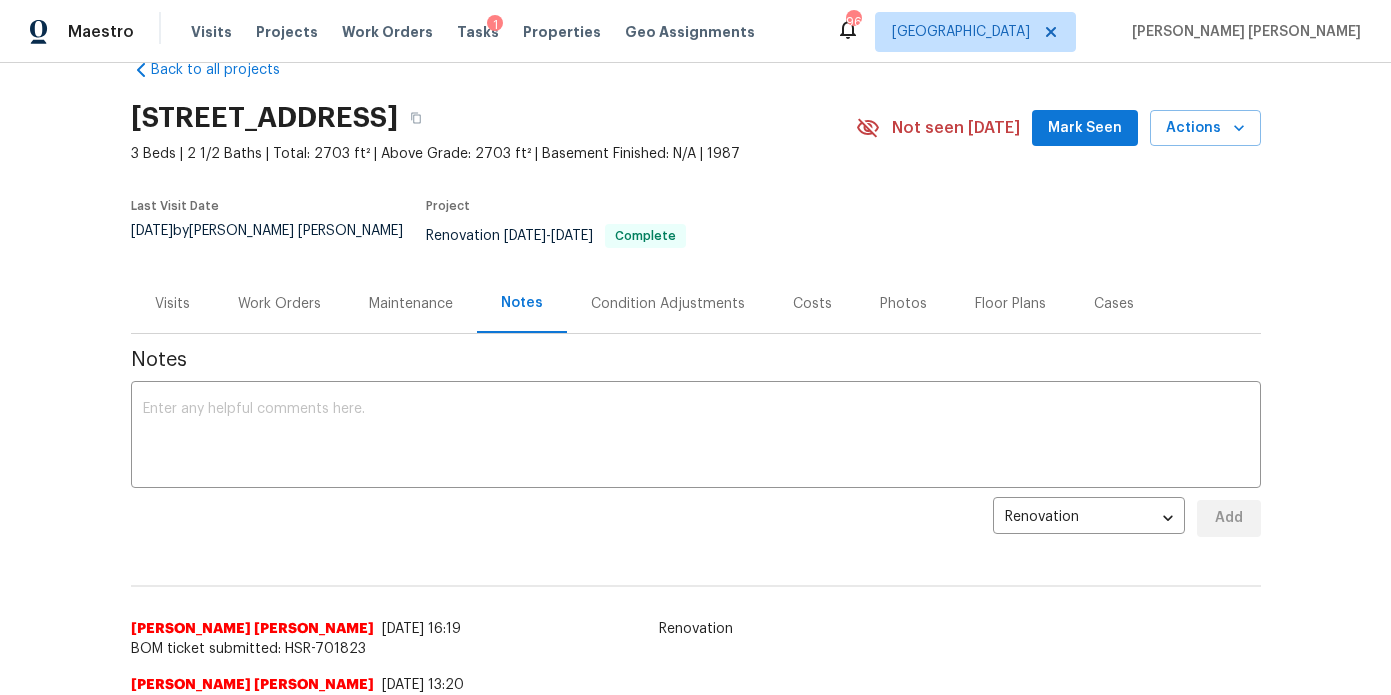 click on "Visits" at bounding box center [172, 303] 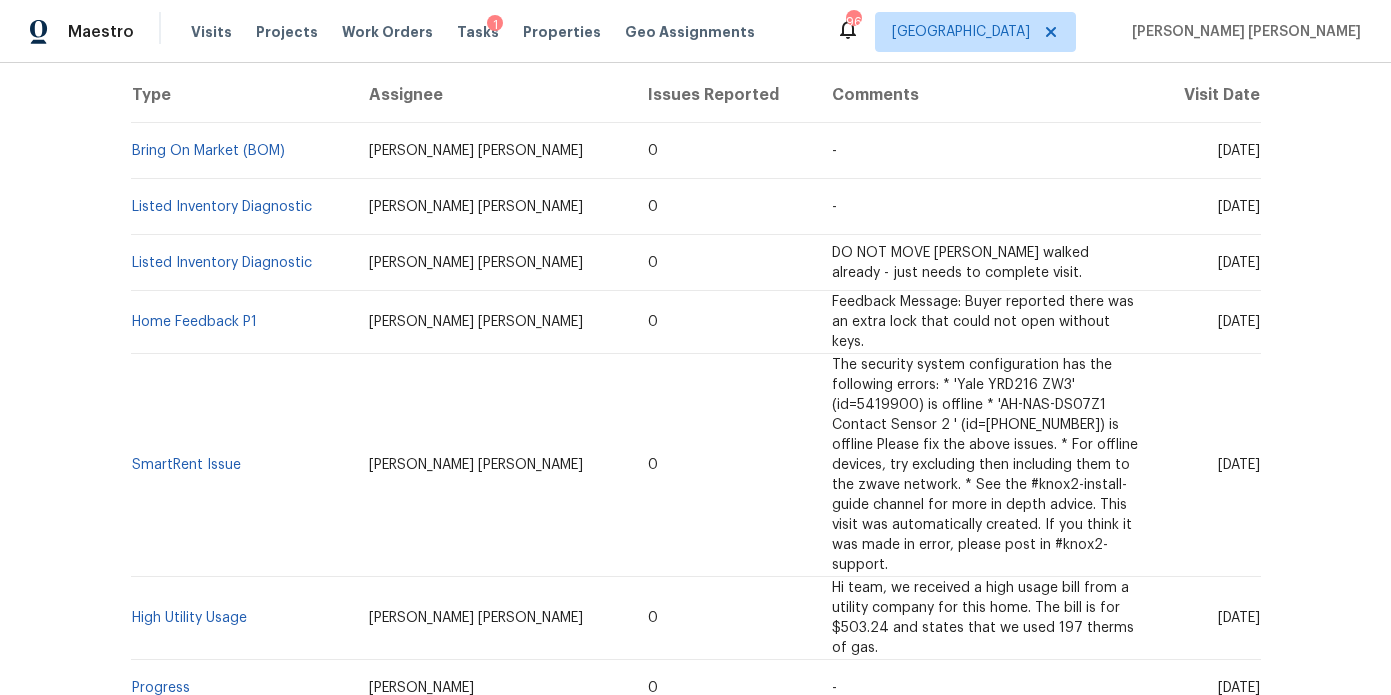 scroll, scrollTop: 0, scrollLeft: 0, axis: both 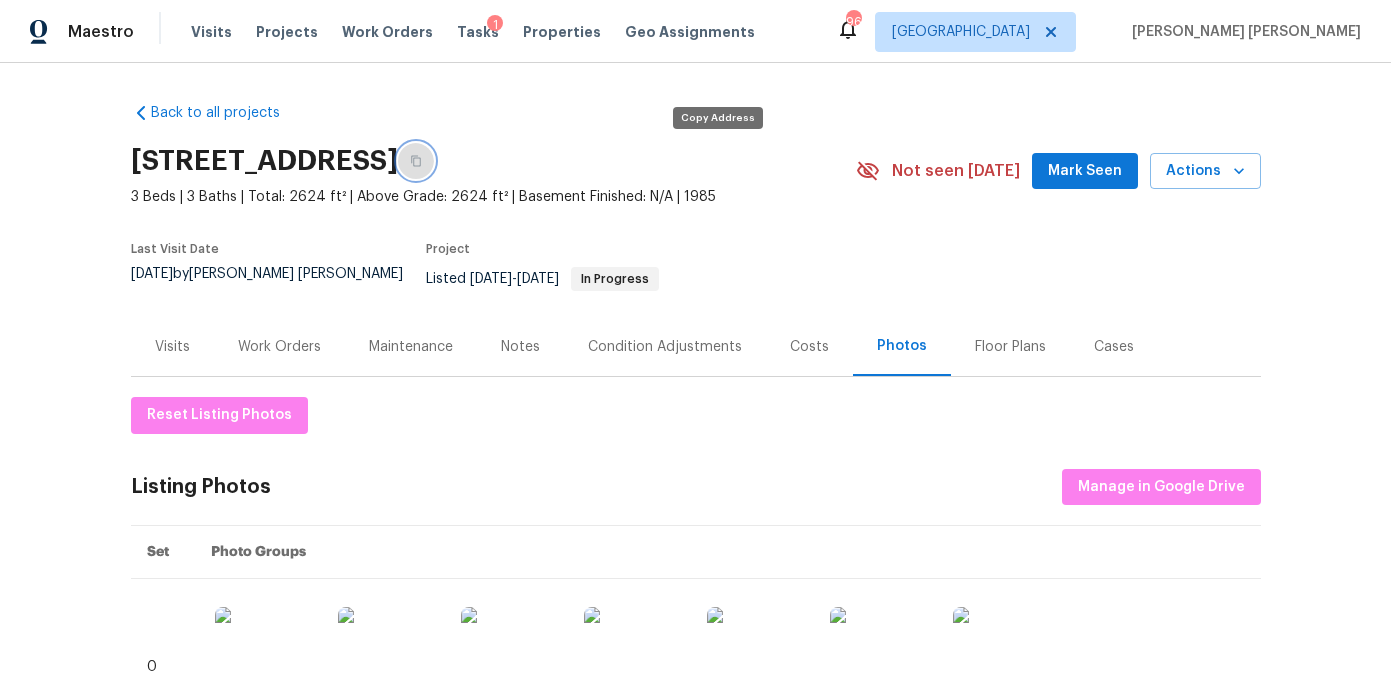 click at bounding box center (416, 161) 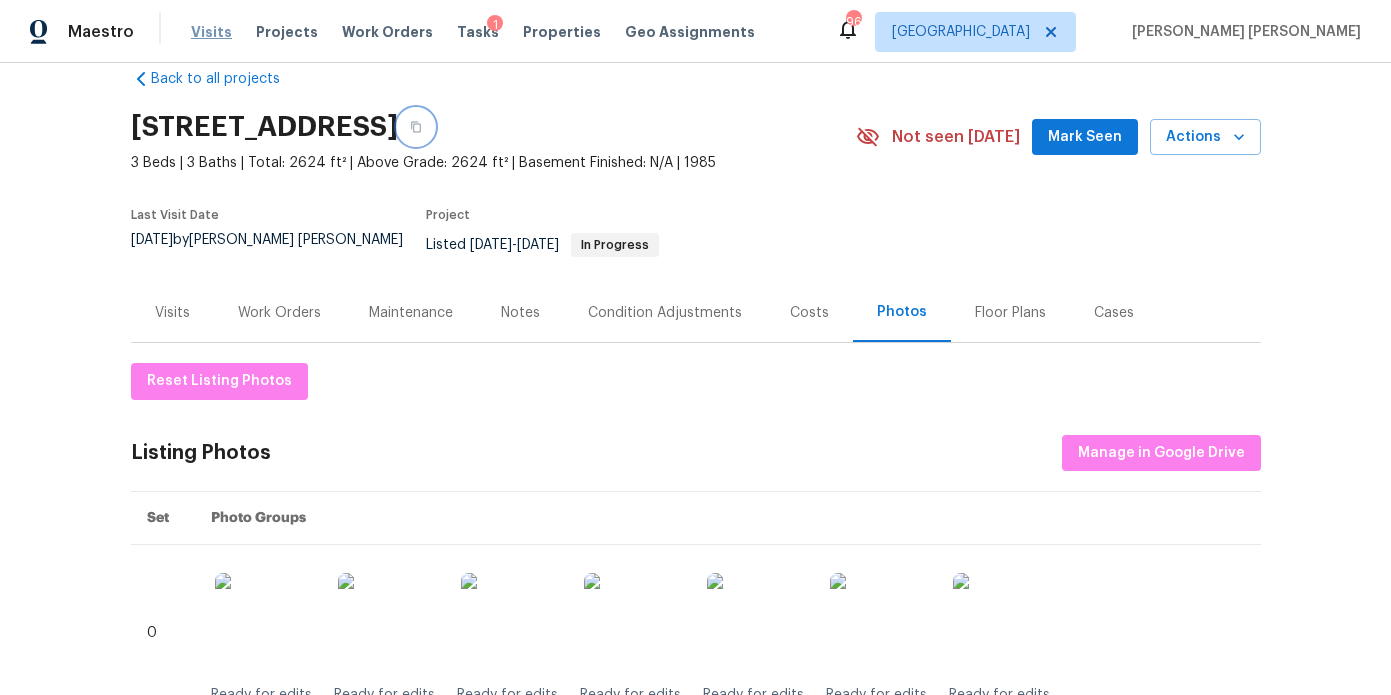 scroll, scrollTop: 0, scrollLeft: 0, axis: both 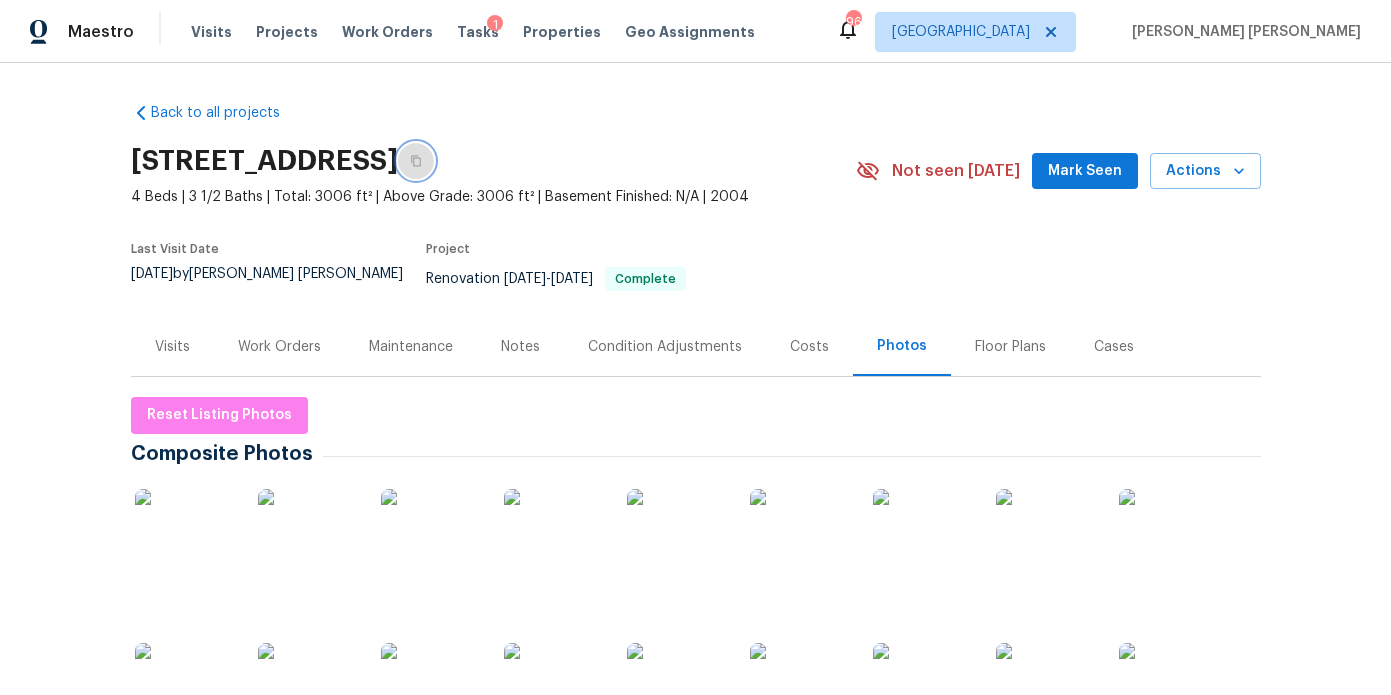 click 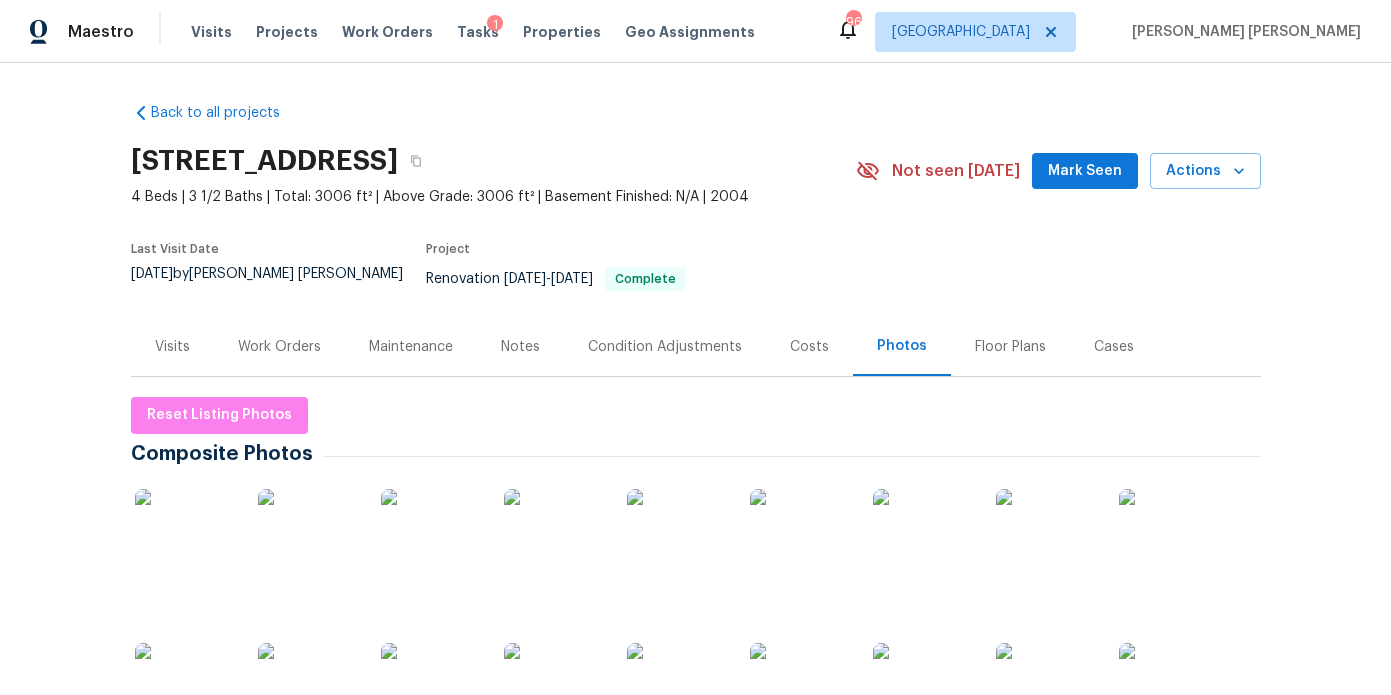 click on "Work Orders" at bounding box center (279, 347) 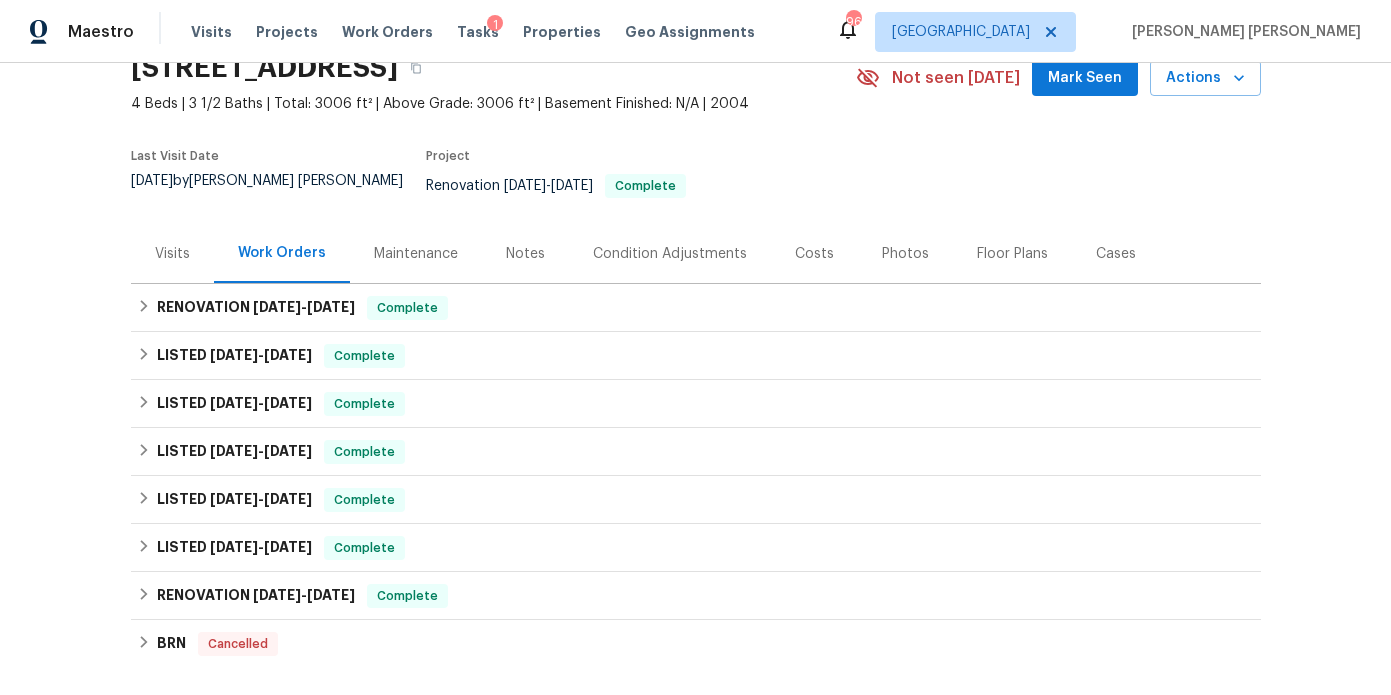 scroll, scrollTop: 109, scrollLeft: 0, axis: vertical 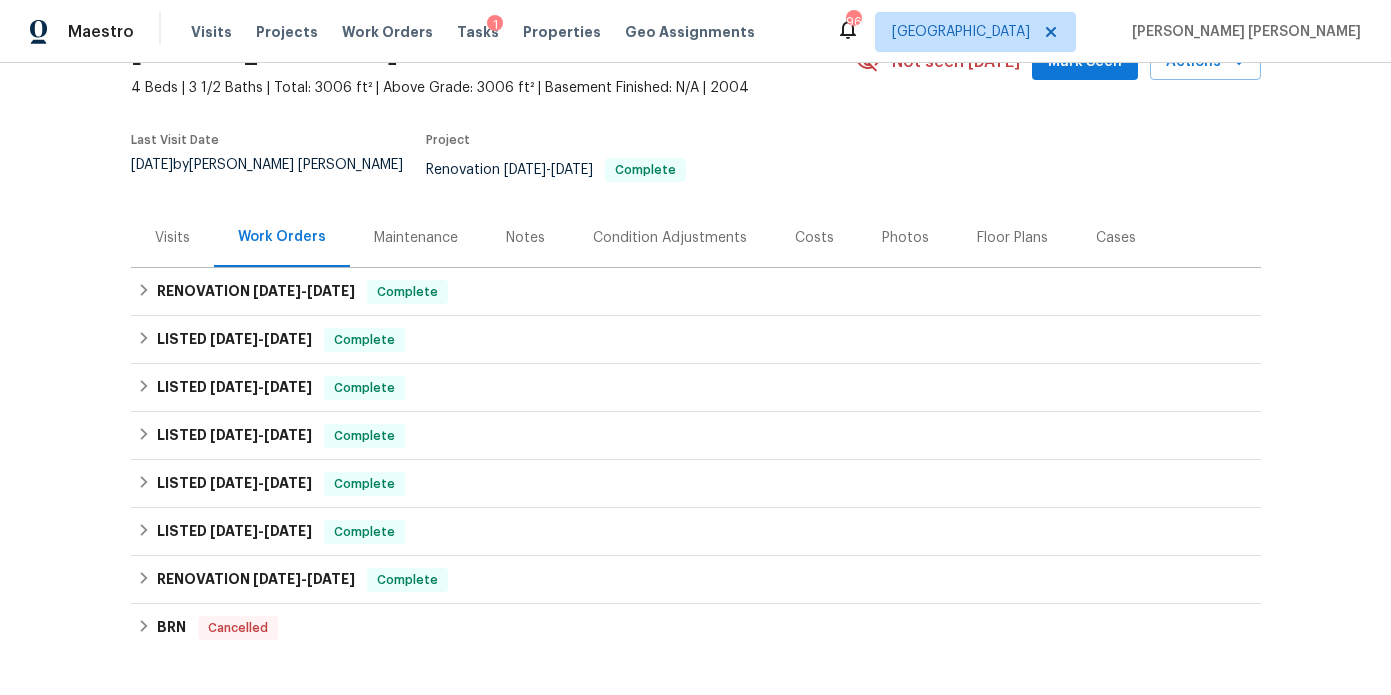 click on "Visits" at bounding box center [172, 237] 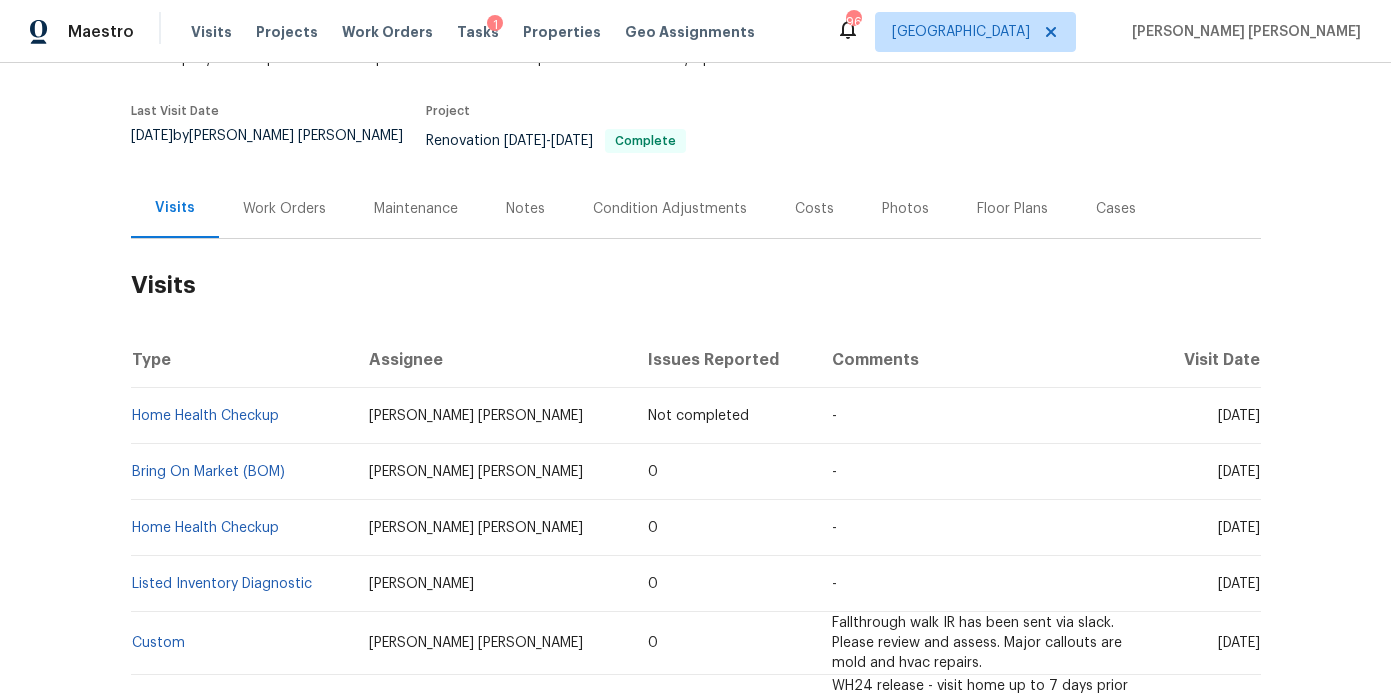 scroll, scrollTop: 0, scrollLeft: 0, axis: both 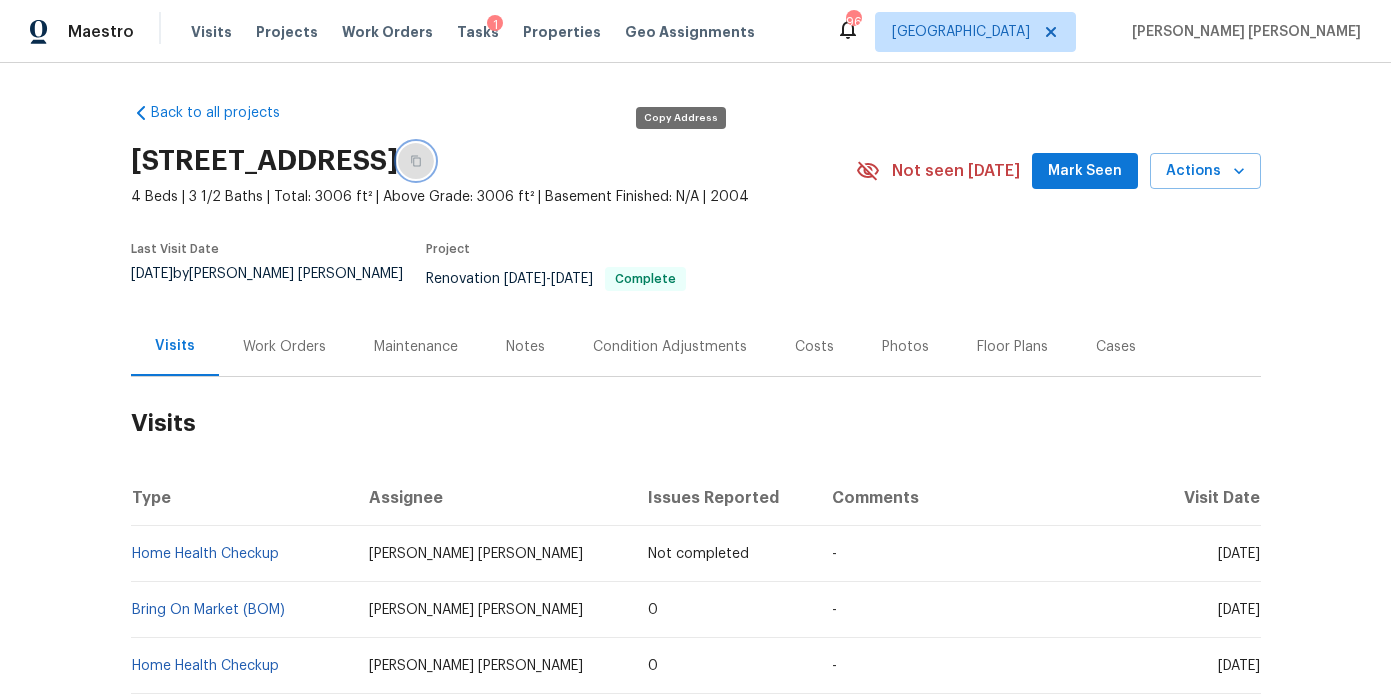 click at bounding box center (416, 161) 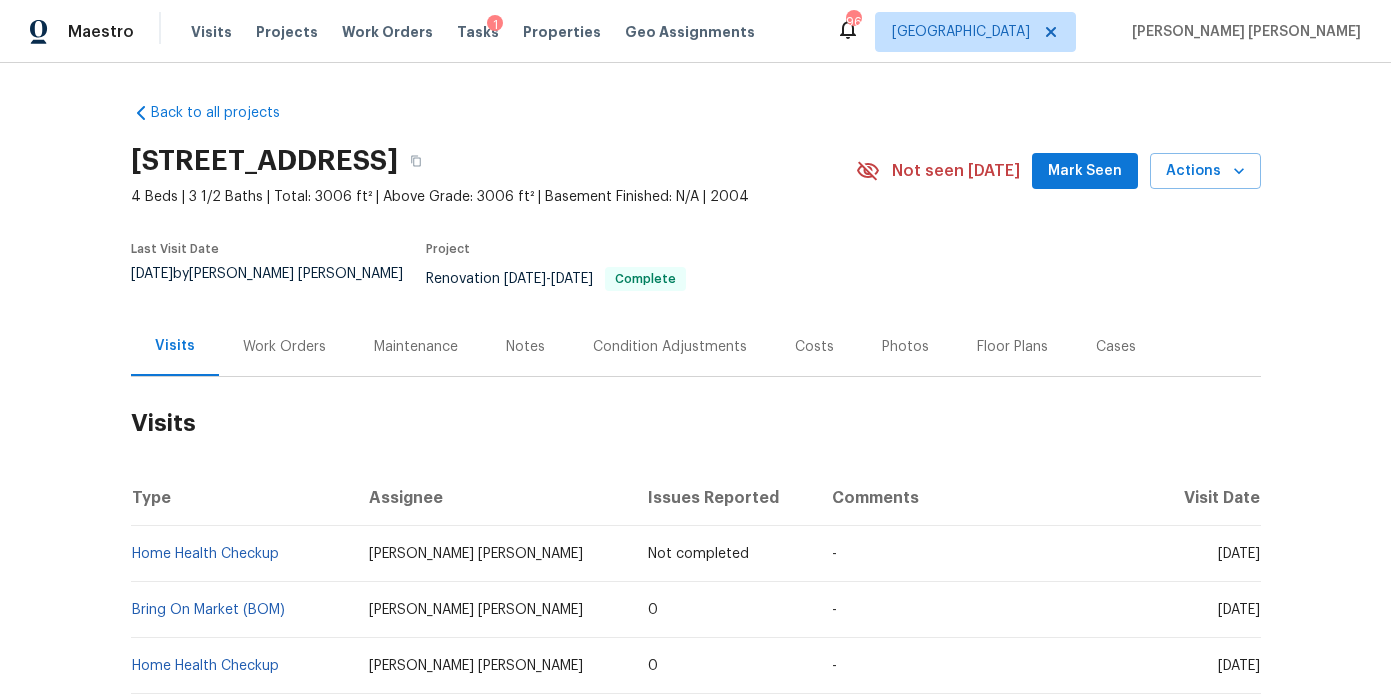 click on "Work Orders" at bounding box center [284, 346] 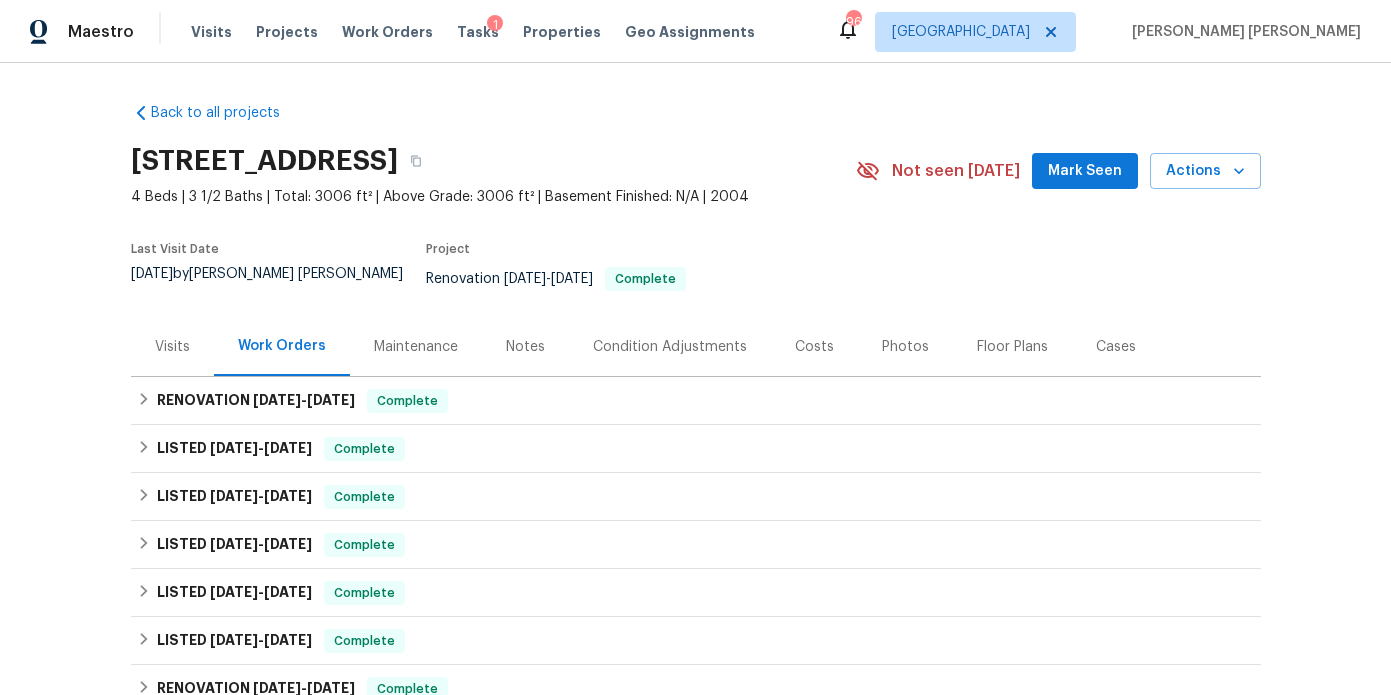 scroll, scrollTop: 87, scrollLeft: 0, axis: vertical 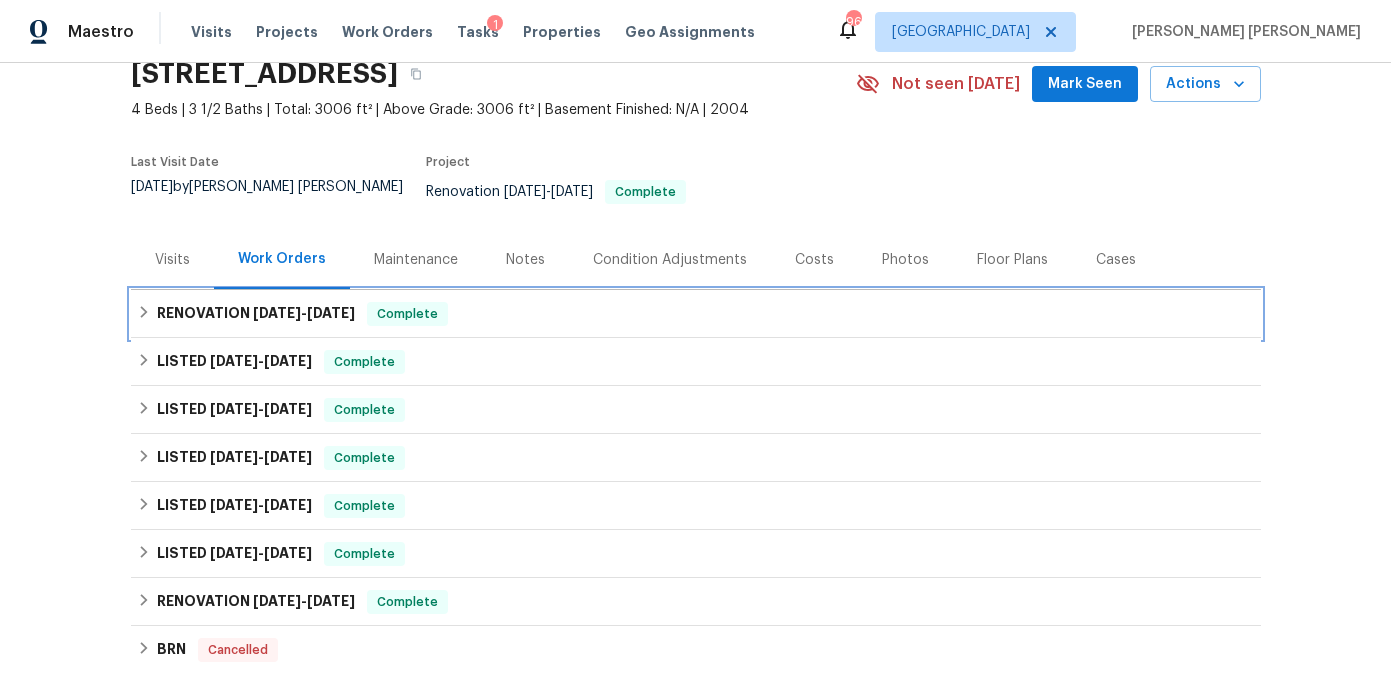click on "RENOVATION   7/8/25  -  7/8/25" at bounding box center [256, 314] 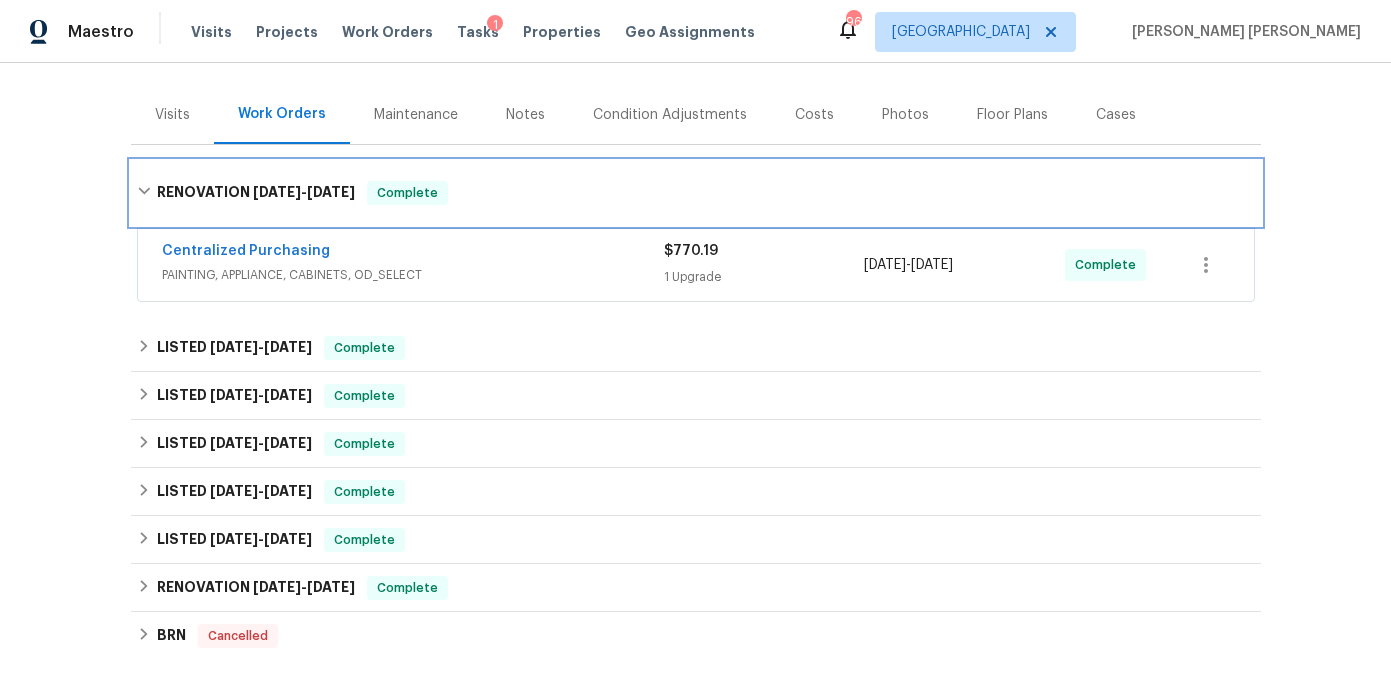 scroll, scrollTop: 248, scrollLeft: 0, axis: vertical 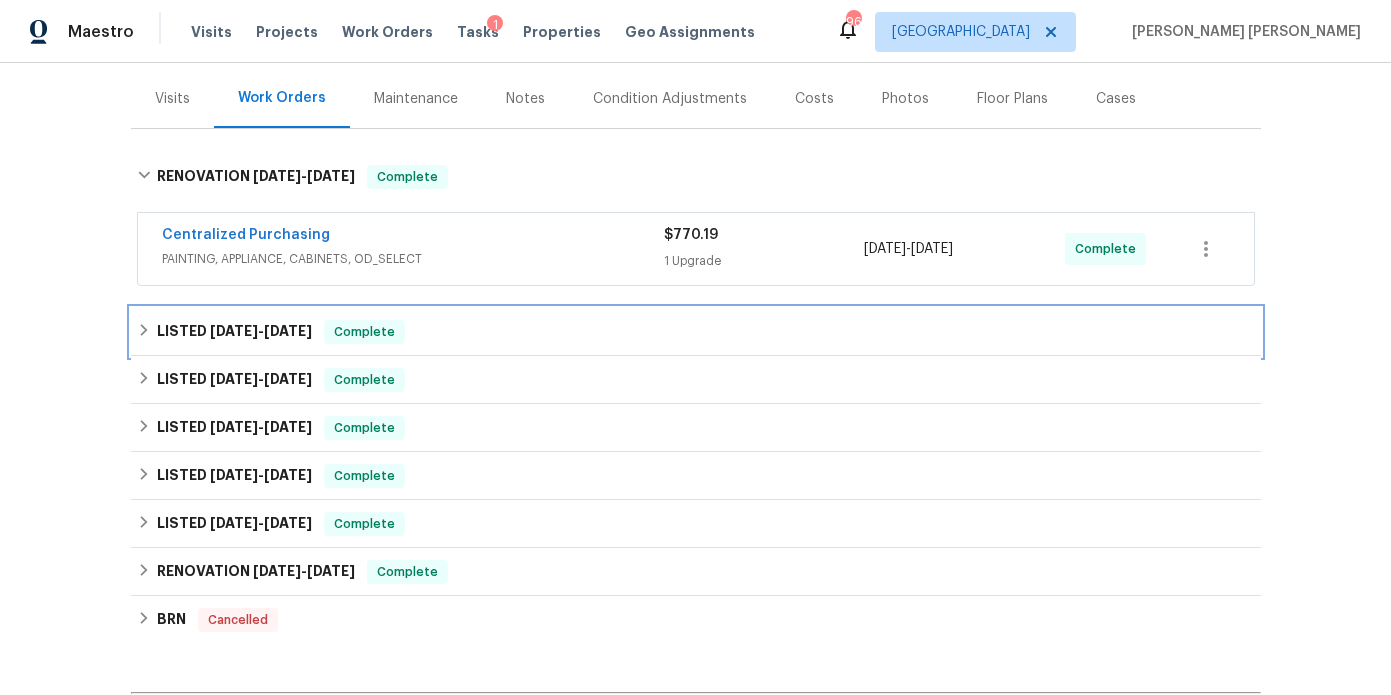 click on "7/9/25" at bounding box center [288, 331] 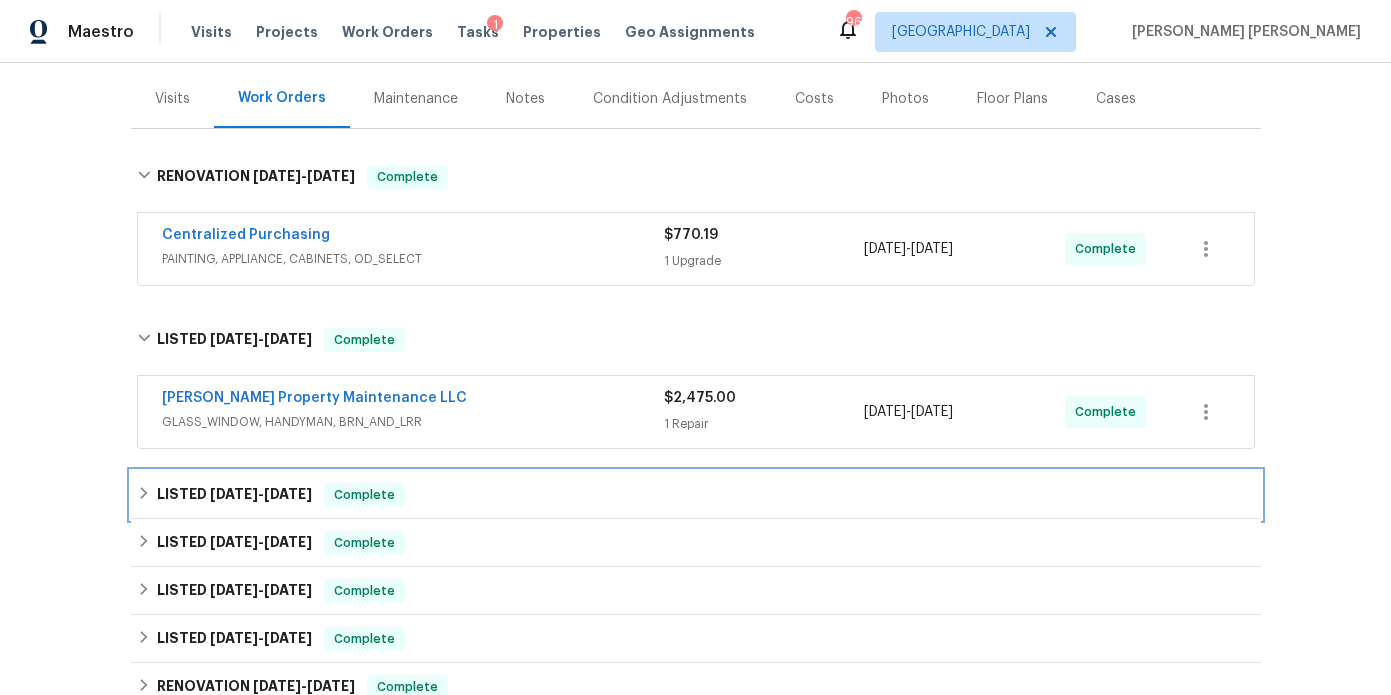 click on "7/3/25  -  7/15/25" at bounding box center (261, 494) 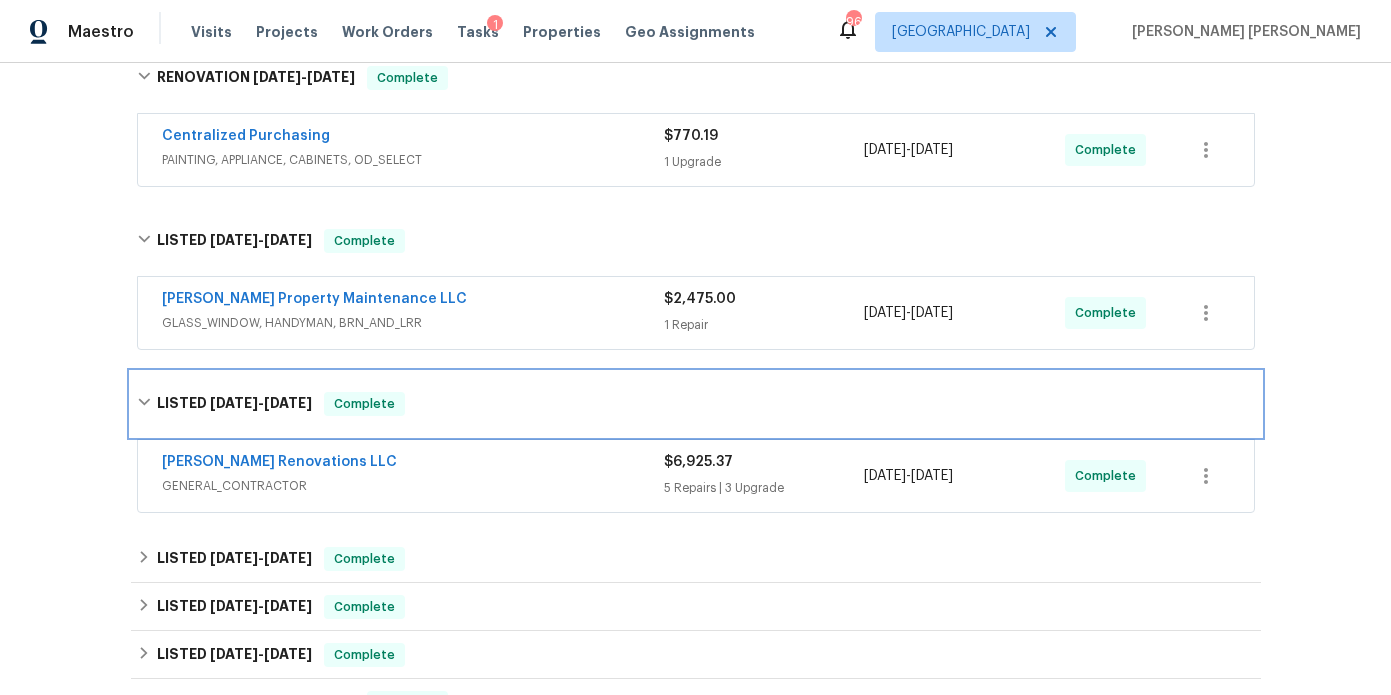 scroll, scrollTop: 365, scrollLeft: 0, axis: vertical 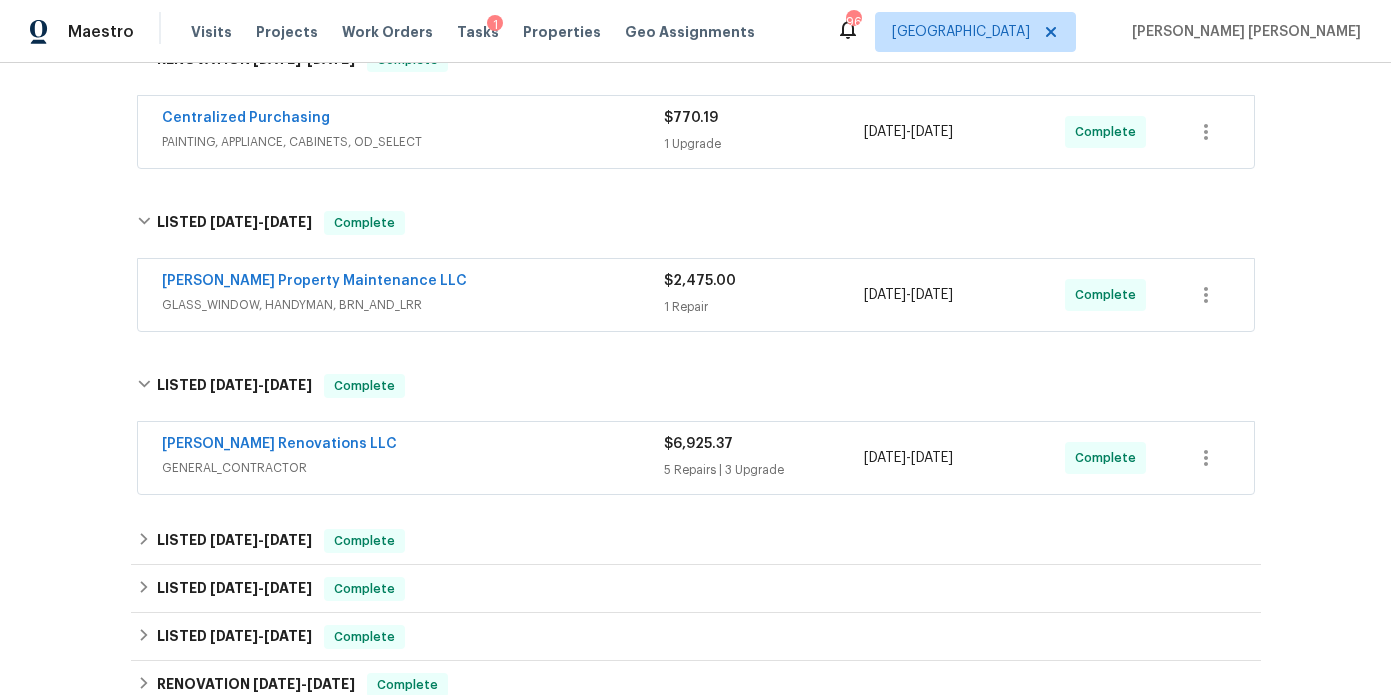 click on "Glen Property Maintenance LLC" at bounding box center (413, 283) 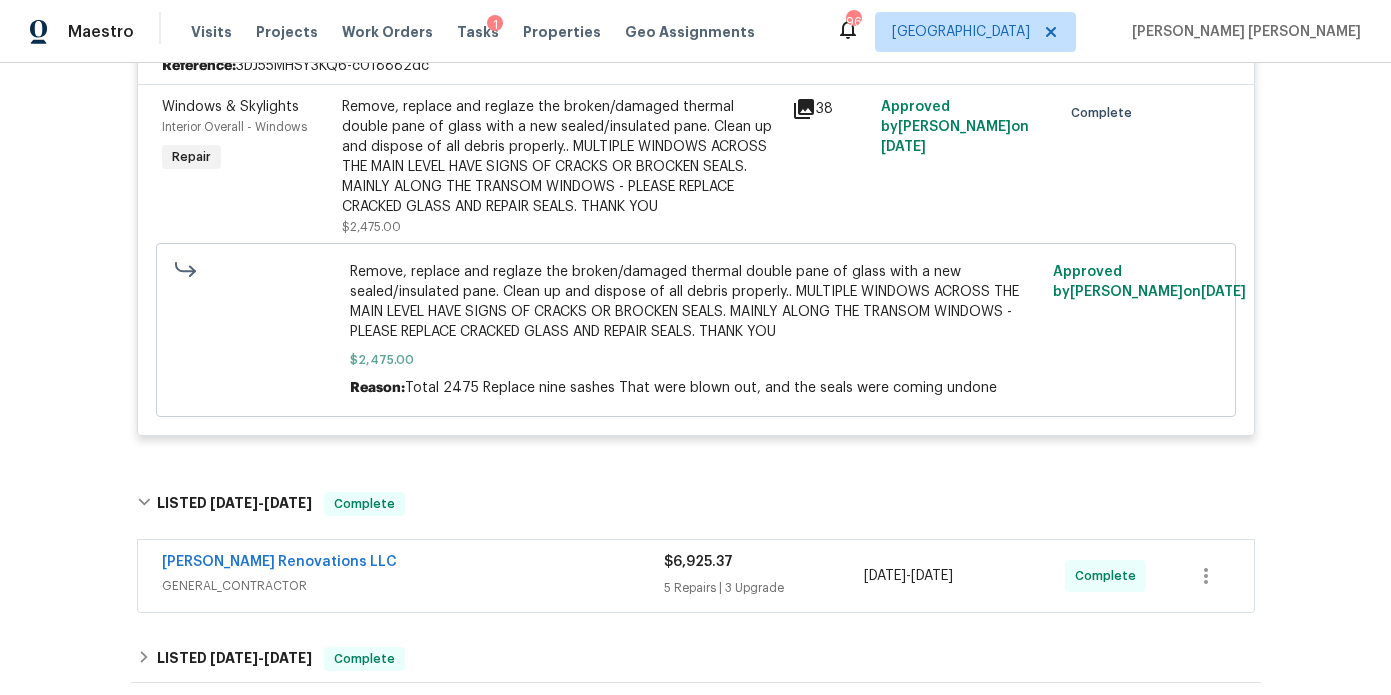click on "Aseem Renovations LLC" at bounding box center (413, 564) 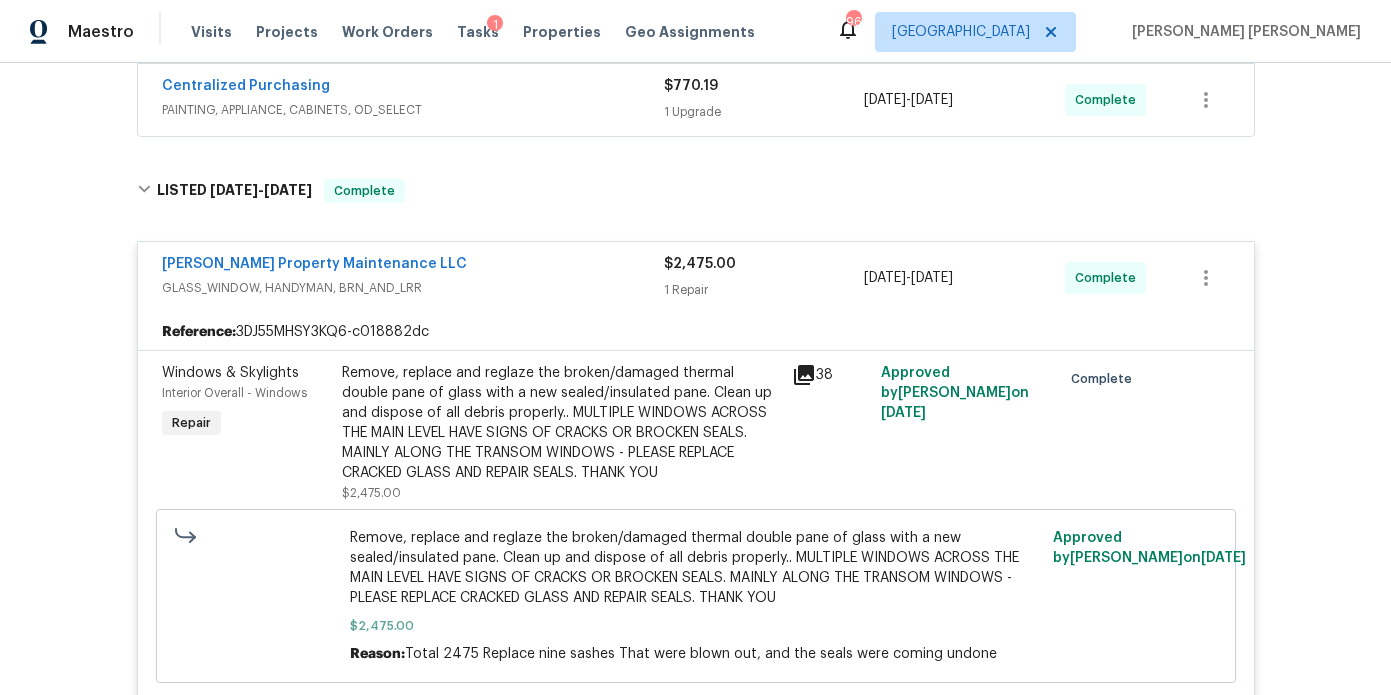 scroll, scrollTop: 197, scrollLeft: 0, axis: vertical 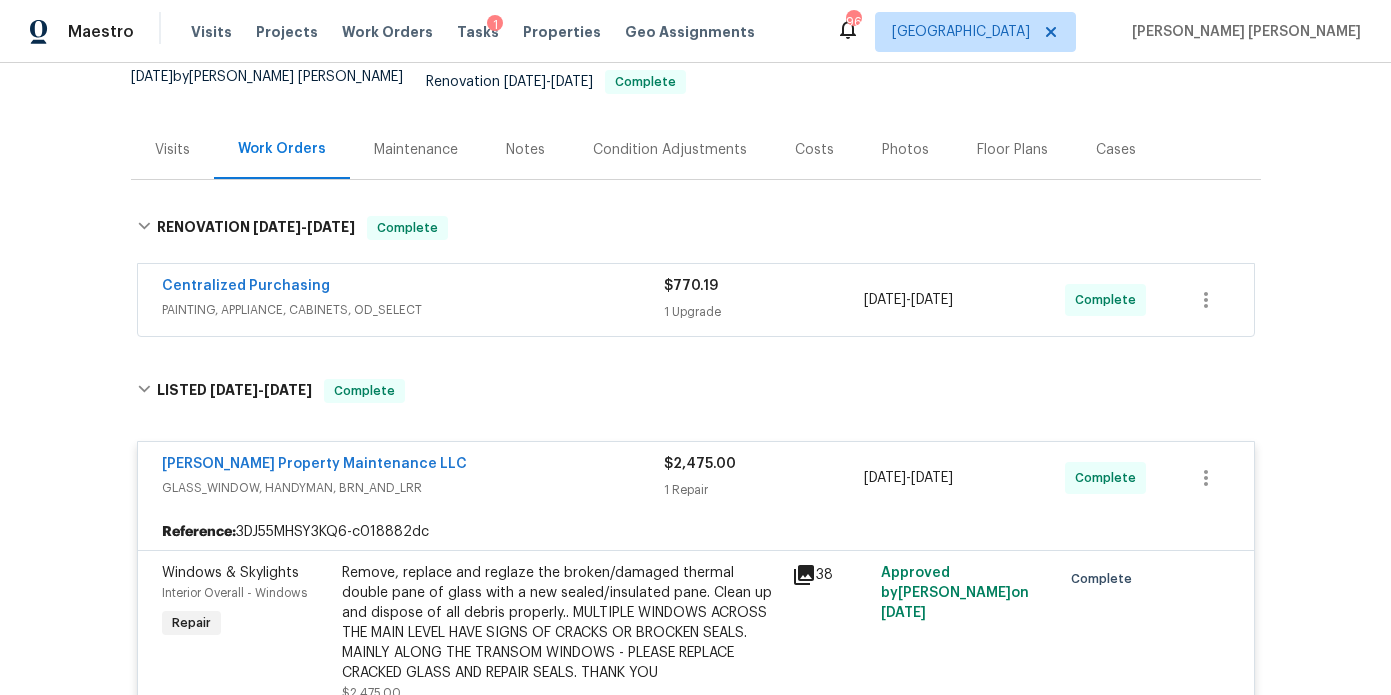 click on "Glen Property Maintenance LLC" at bounding box center (413, 466) 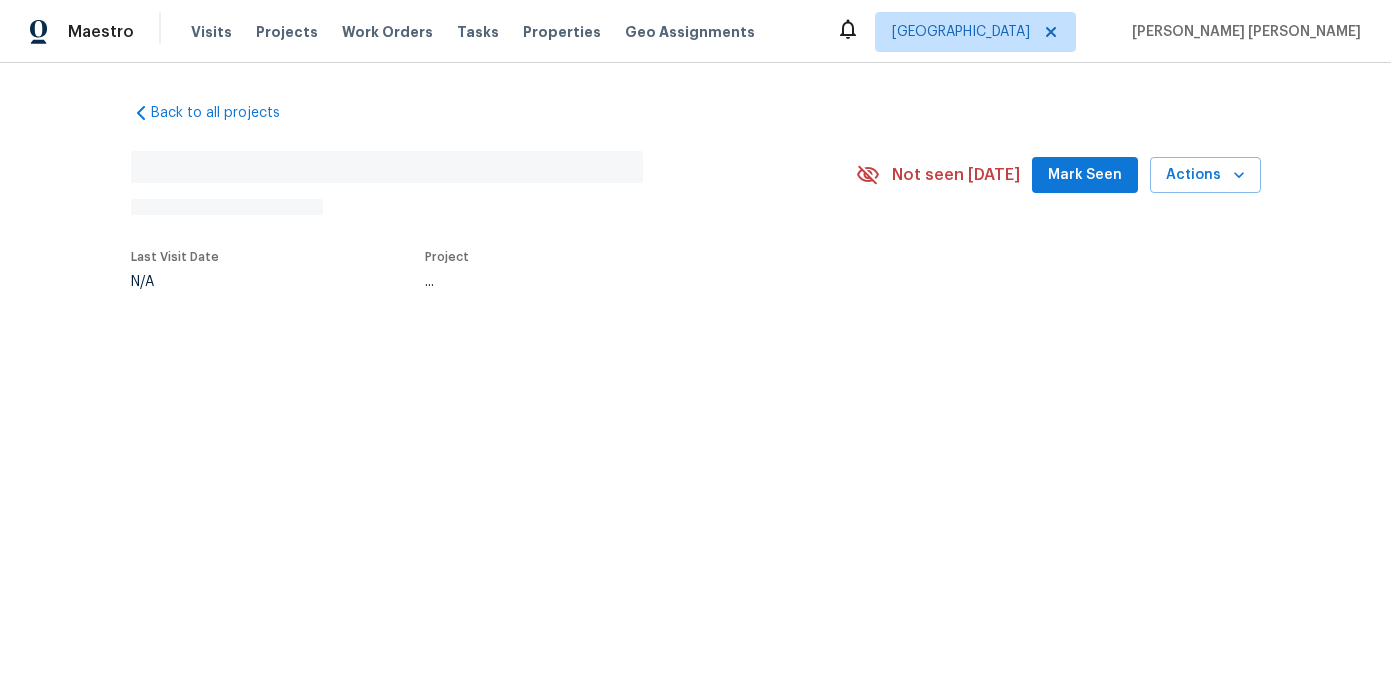 scroll, scrollTop: 0, scrollLeft: 0, axis: both 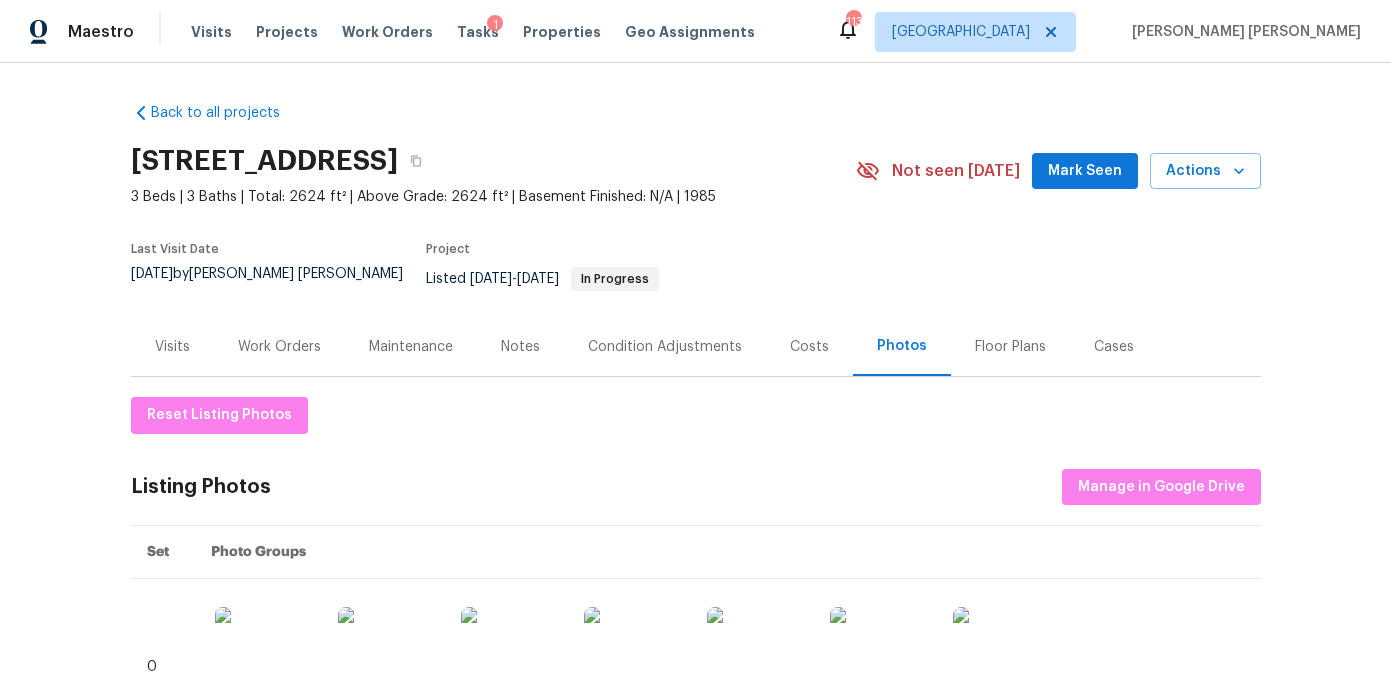 click on "Work Orders" at bounding box center [279, 347] 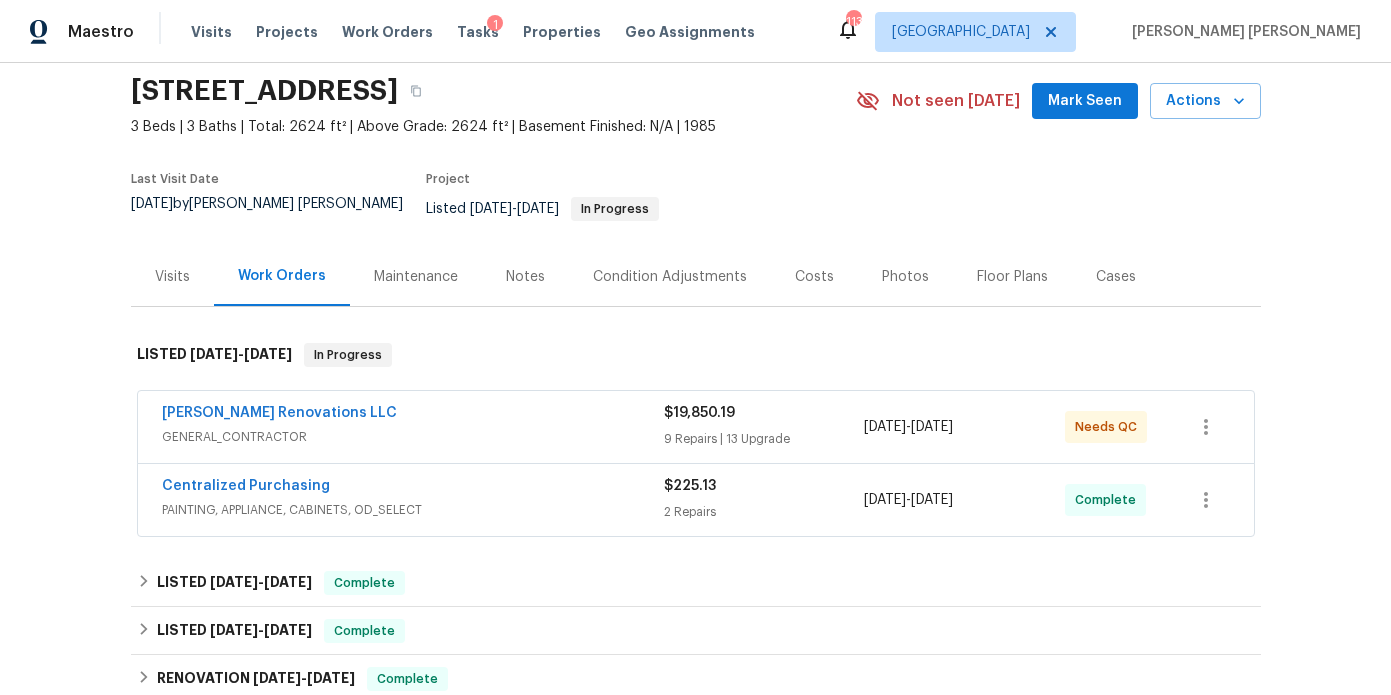 scroll, scrollTop: 113, scrollLeft: 0, axis: vertical 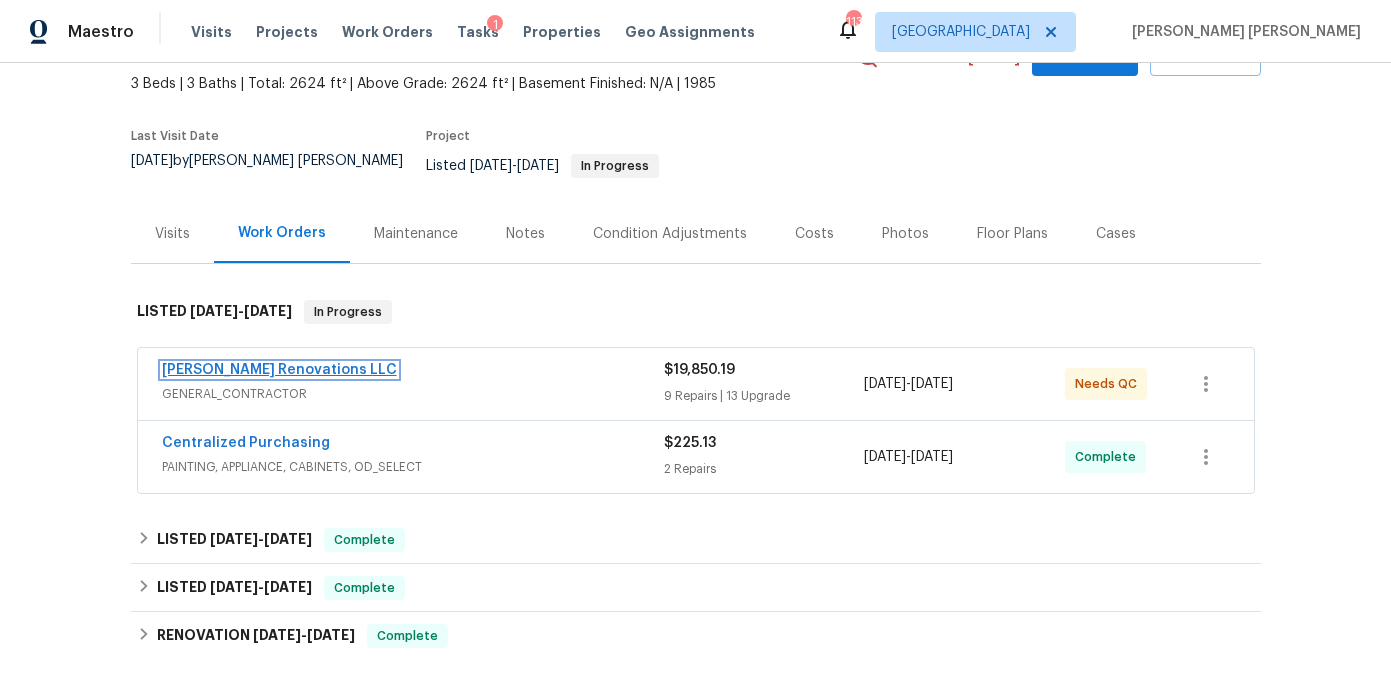click on "Aseem Renovations LLC" at bounding box center [279, 370] 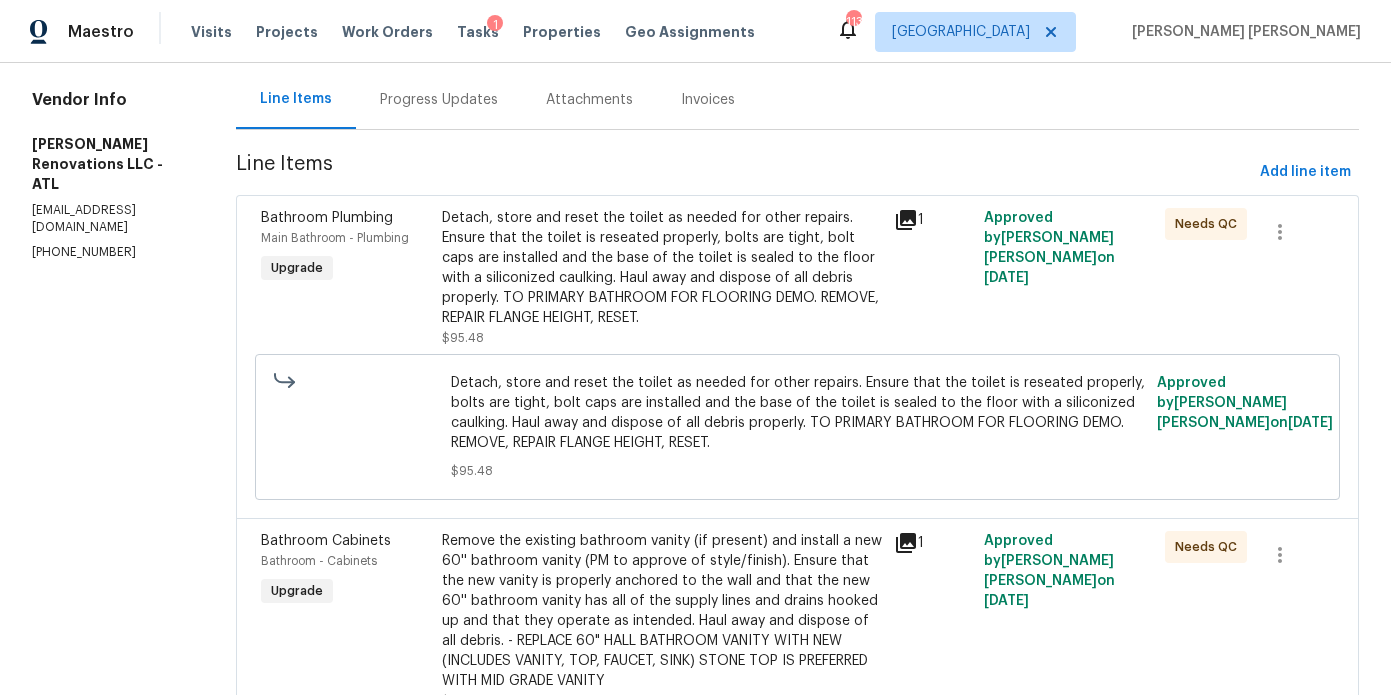 scroll, scrollTop: 0, scrollLeft: 0, axis: both 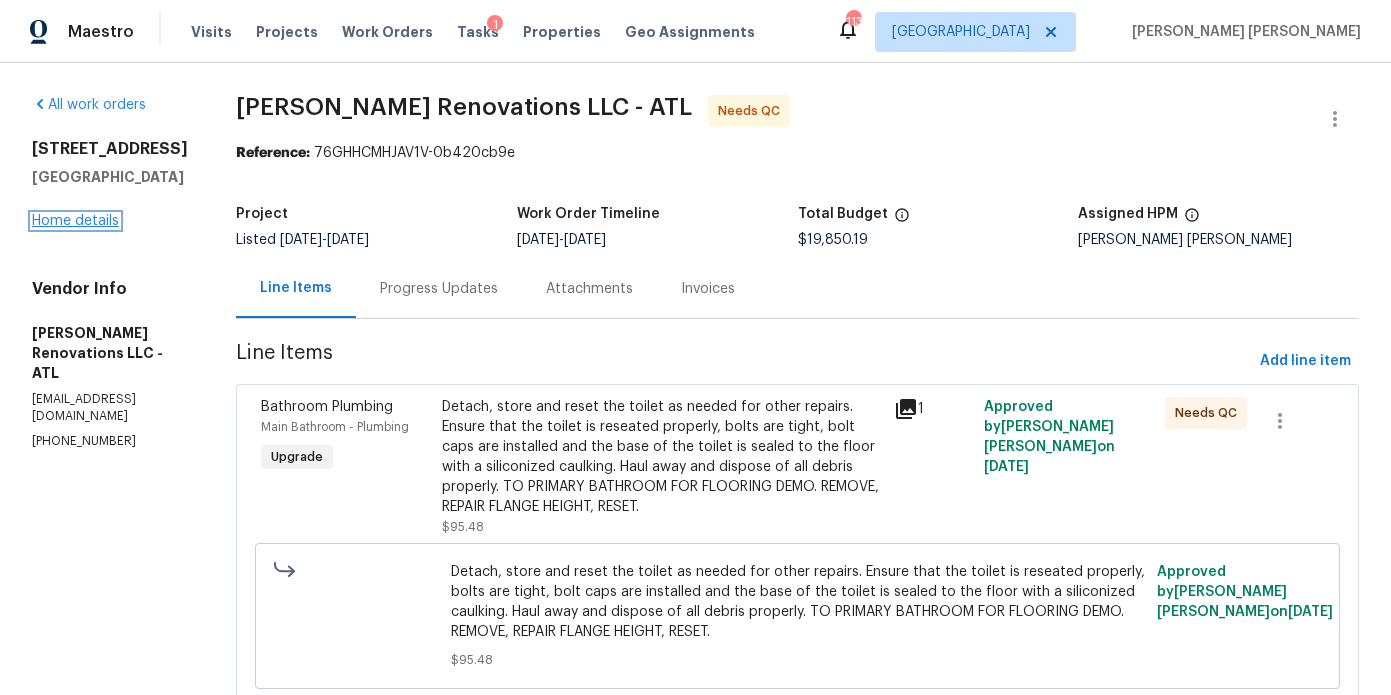 click on "Home details" at bounding box center [75, 221] 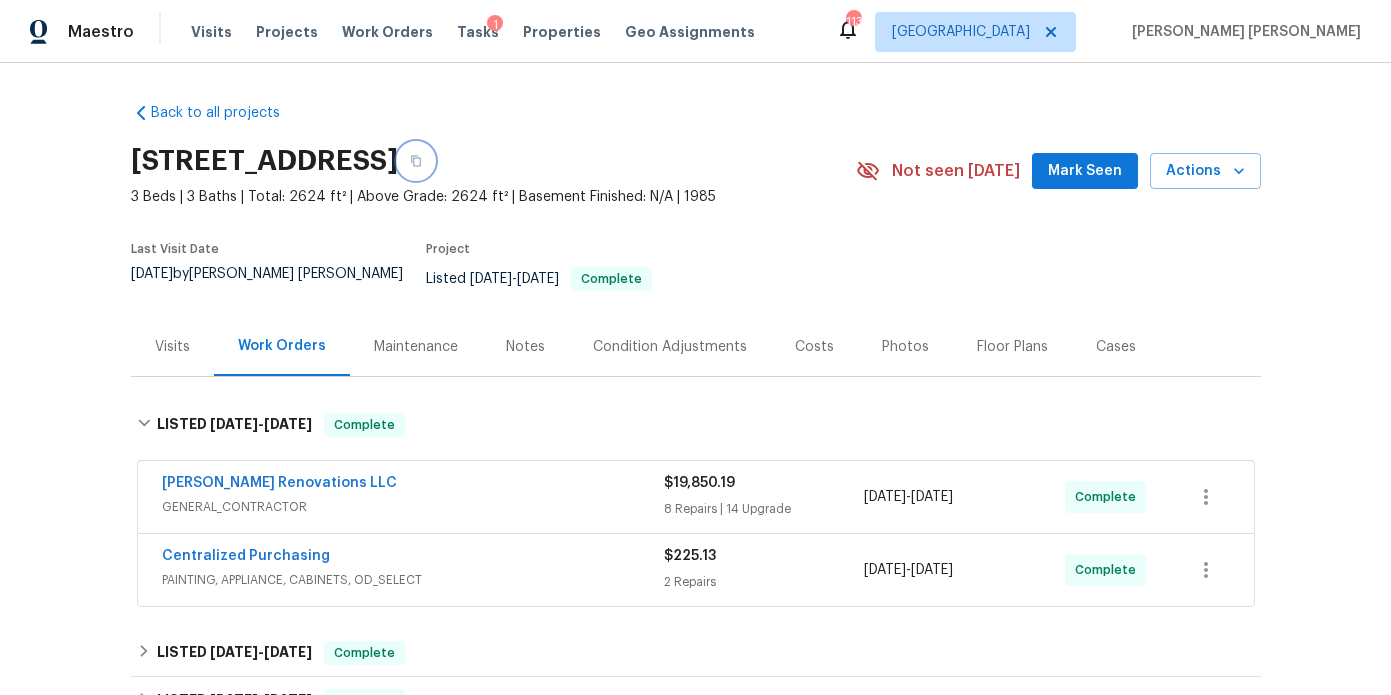 click at bounding box center (416, 161) 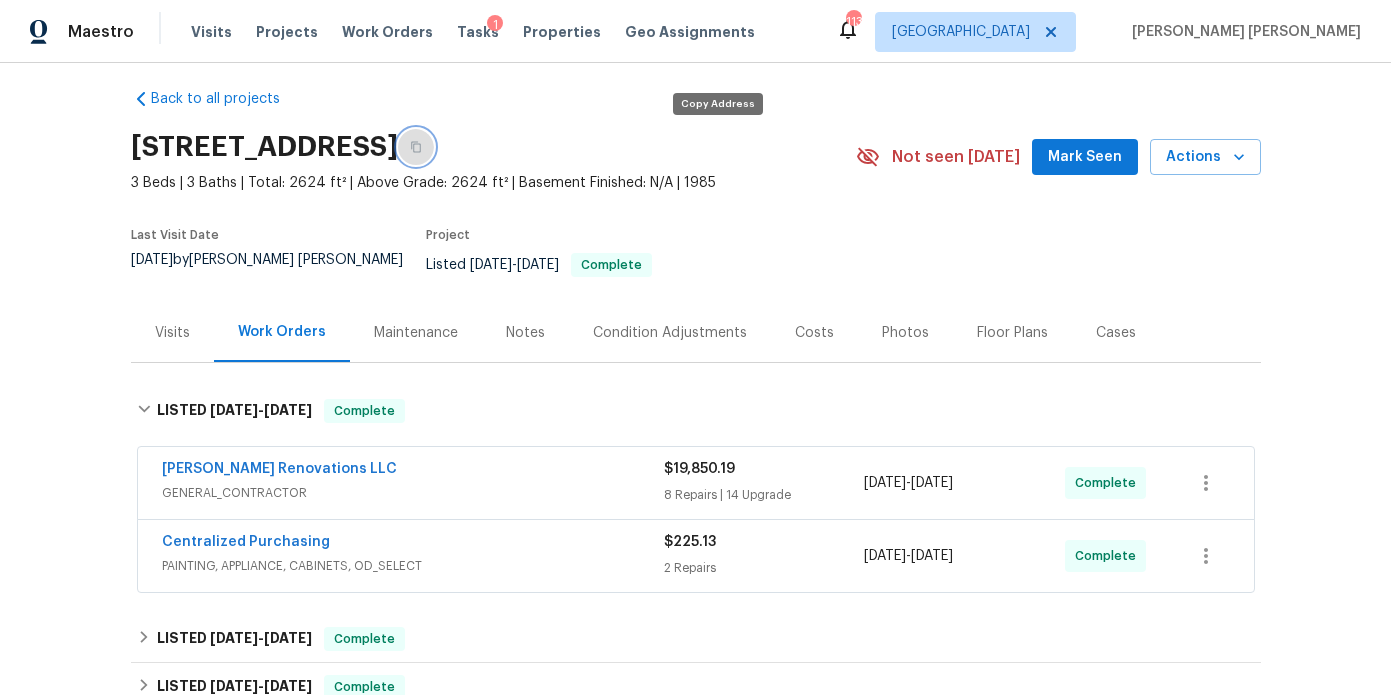 click at bounding box center [416, 147] 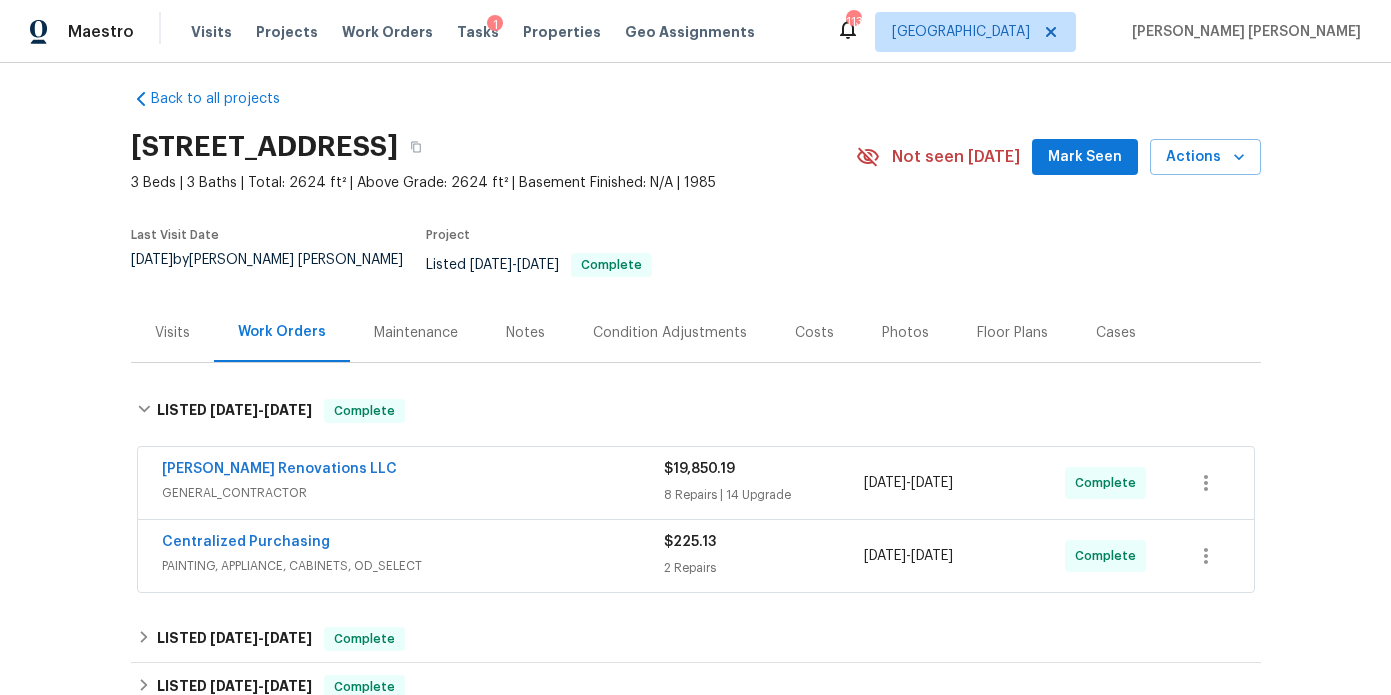 click on "Photos" at bounding box center (905, 333) 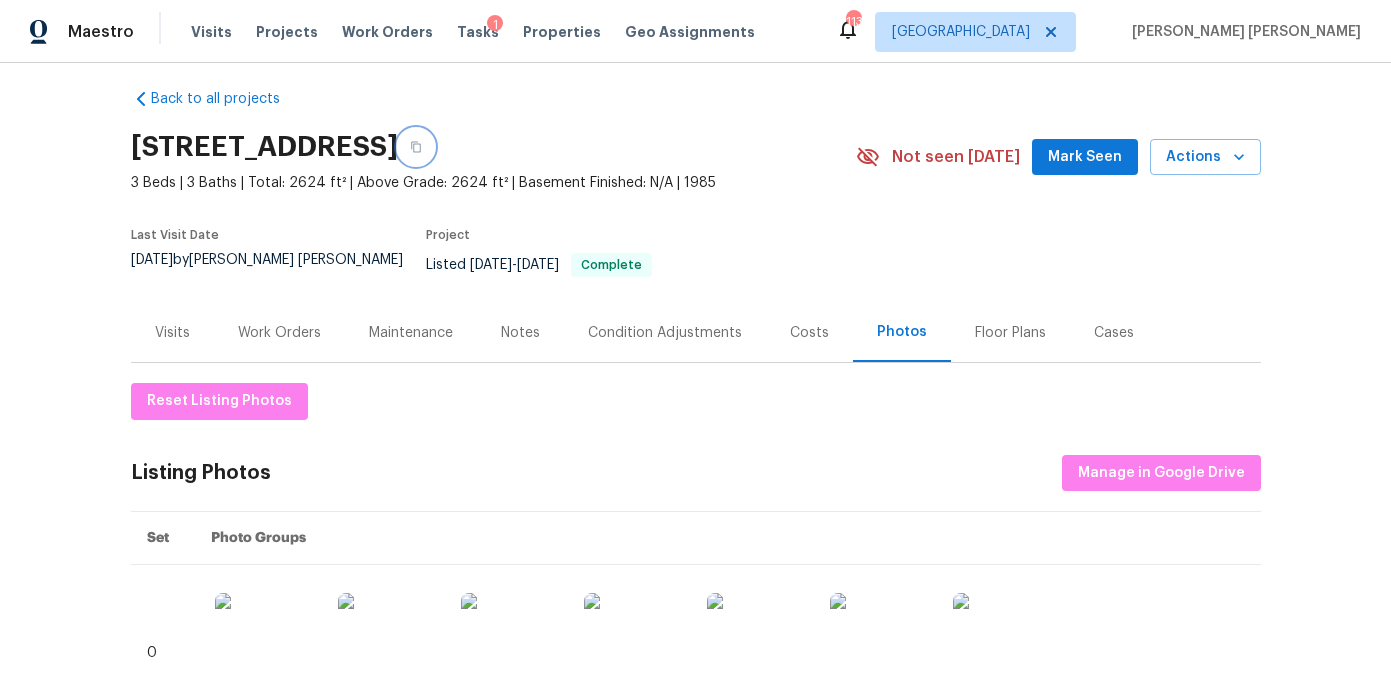 click 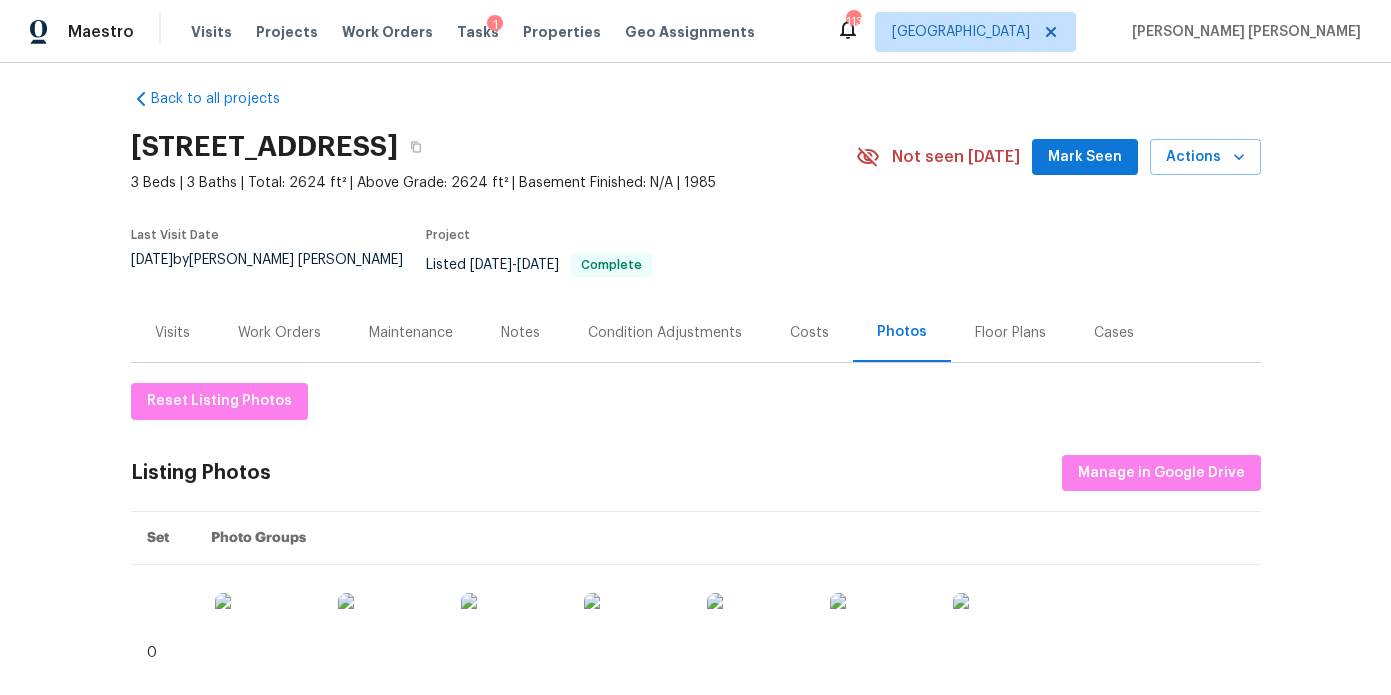 click on "Notes" at bounding box center [520, 332] 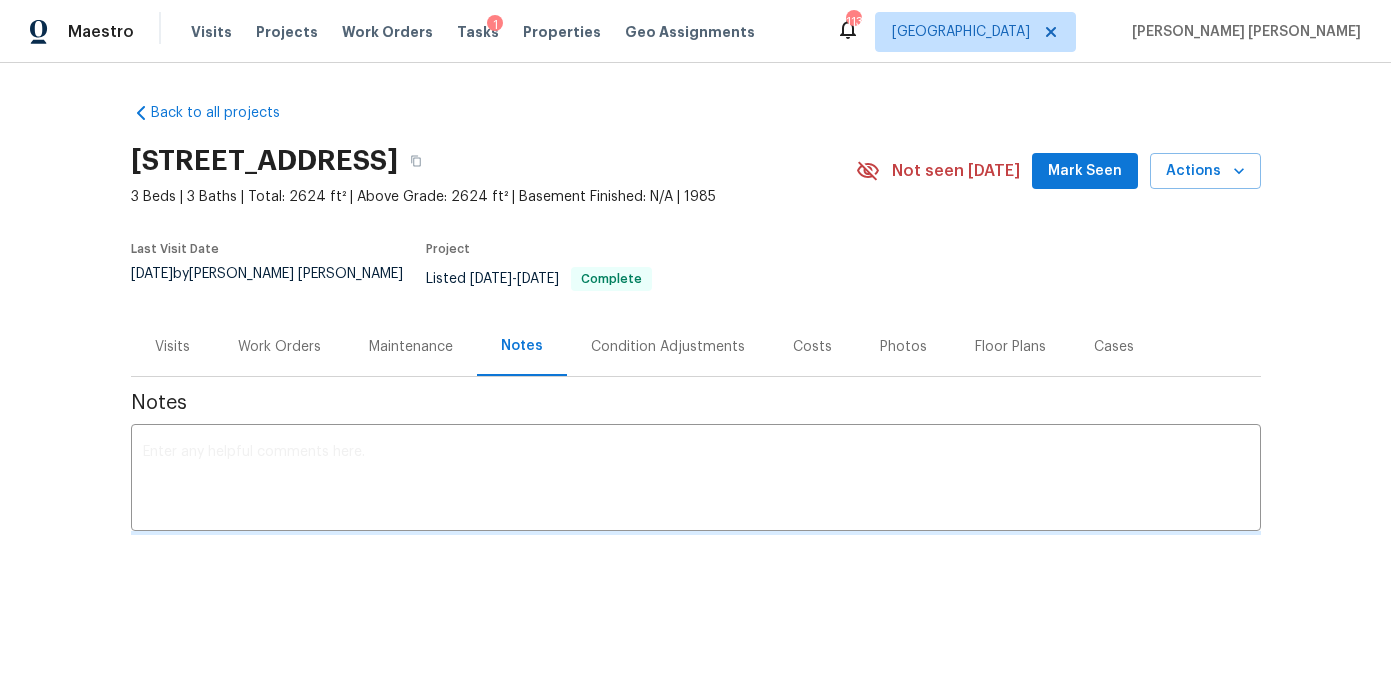 scroll, scrollTop: 0, scrollLeft: 0, axis: both 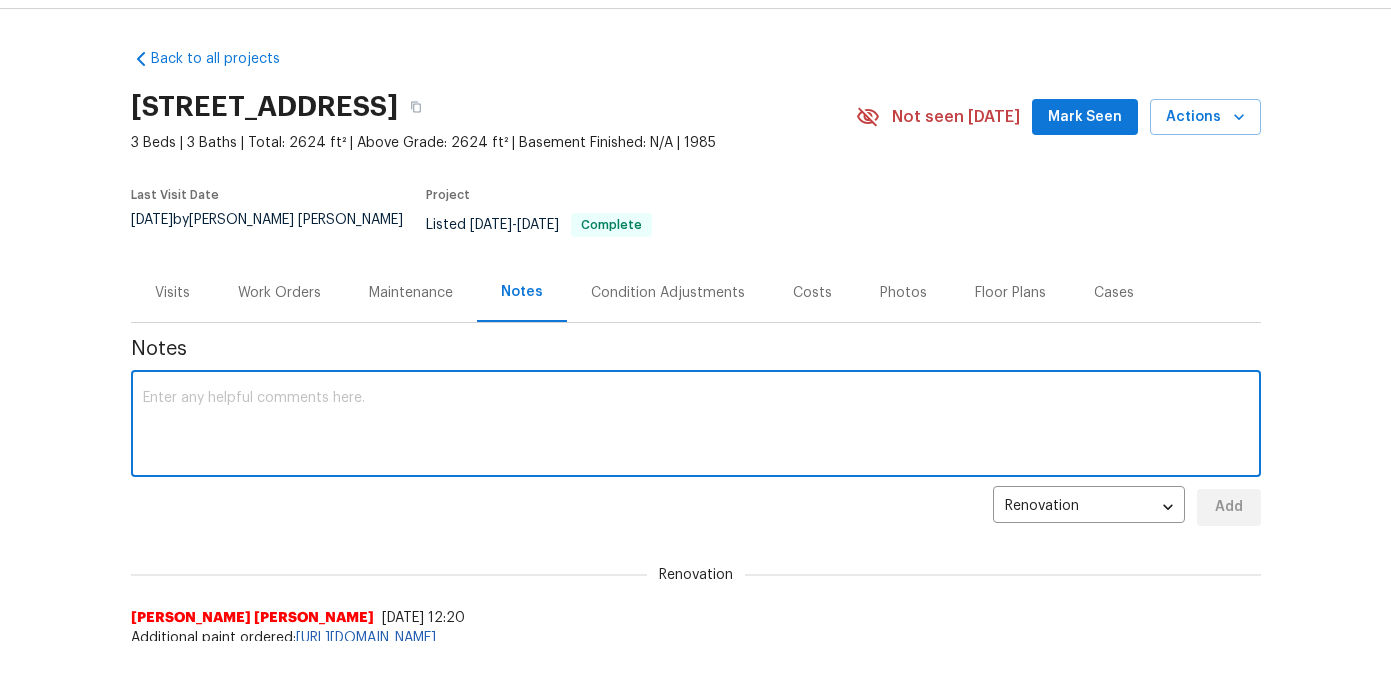 click at bounding box center (696, 426) 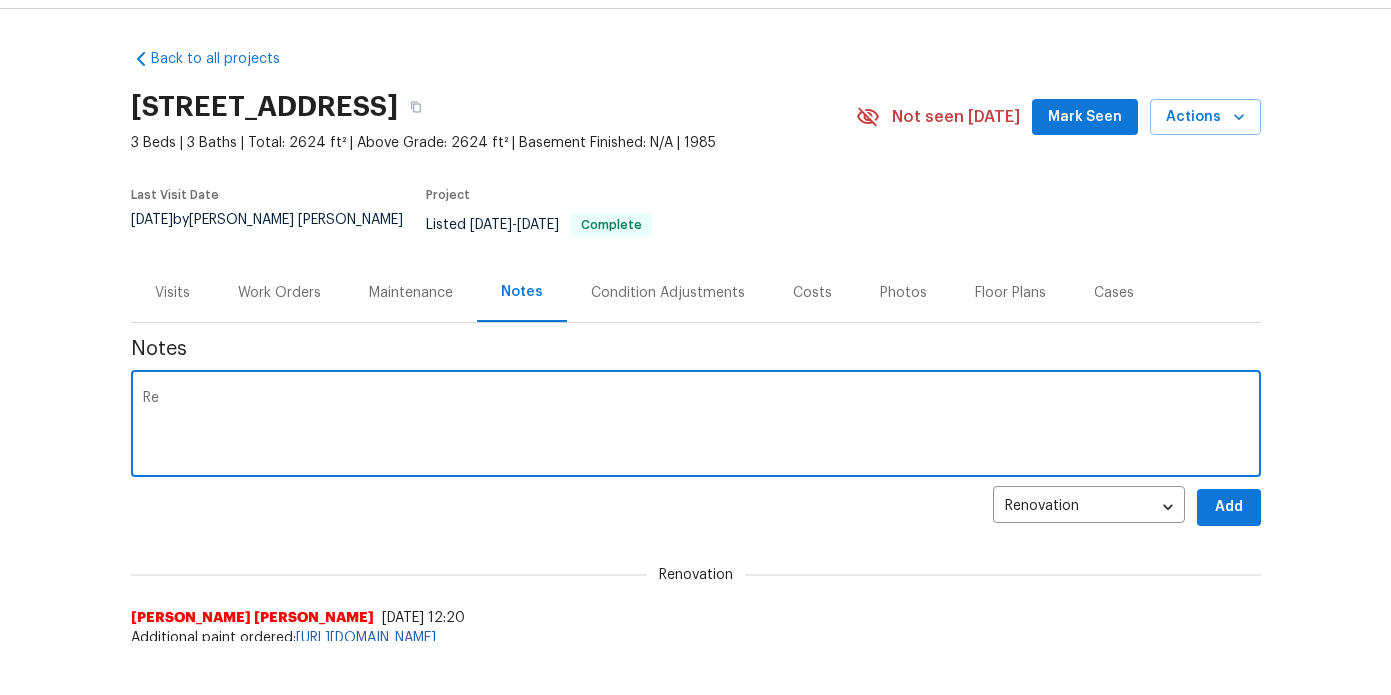 type on "R" 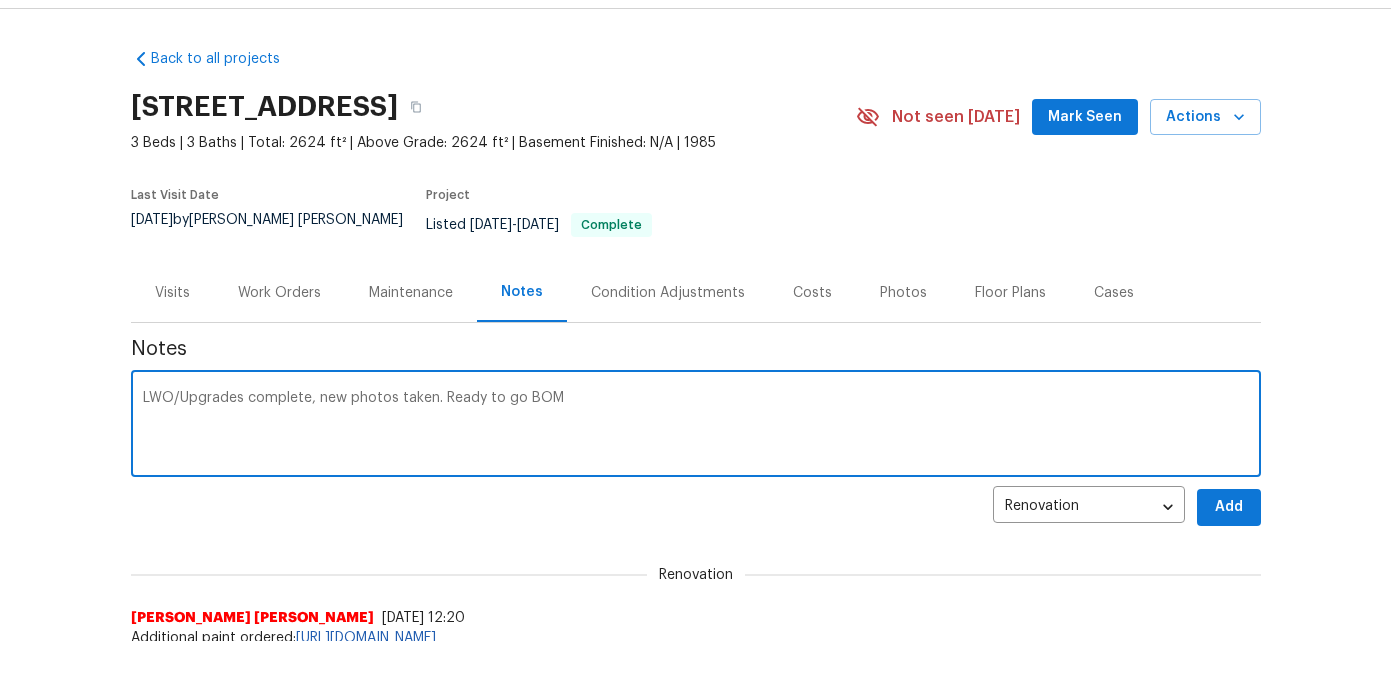 type on "LWO/Upgrades complete, new photos taken. Ready to go BOM" 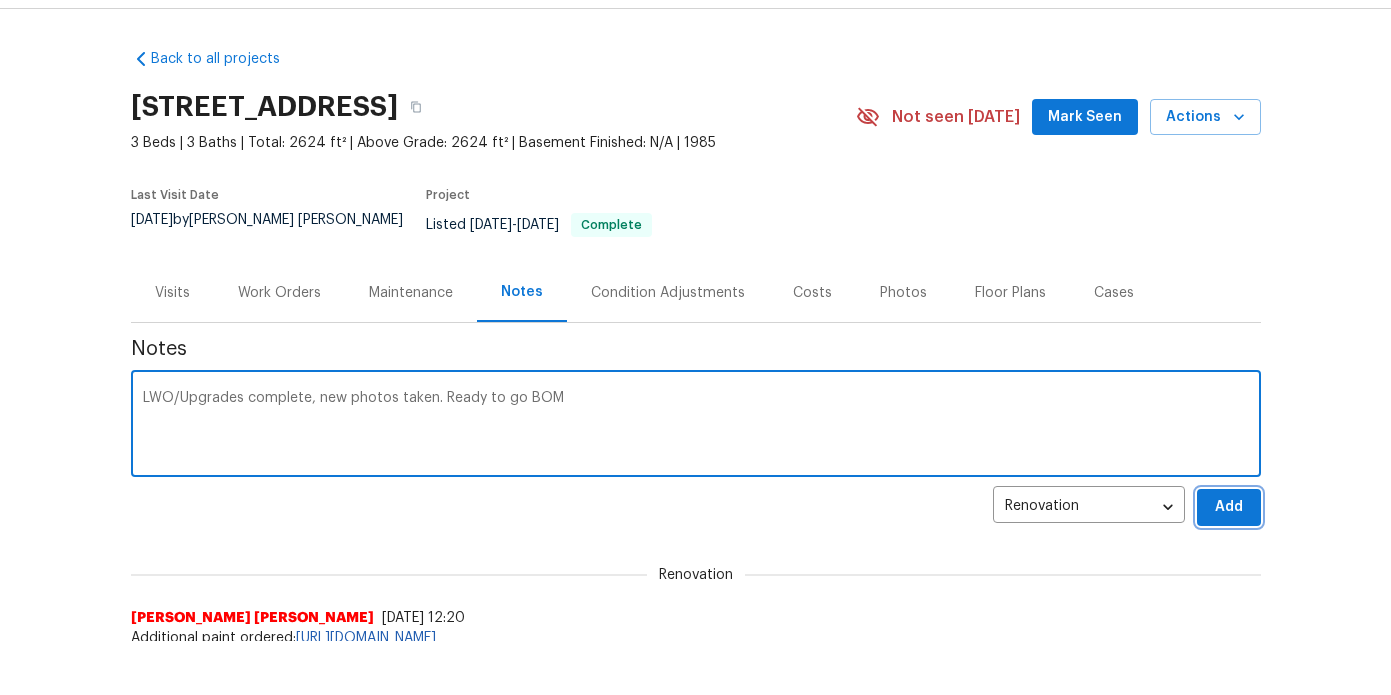 click on "Add" at bounding box center (1229, 507) 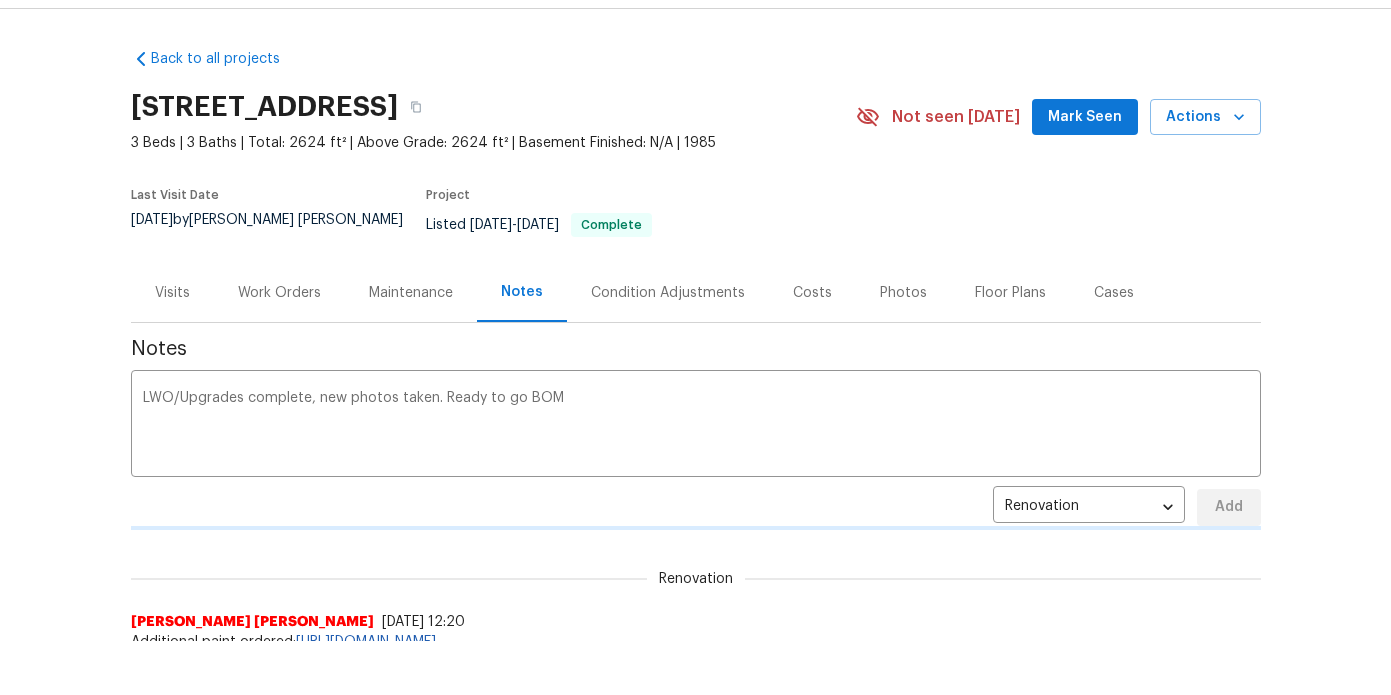 type 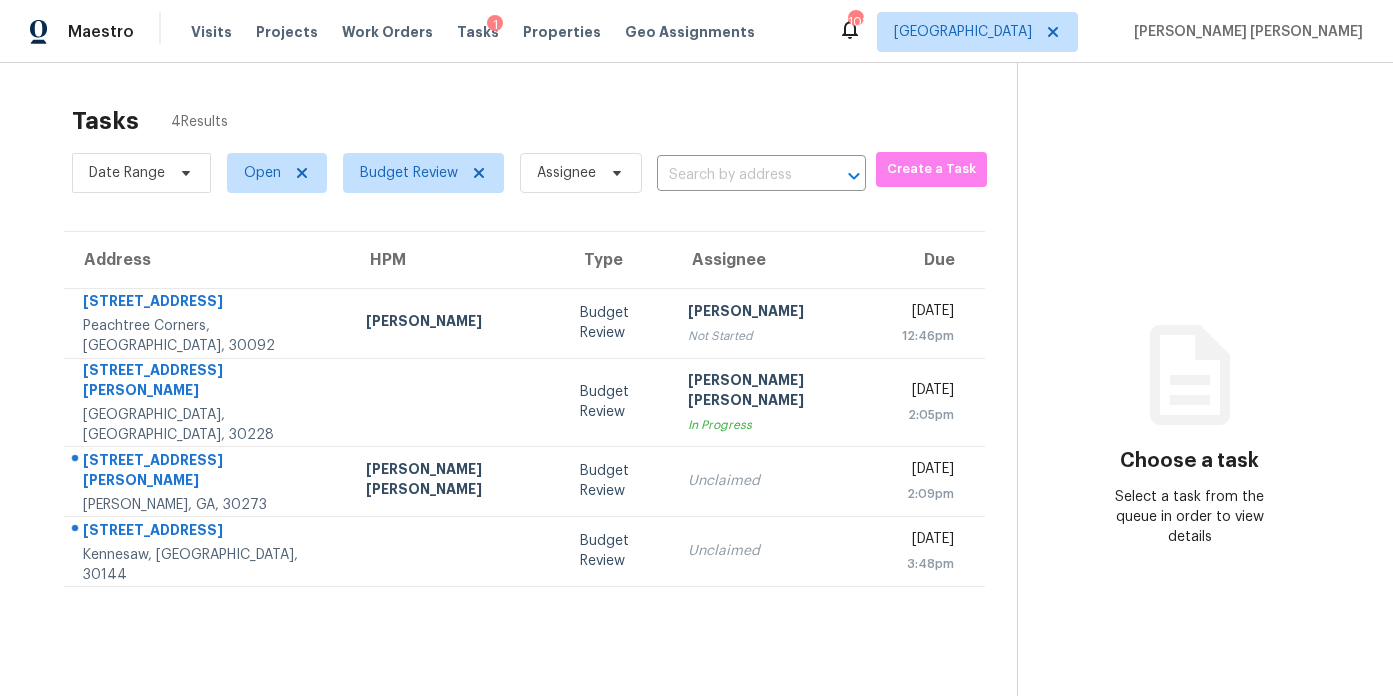 scroll, scrollTop: 0, scrollLeft: 0, axis: both 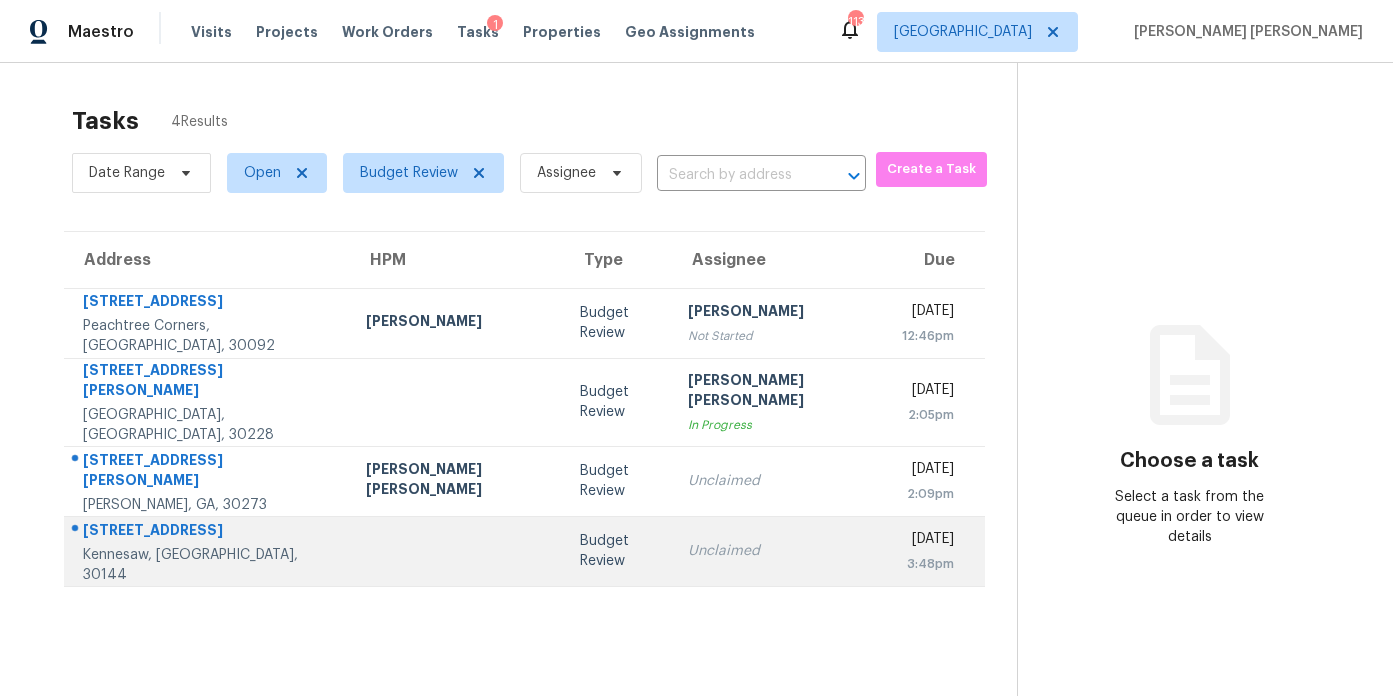 click at bounding box center [457, 551] 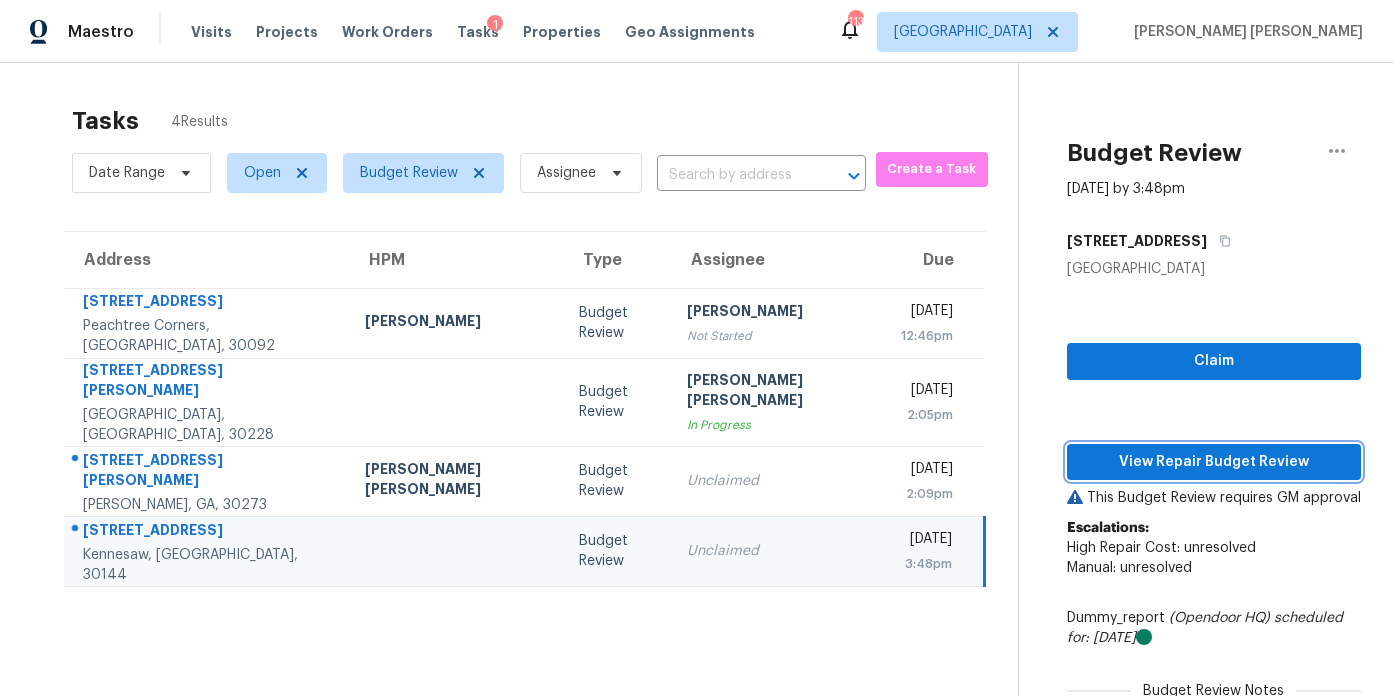 click on "View Repair Budget Review" at bounding box center (1214, 462) 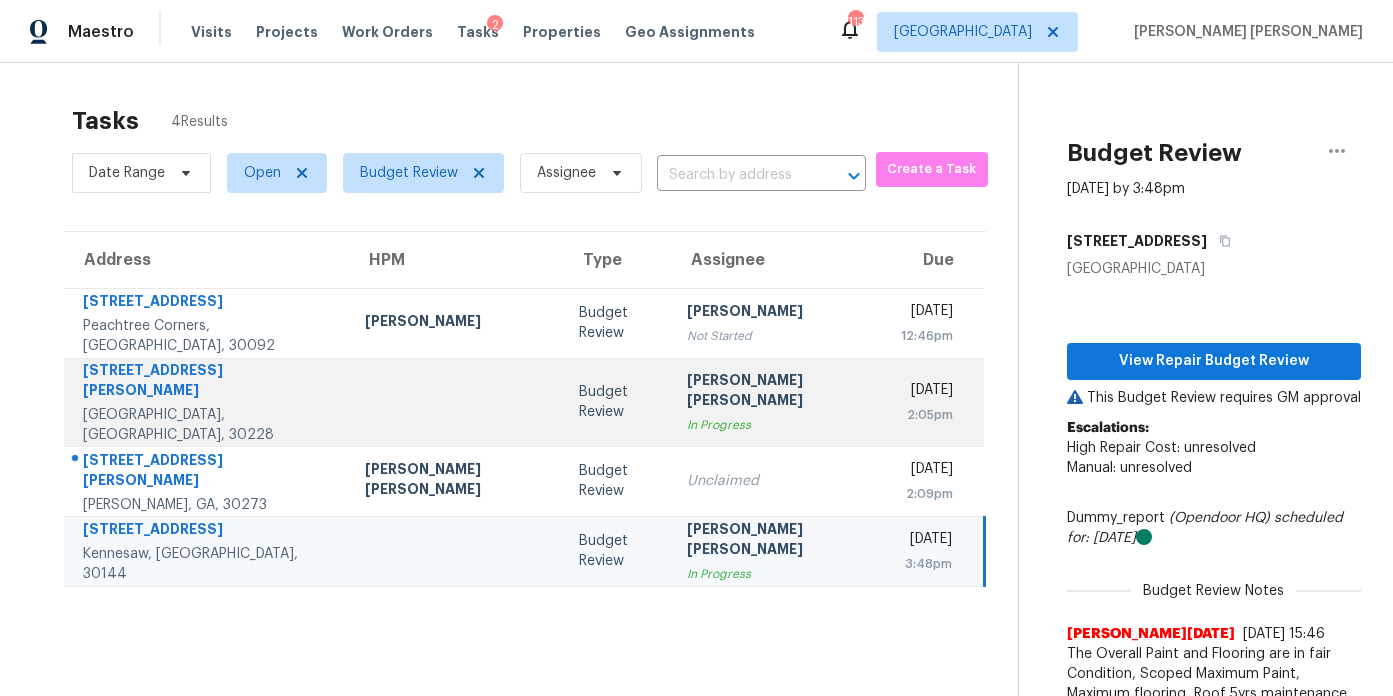 click at bounding box center (456, 402) 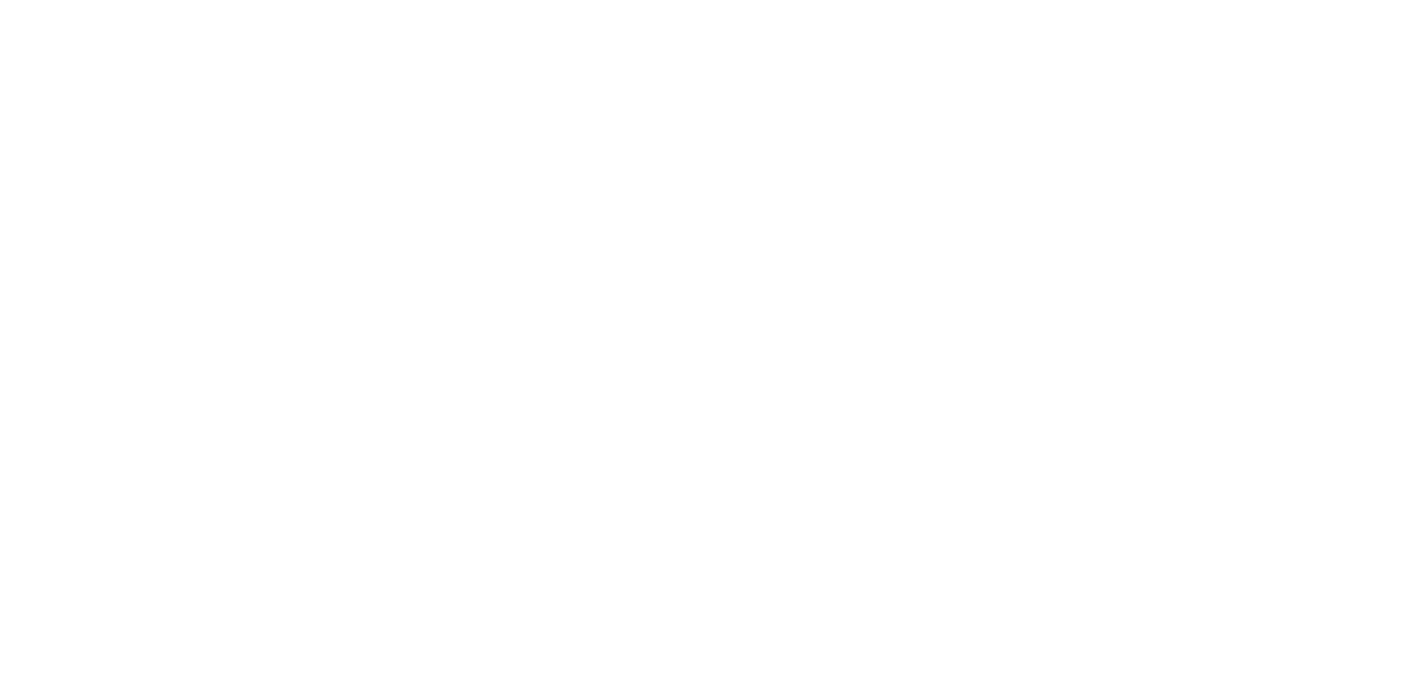 scroll, scrollTop: 0, scrollLeft: 0, axis: both 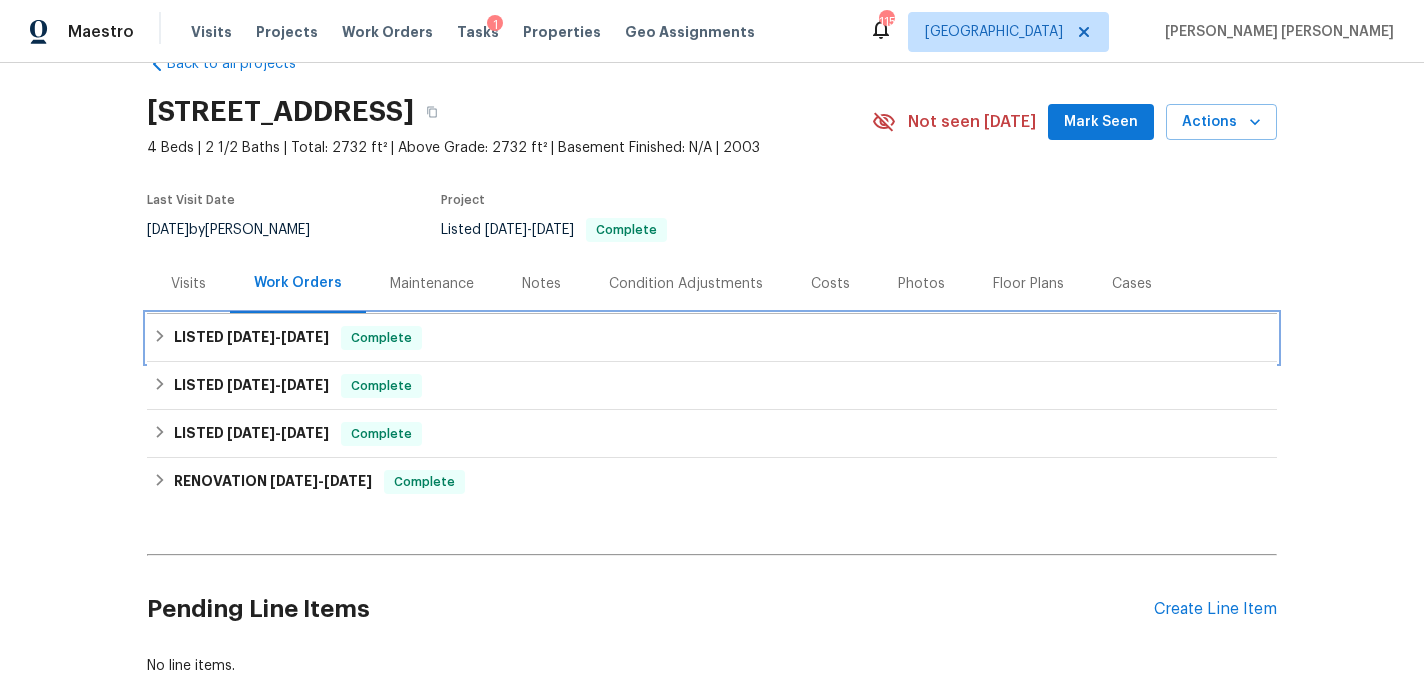 click on "[DATE]" at bounding box center [305, 337] 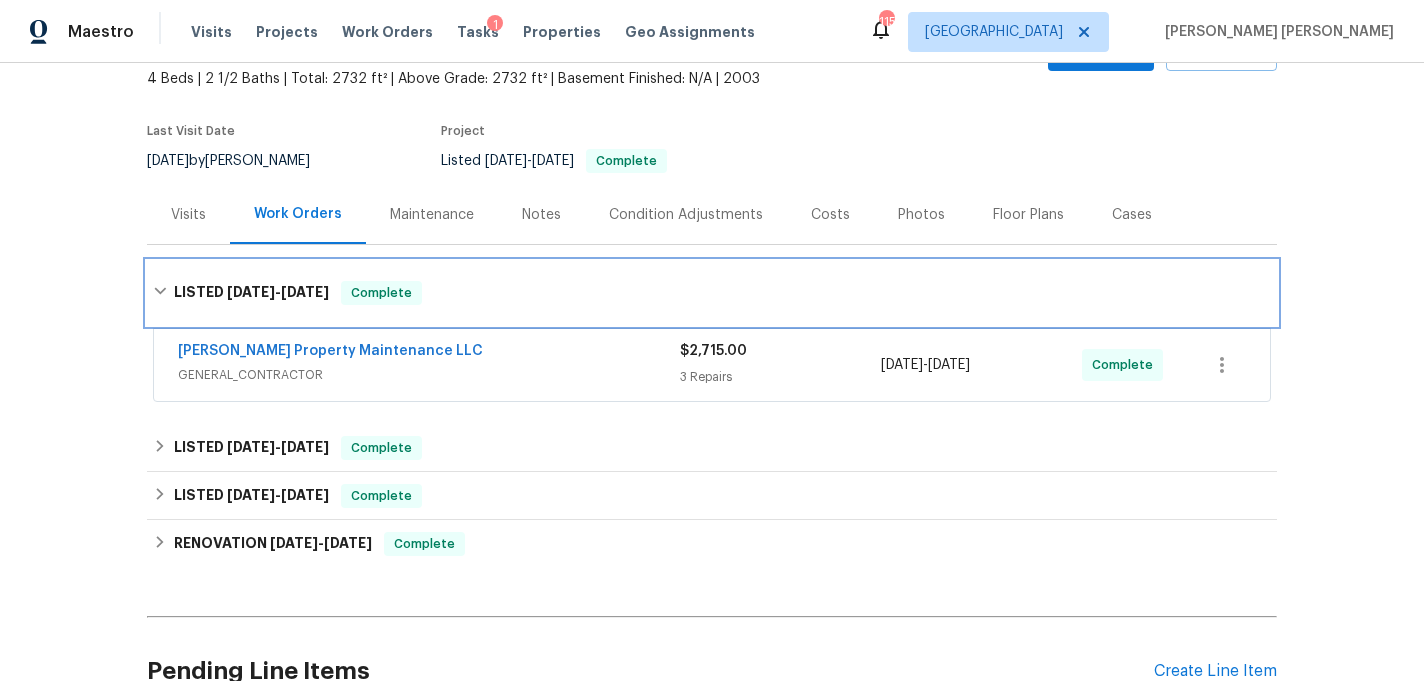 scroll, scrollTop: 122, scrollLeft: 0, axis: vertical 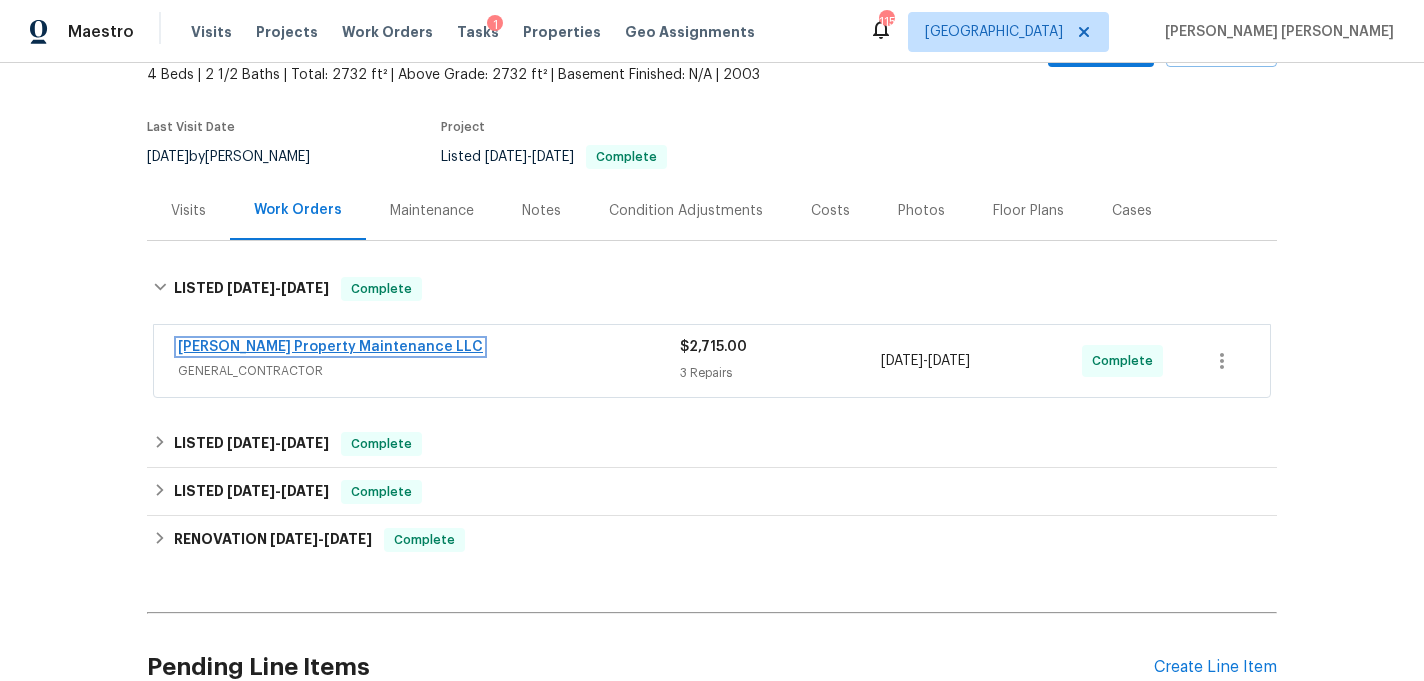 click on "[PERSON_NAME] Property Maintenance LLC" at bounding box center [330, 347] 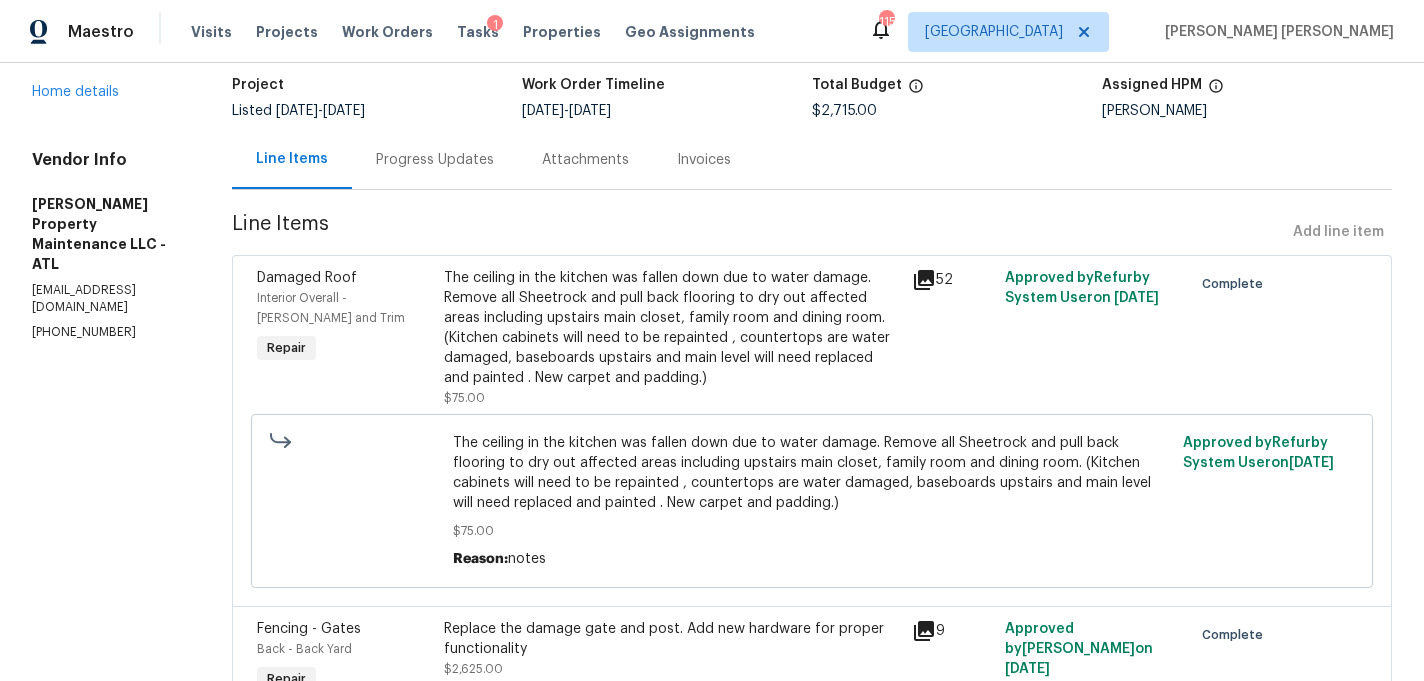 scroll, scrollTop: 118, scrollLeft: 0, axis: vertical 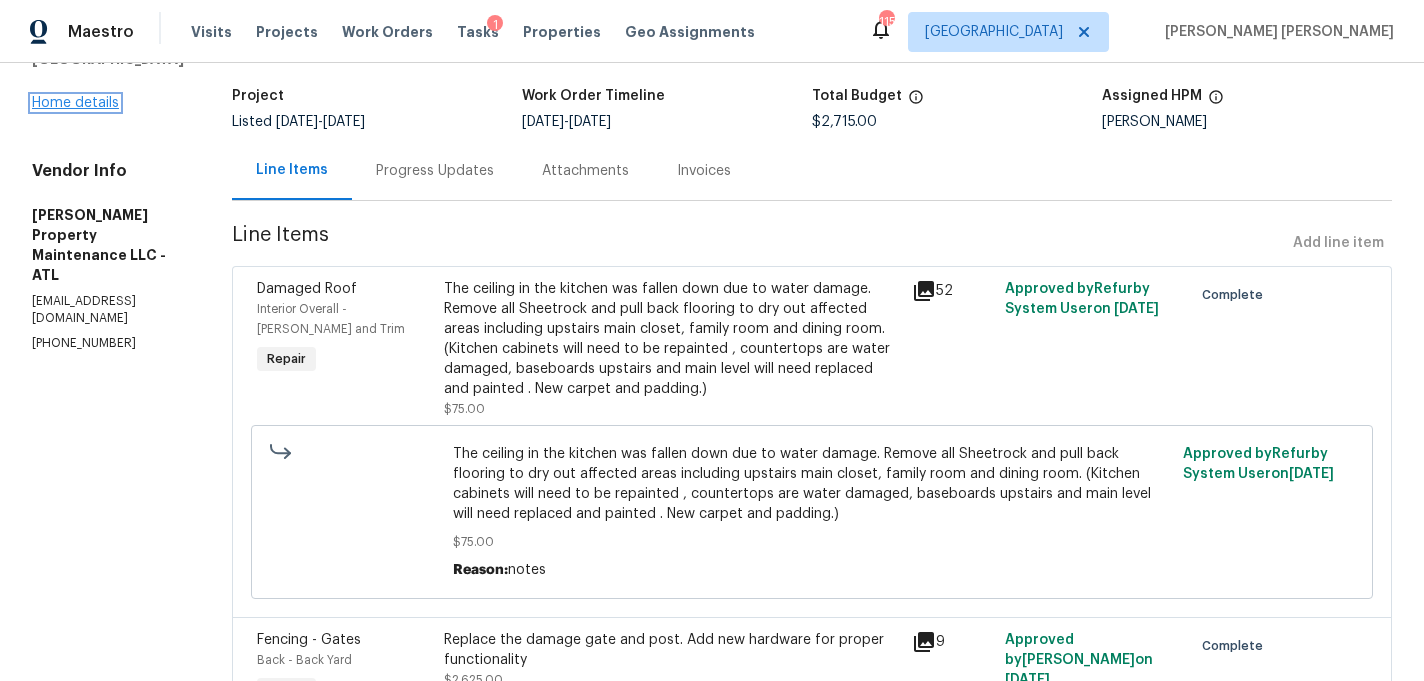 click on "Home details" at bounding box center [75, 103] 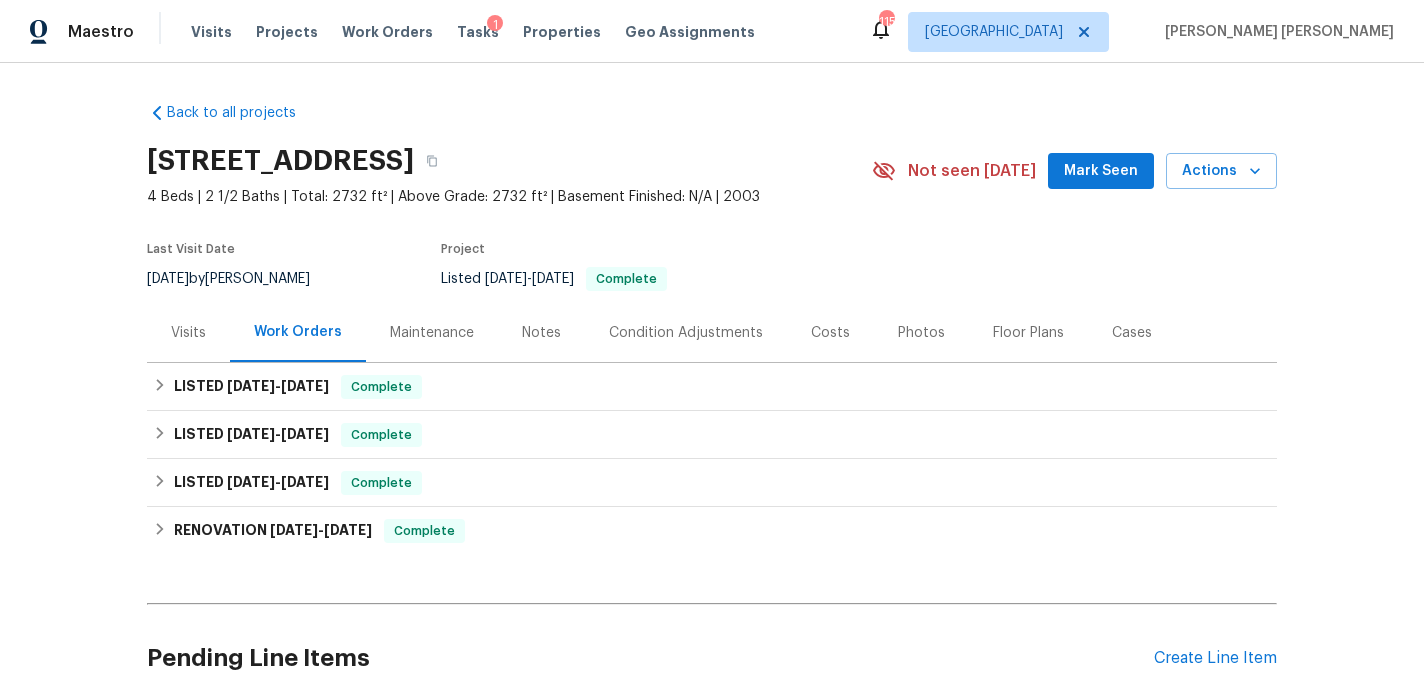 click on "Notes" at bounding box center [541, 333] 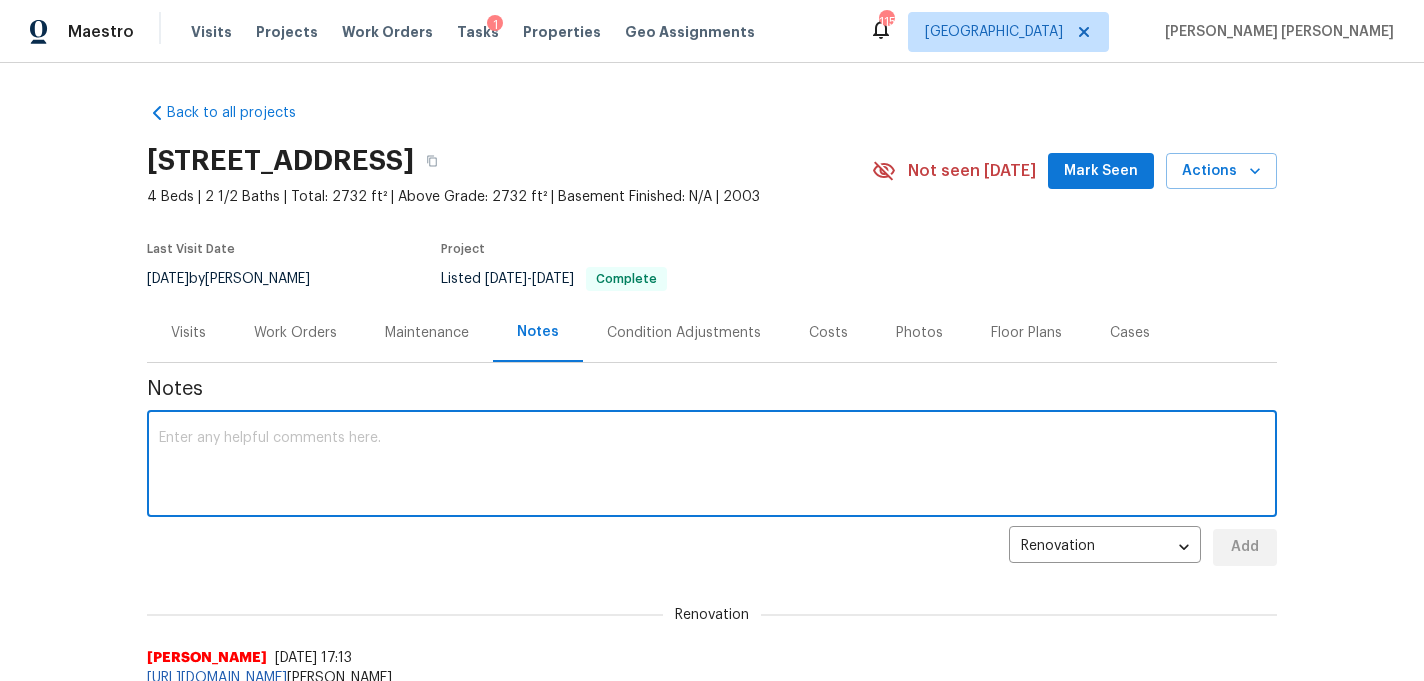 click at bounding box center [712, 466] 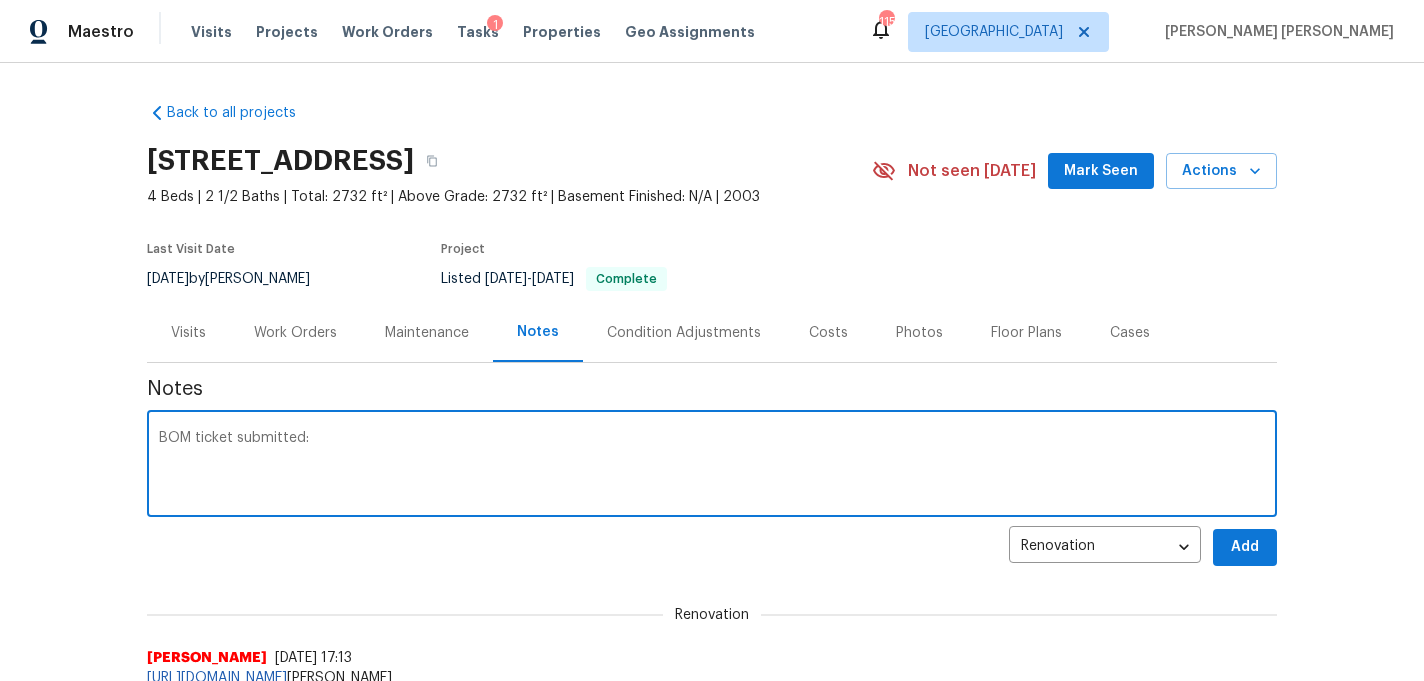 paste on "HSR-701828" 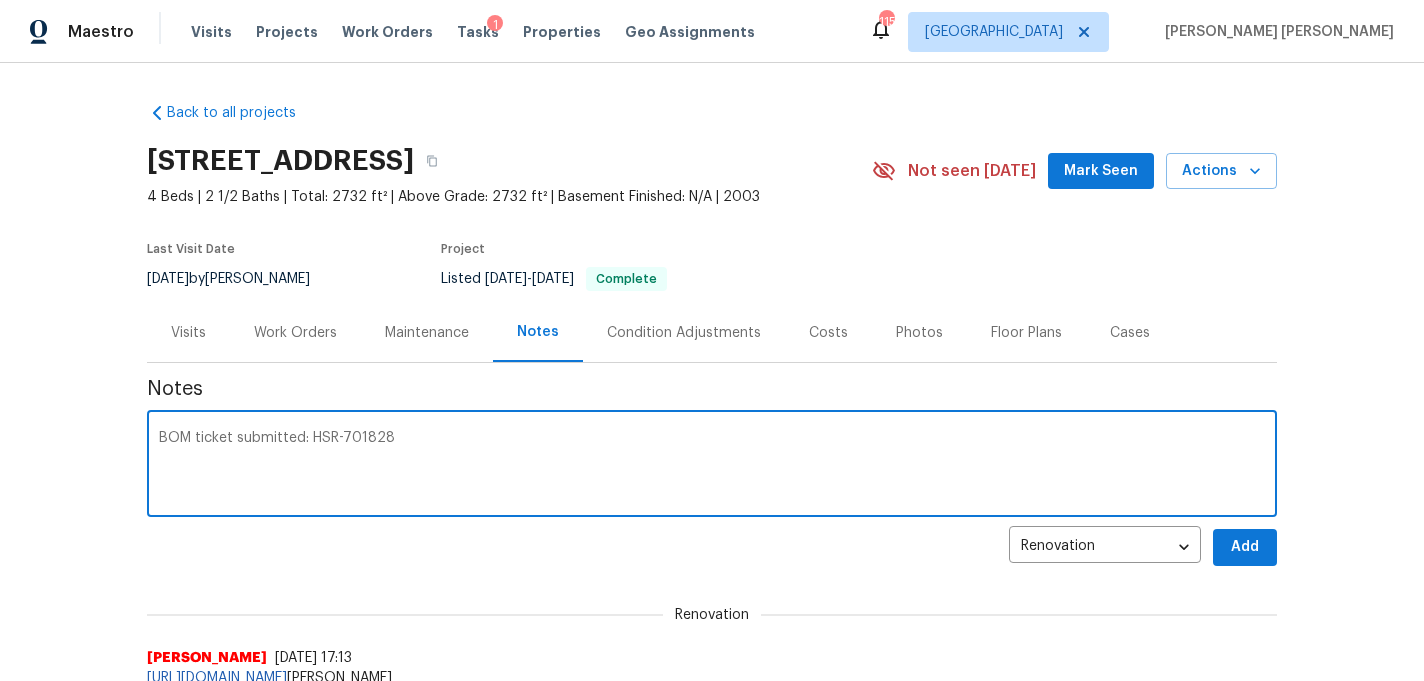 paste on "https://opendoor.atlassian.net/servicedesk/customer/portal/6/HSR-701828?created=true" 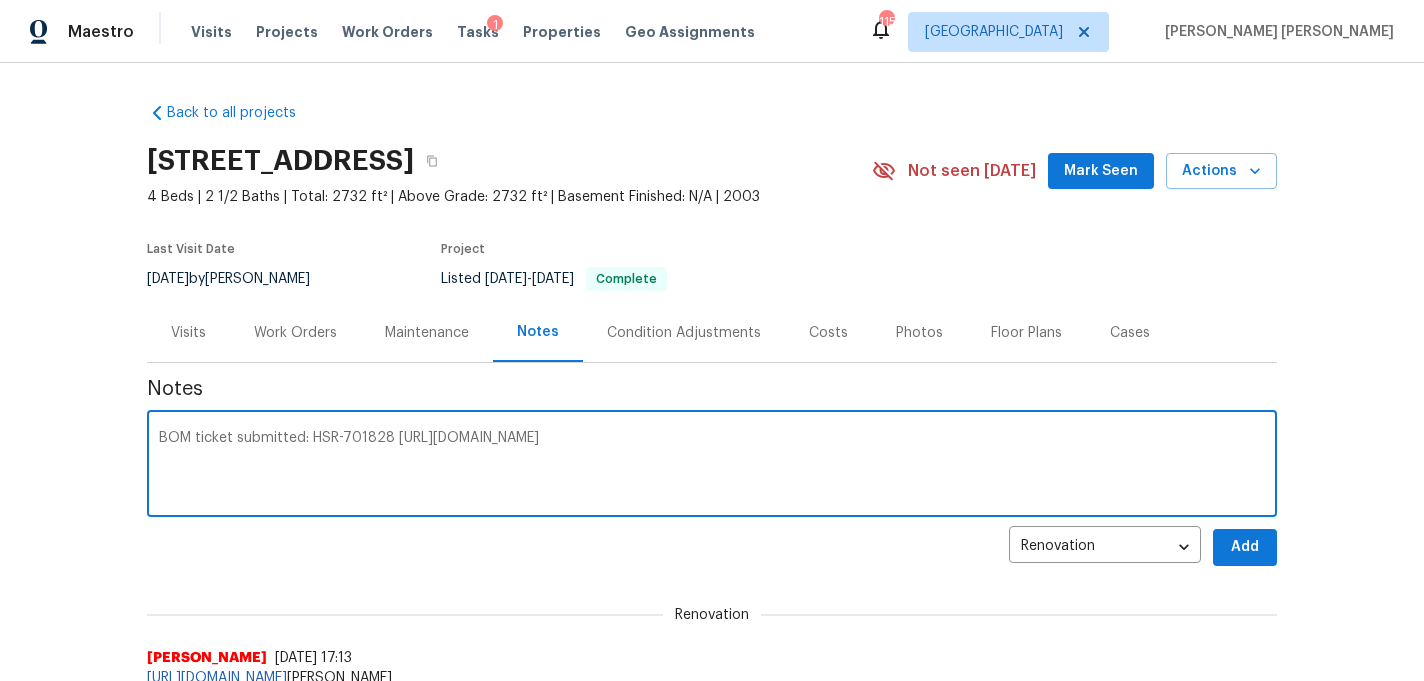 type on "BOM ticket submitted: HSR-701828 https://opendoor.atlassian.net/servicedesk/customer/portal/6/HSR-701828?created=true" 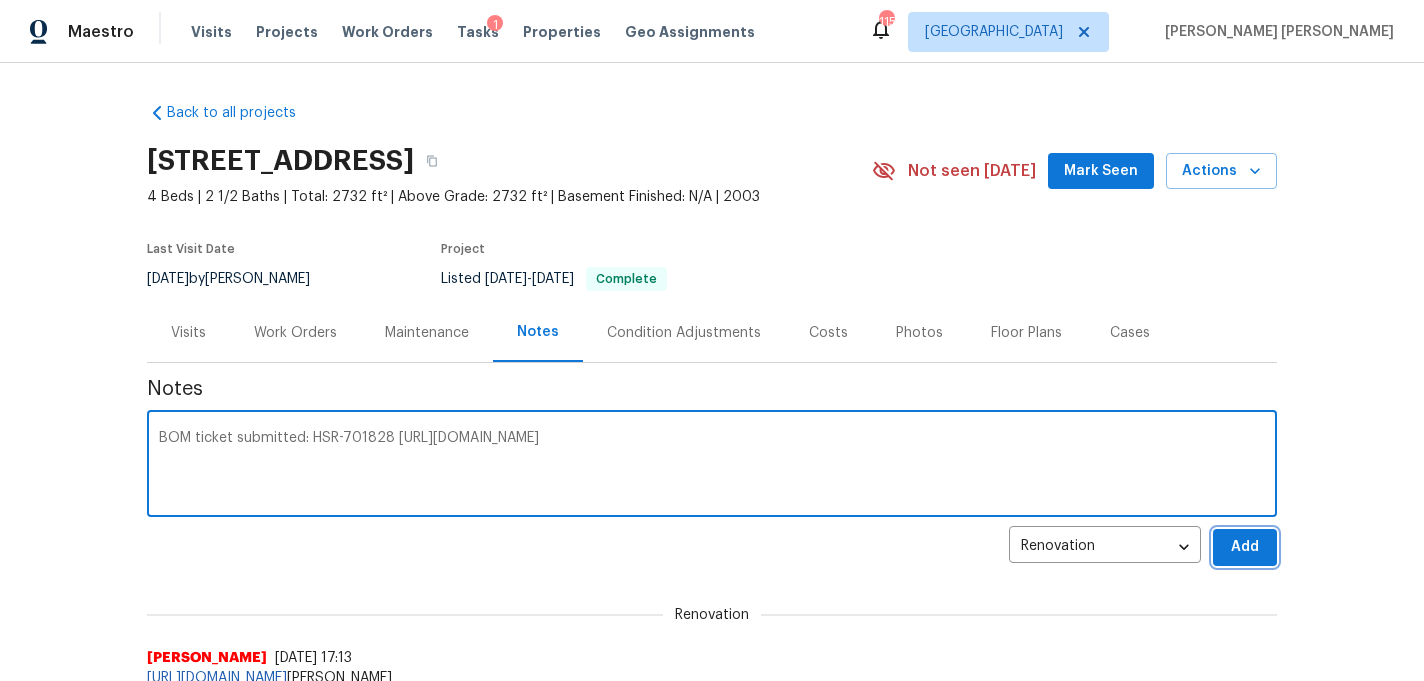 click on "Add" at bounding box center (1245, 547) 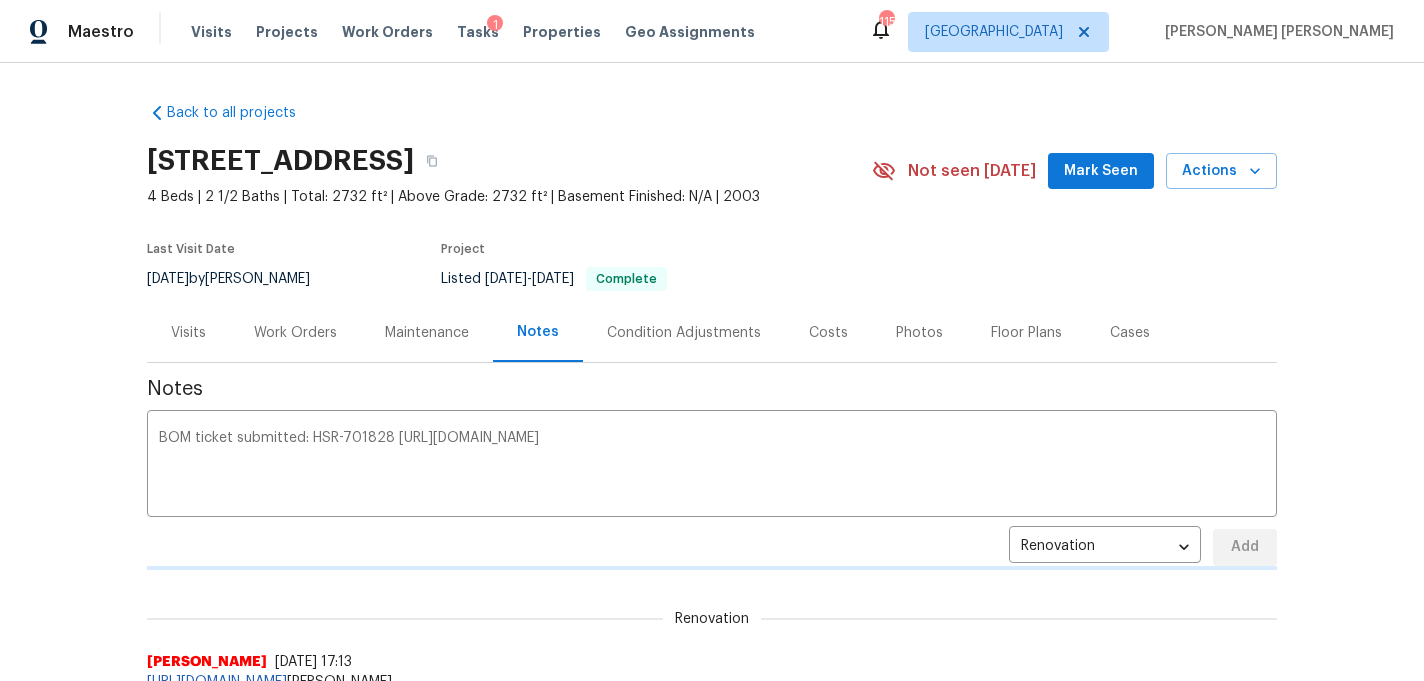type 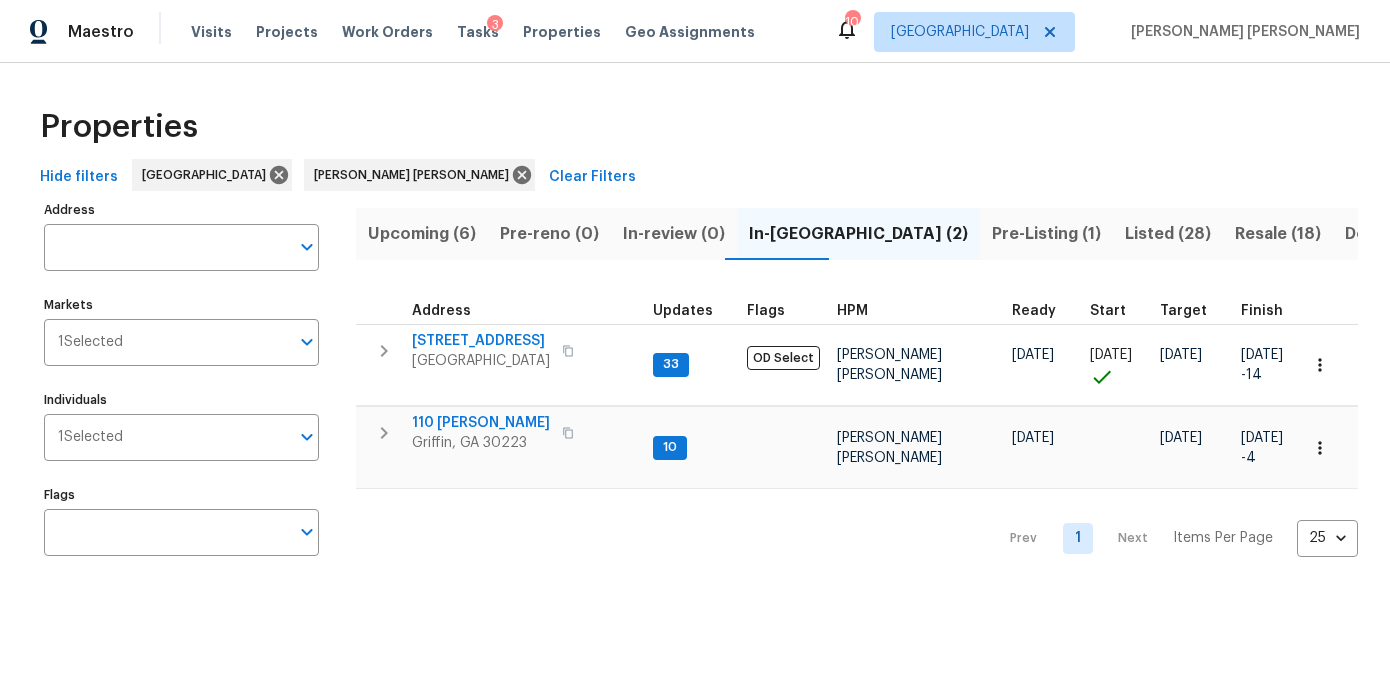 scroll, scrollTop: 0, scrollLeft: 0, axis: both 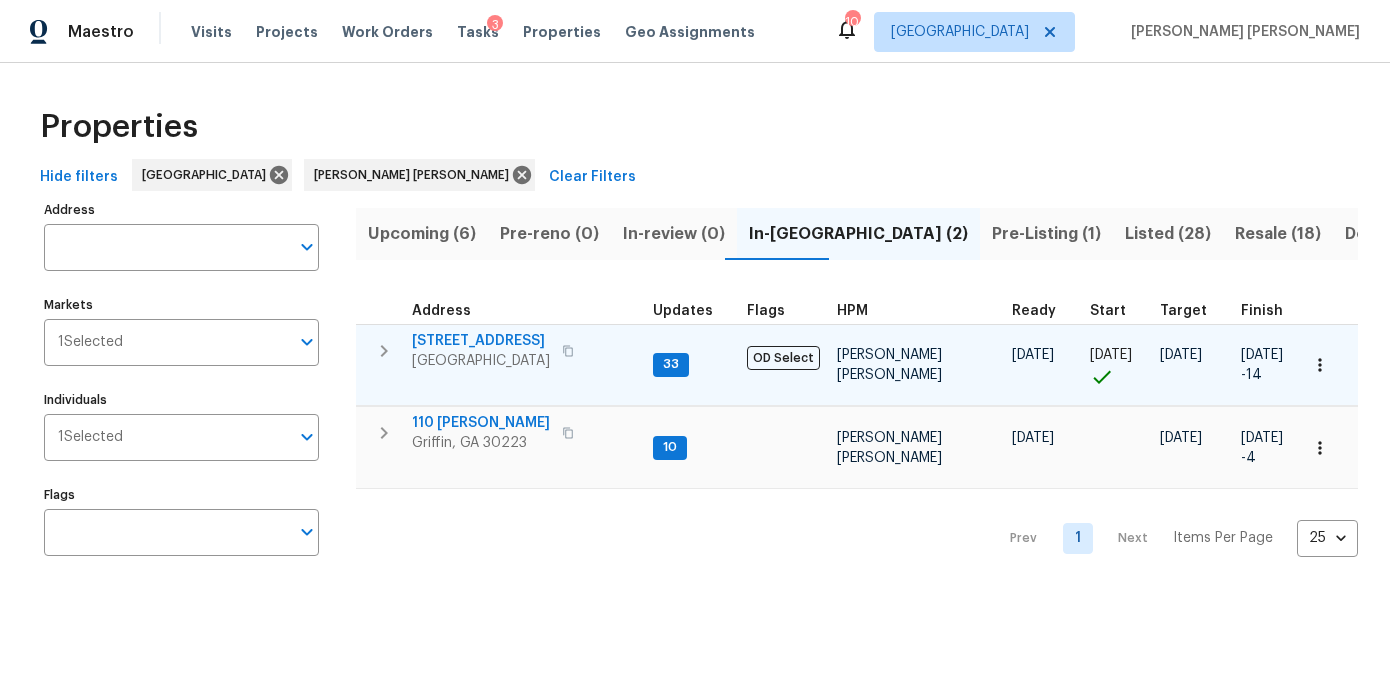 click 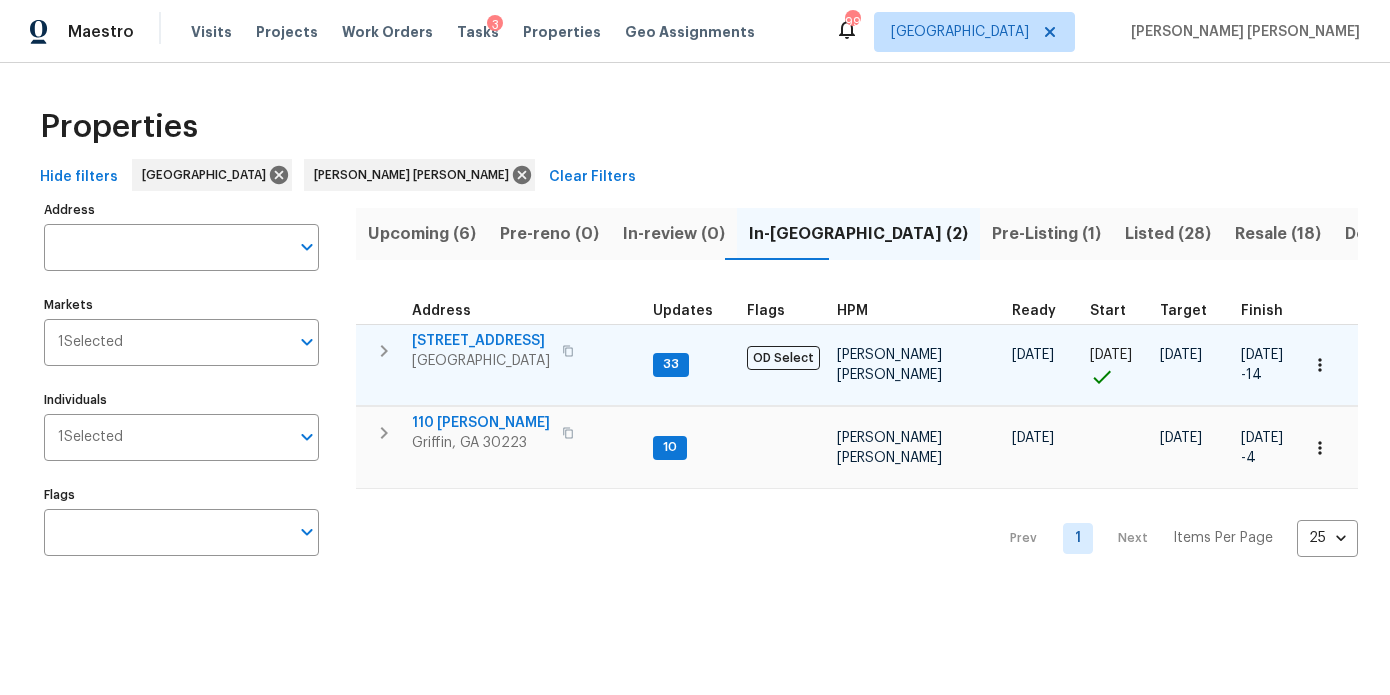 click on "3117 Jodeco Dr" at bounding box center [481, 341] 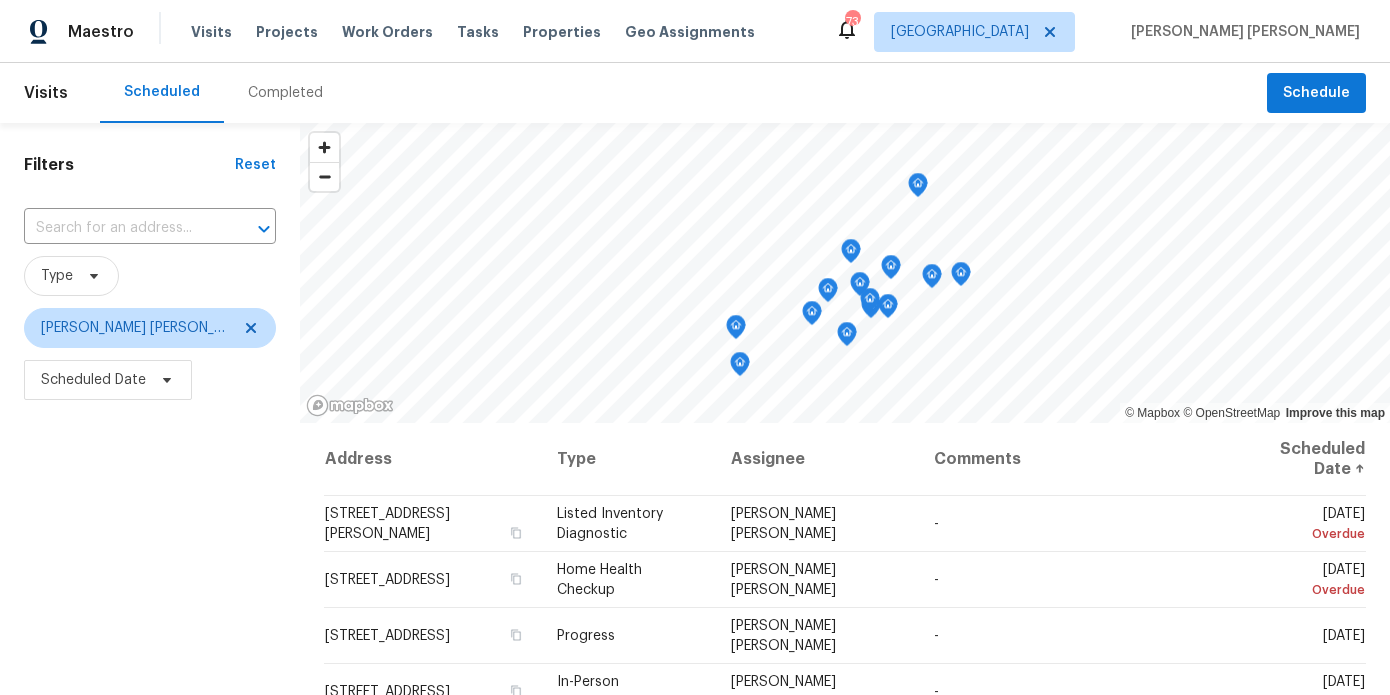 scroll, scrollTop: 0, scrollLeft: 0, axis: both 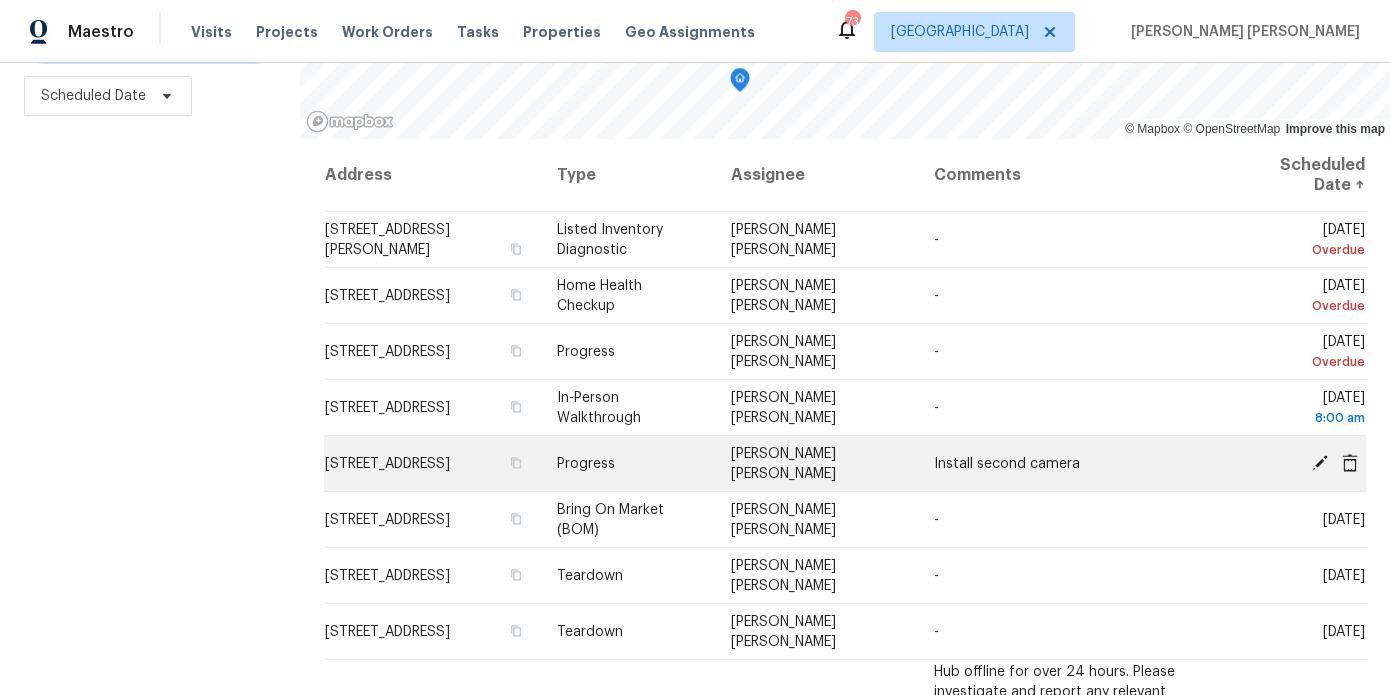 click 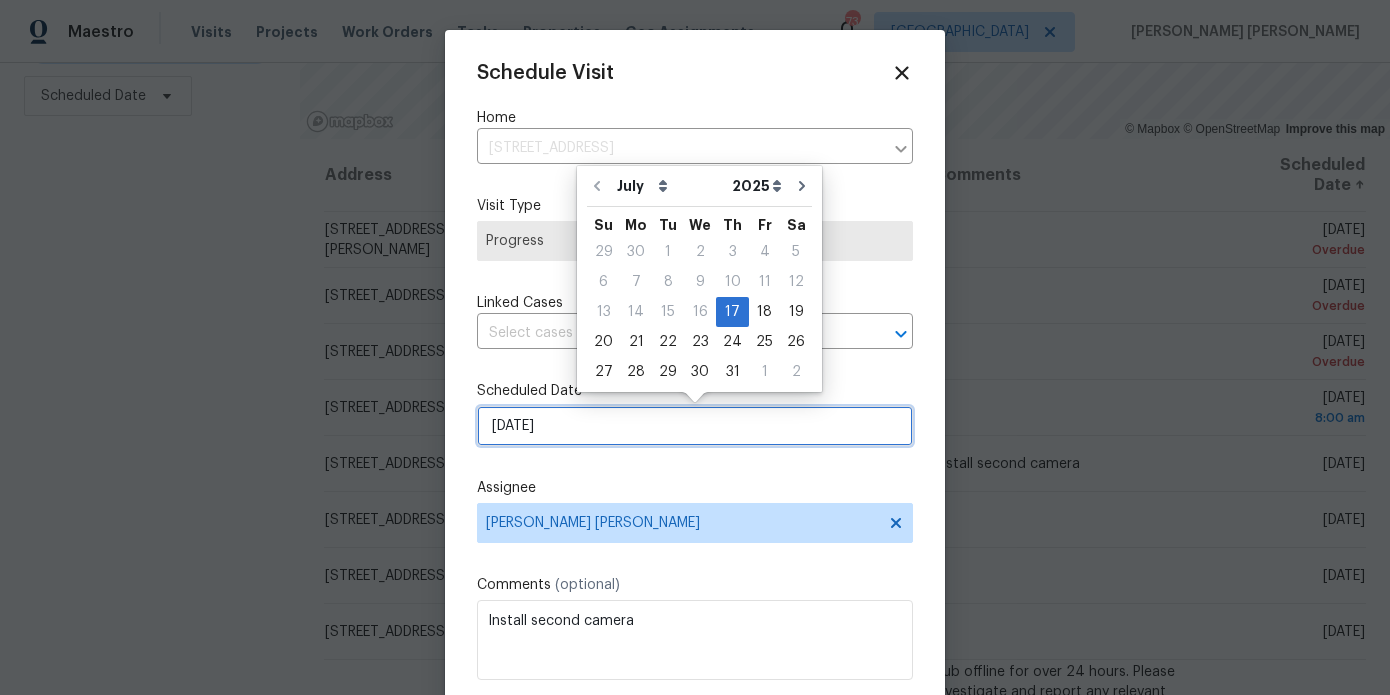 click on "[DATE]" at bounding box center [695, 426] 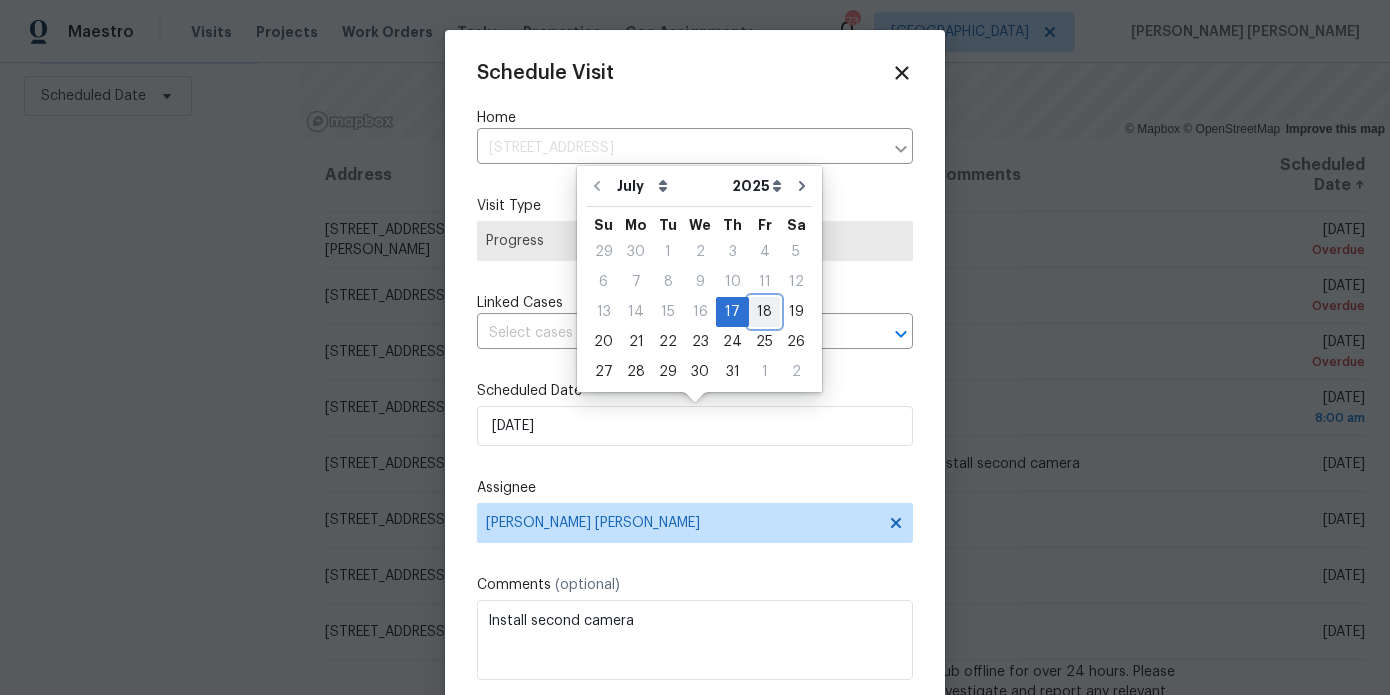 click on "18" at bounding box center [764, 312] 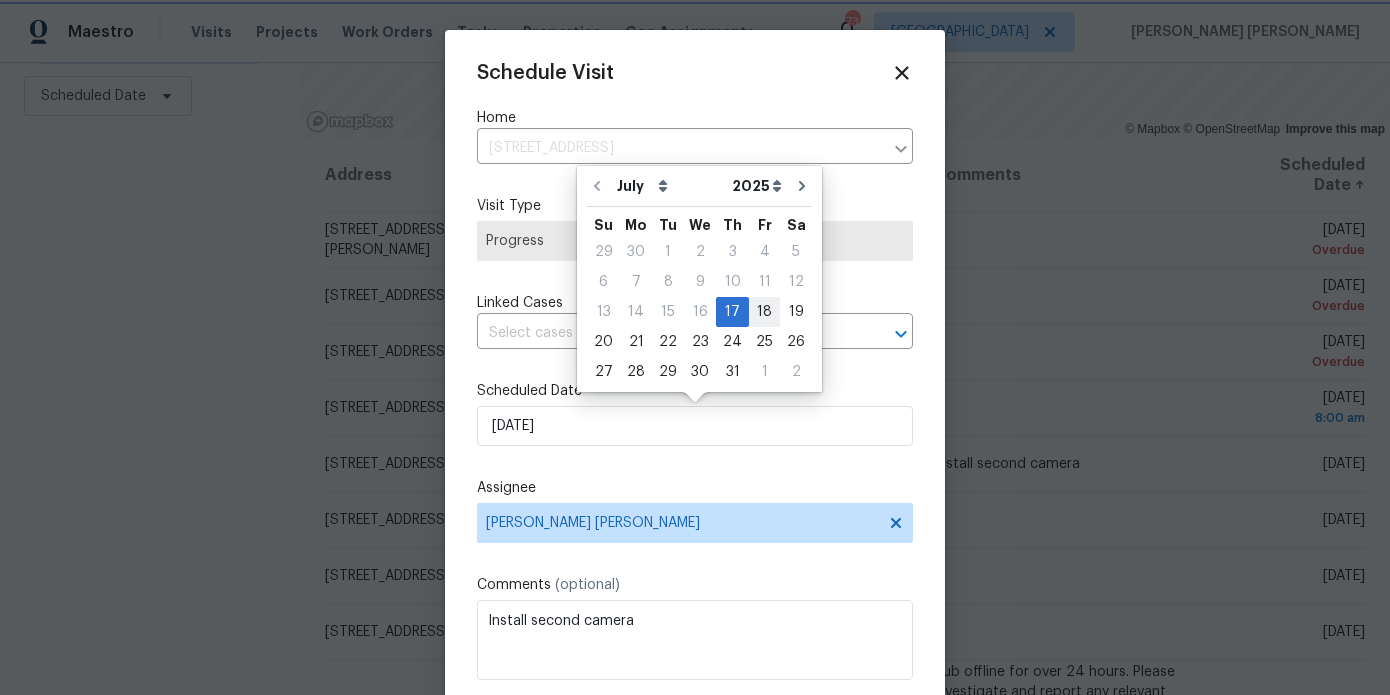 type on "7/18/2025" 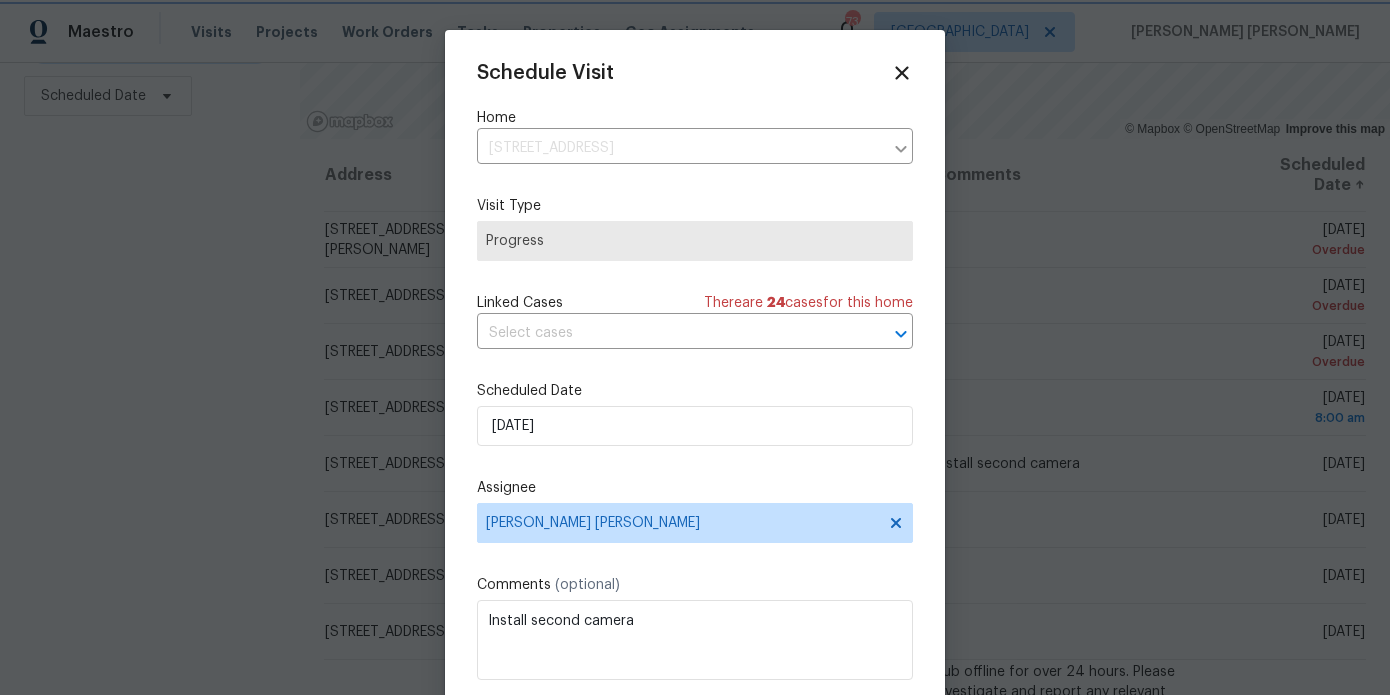 scroll, scrollTop: 36, scrollLeft: 0, axis: vertical 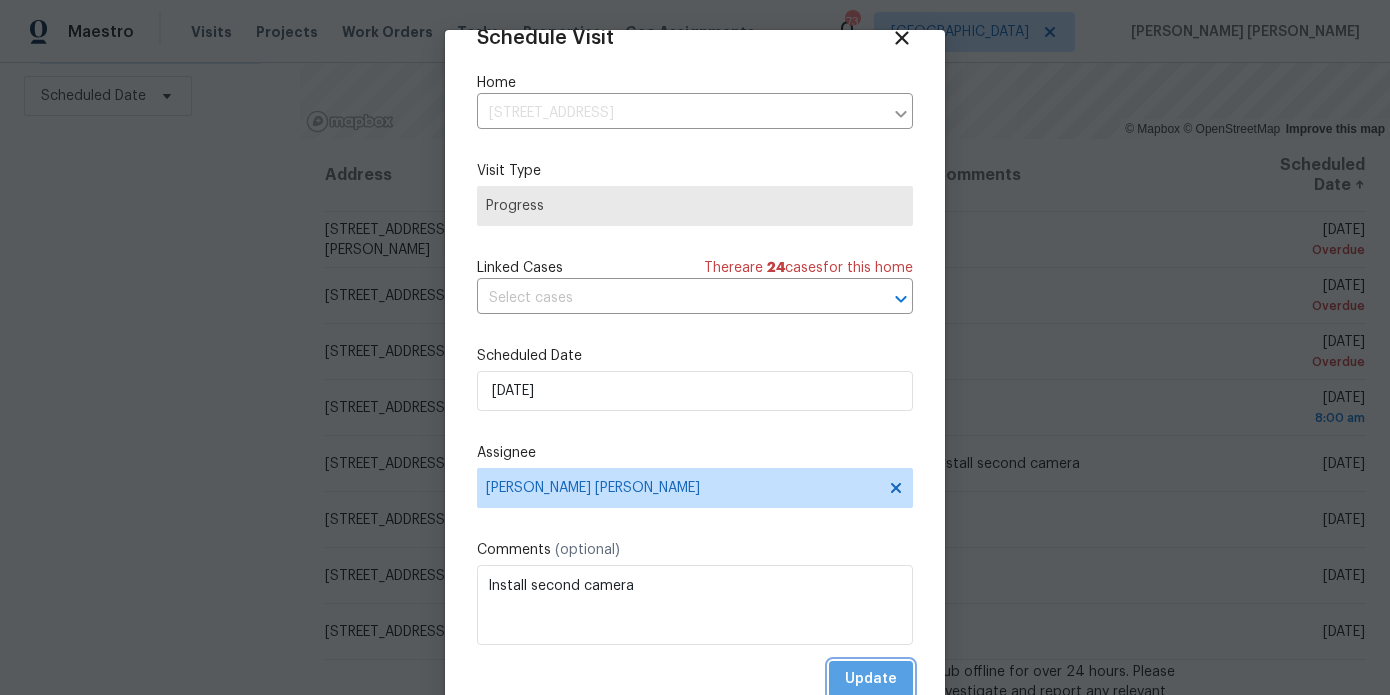 click on "Update" at bounding box center (871, 679) 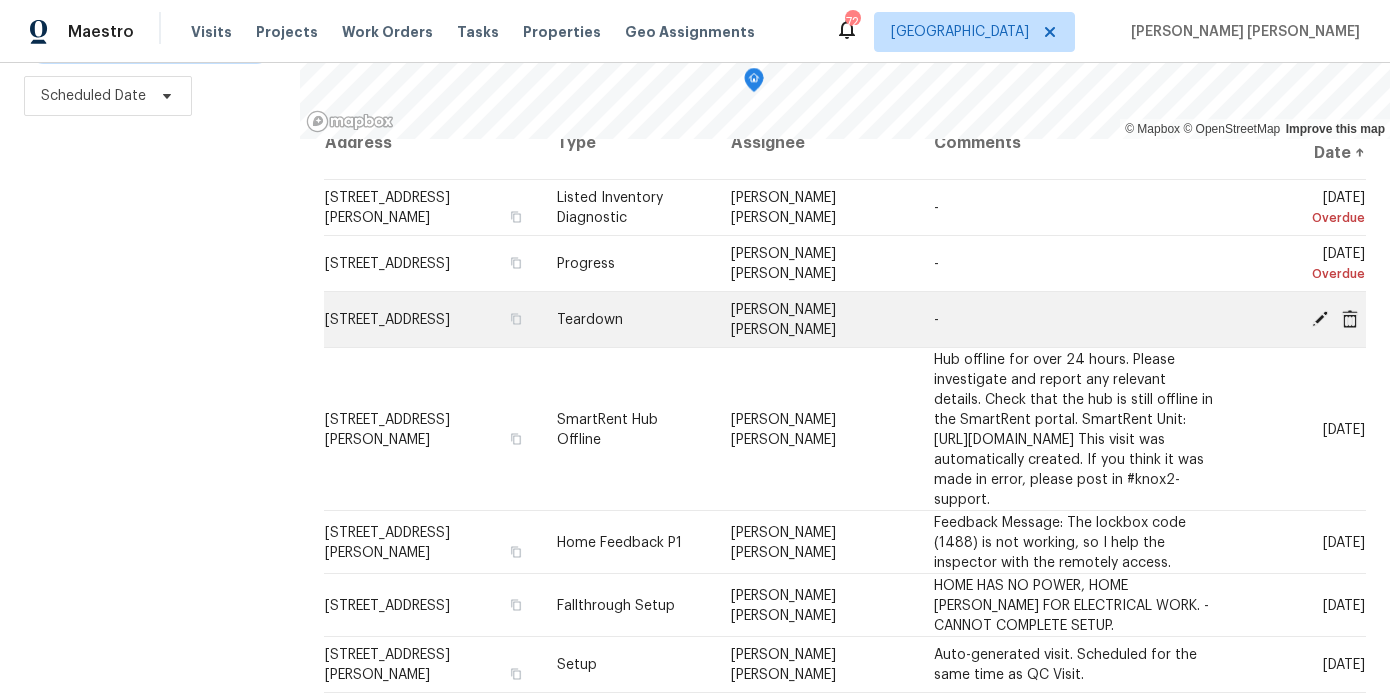 scroll, scrollTop: 35, scrollLeft: 0, axis: vertical 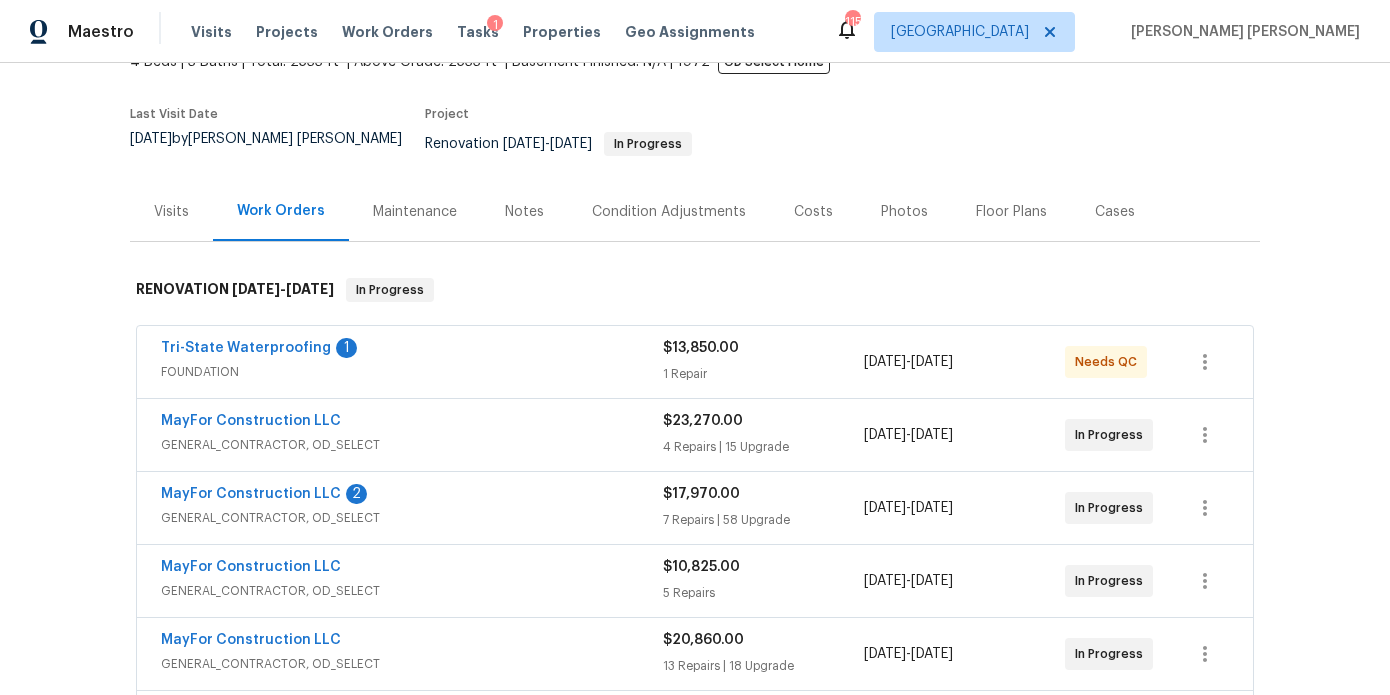 click on "Tri-State Waterproofing 1 FOUNDATION $13,850.00 1 Repair 6/6/2025  -  6/10/2025 Needs QC" at bounding box center (695, 362) 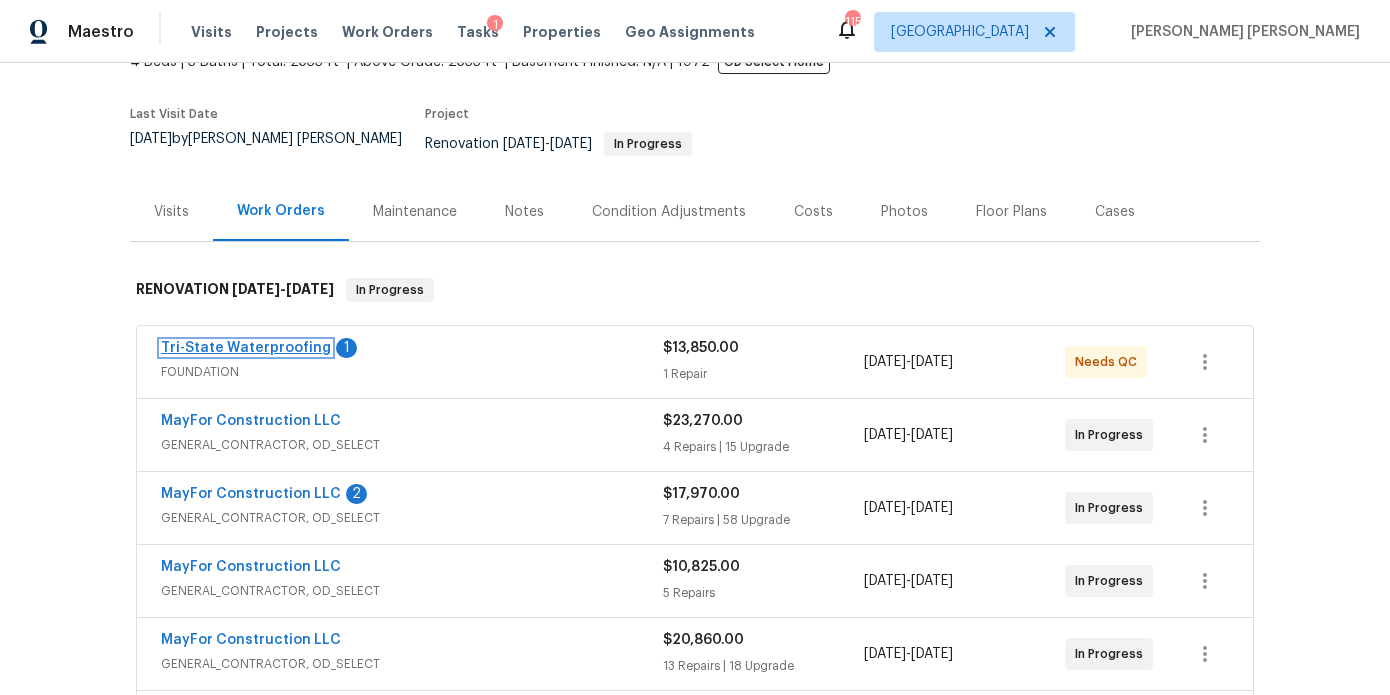 click on "Tri-State Waterproofing" at bounding box center (246, 348) 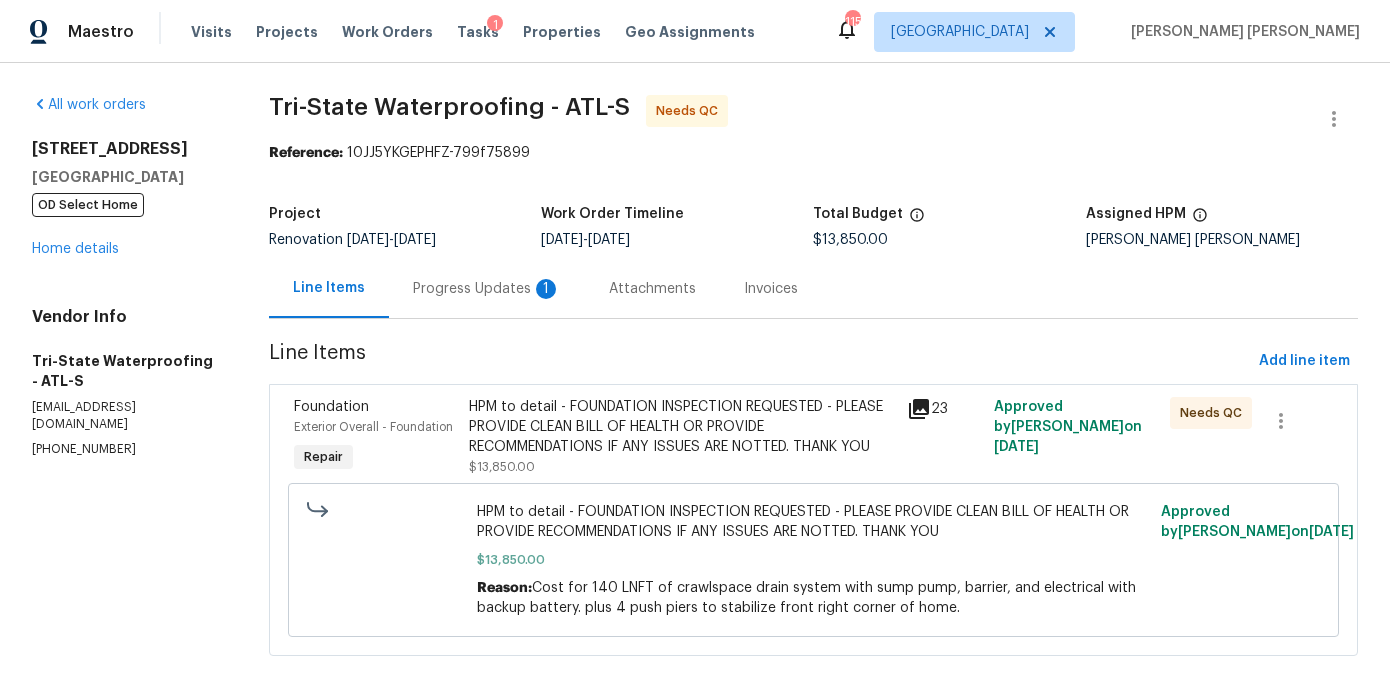 click on "Progress Updates 1" at bounding box center (487, 289) 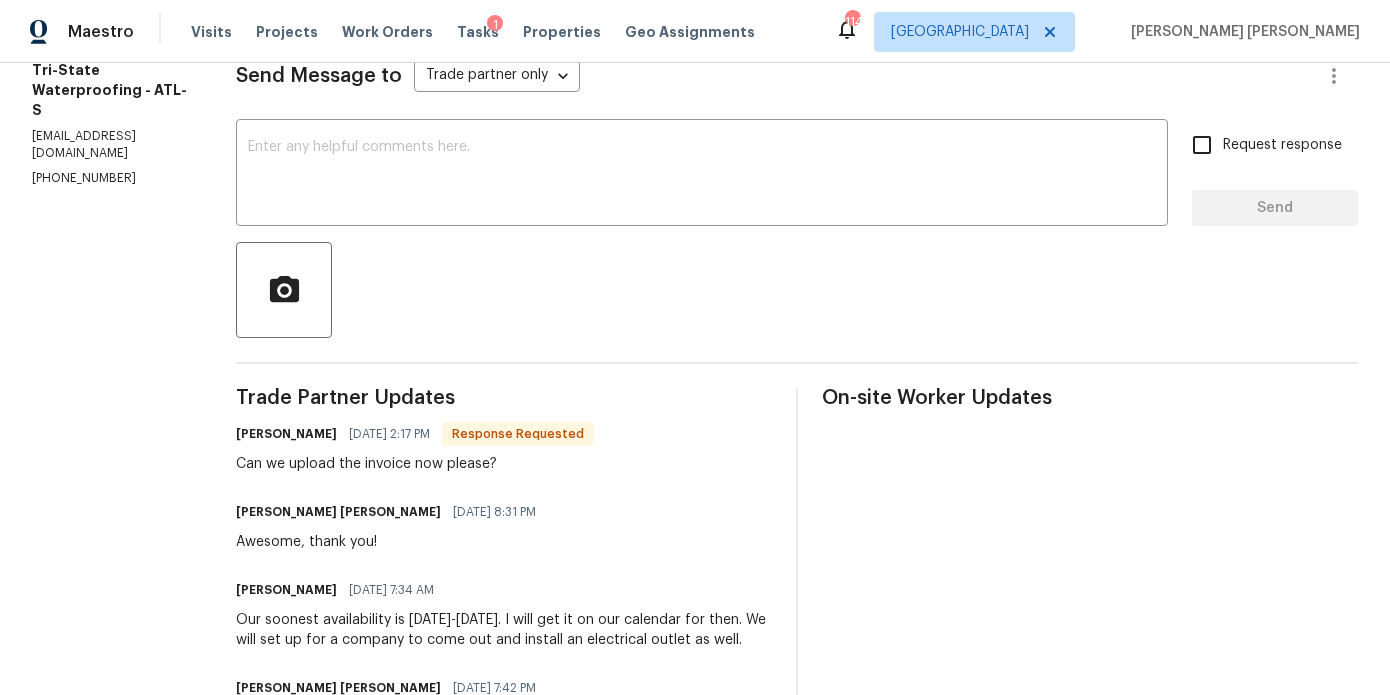 scroll, scrollTop: 294, scrollLeft: 0, axis: vertical 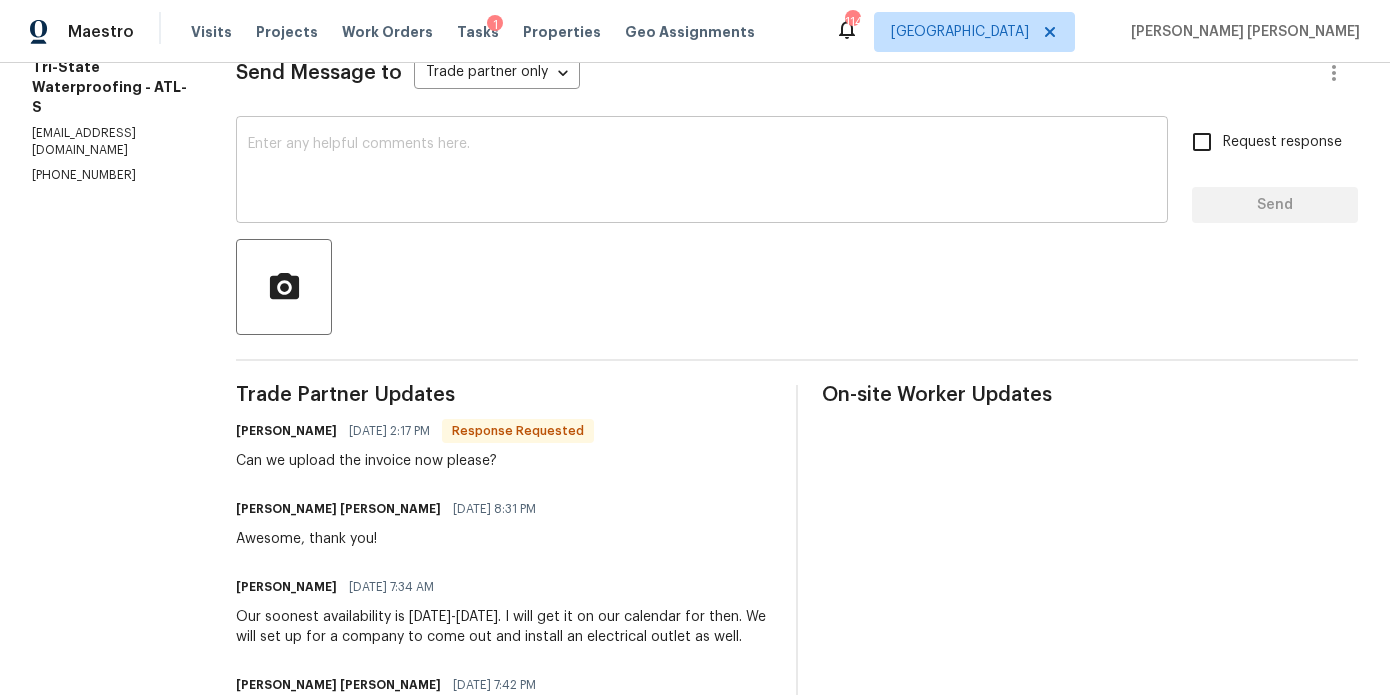 click at bounding box center (702, 172) 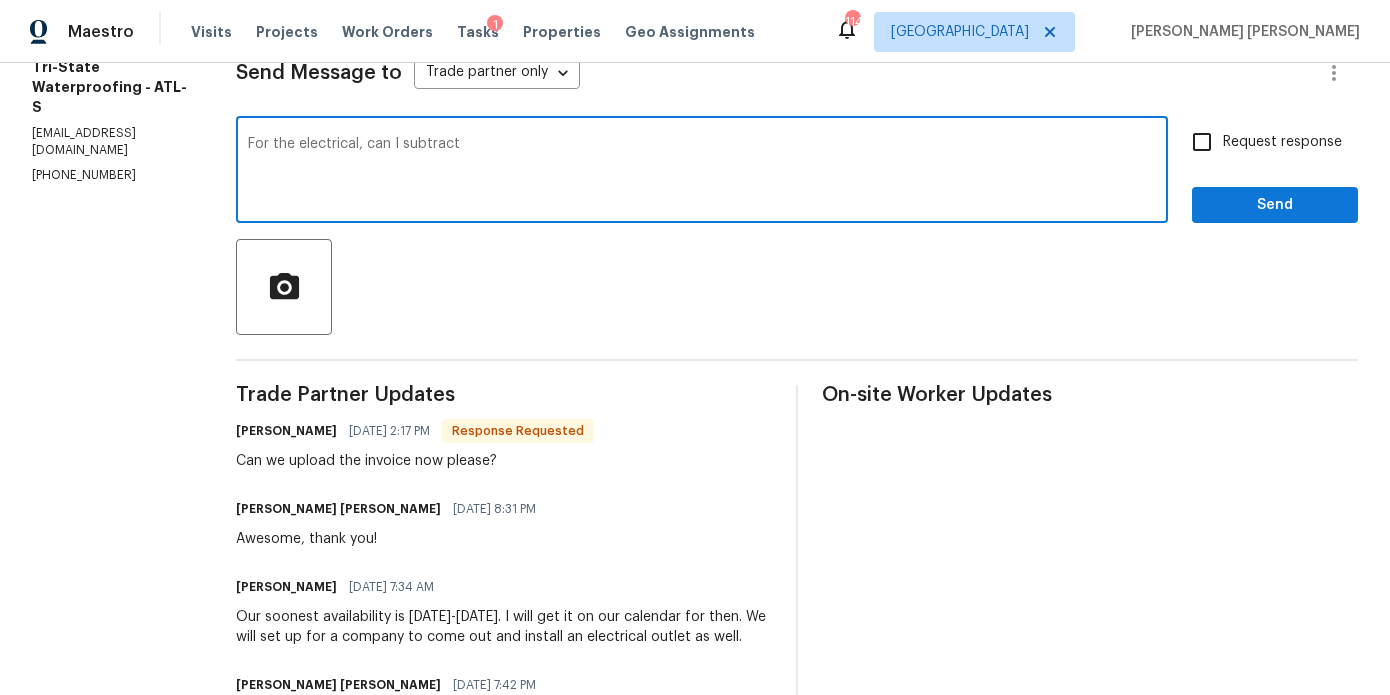 scroll, scrollTop: 0, scrollLeft: 0, axis: both 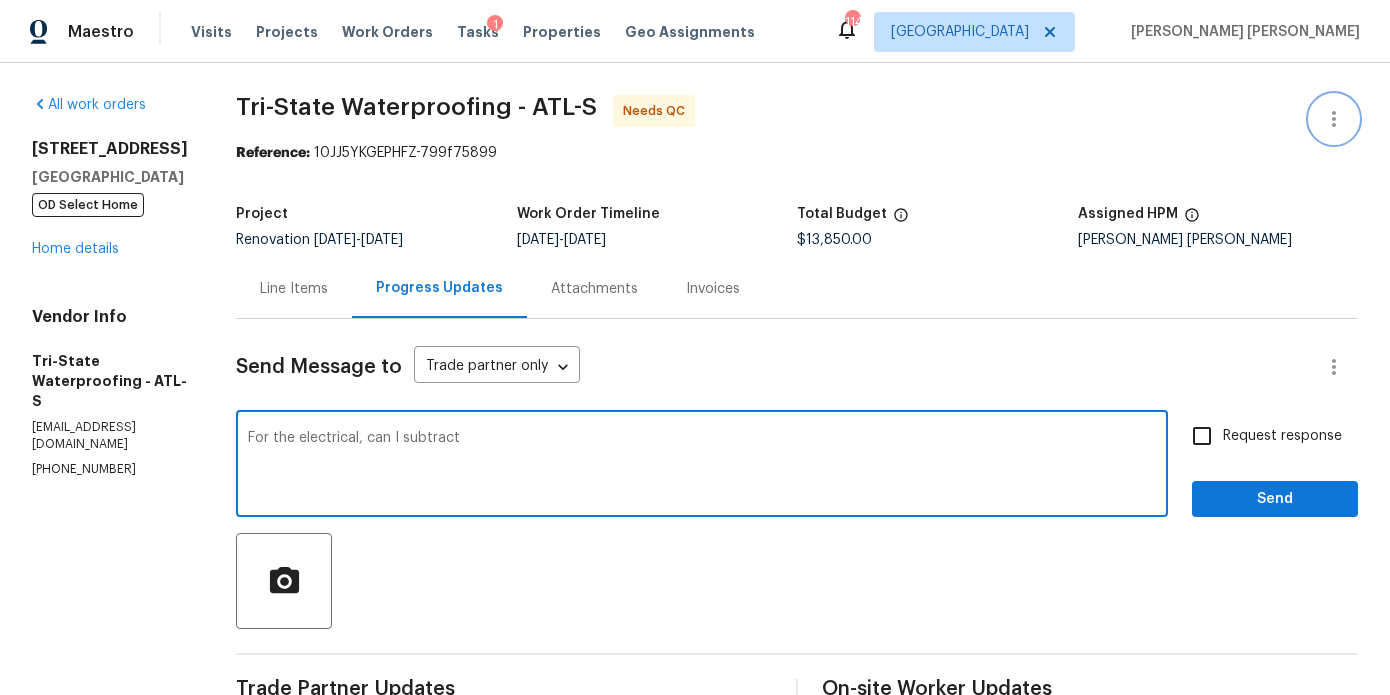 click 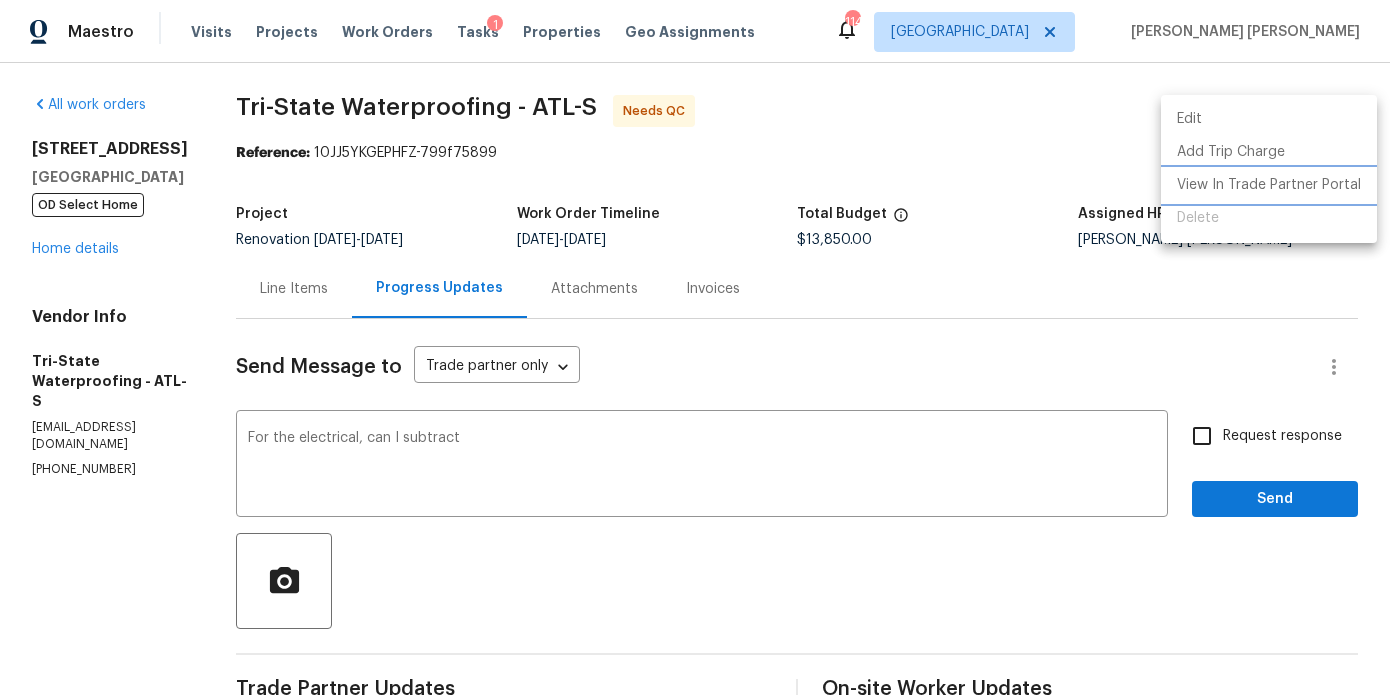 click on "View In Trade Partner Portal" at bounding box center [1269, 185] 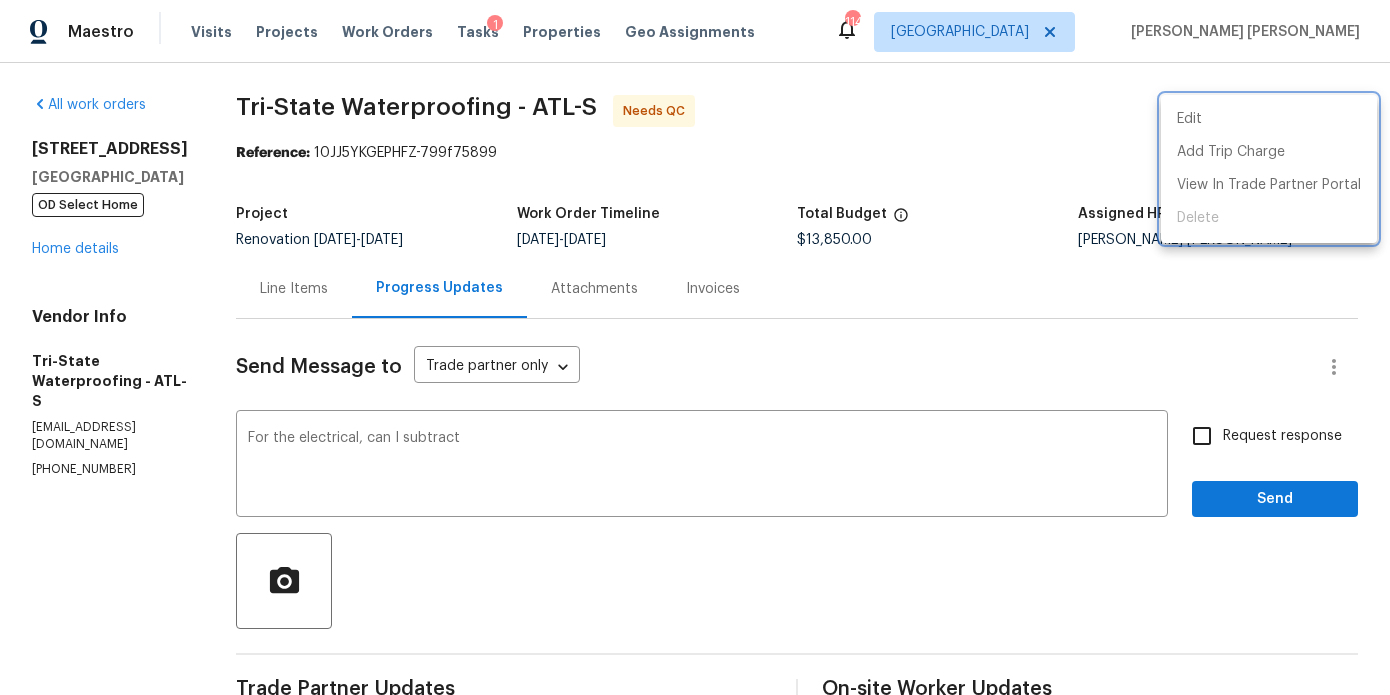 click at bounding box center (695, 347) 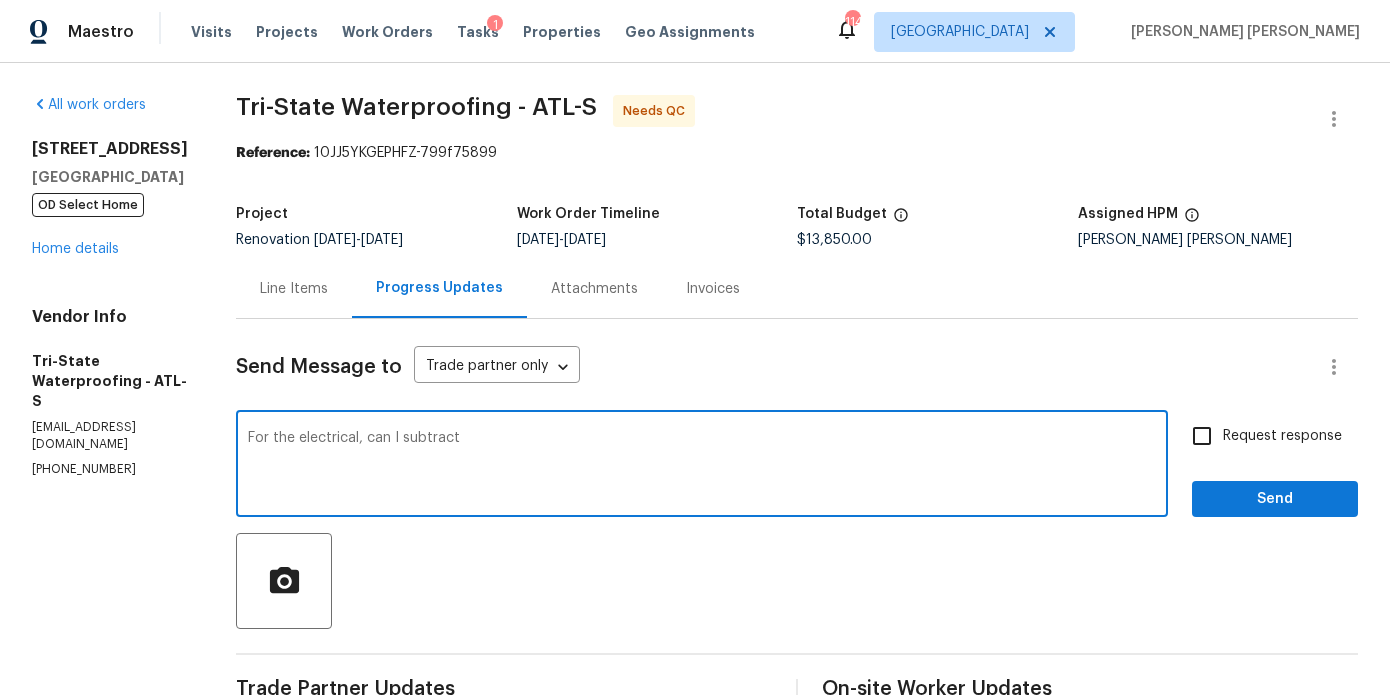 drag, startPoint x: 476, startPoint y: 442, endPoint x: 383, endPoint y: 436, distance: 93.193344 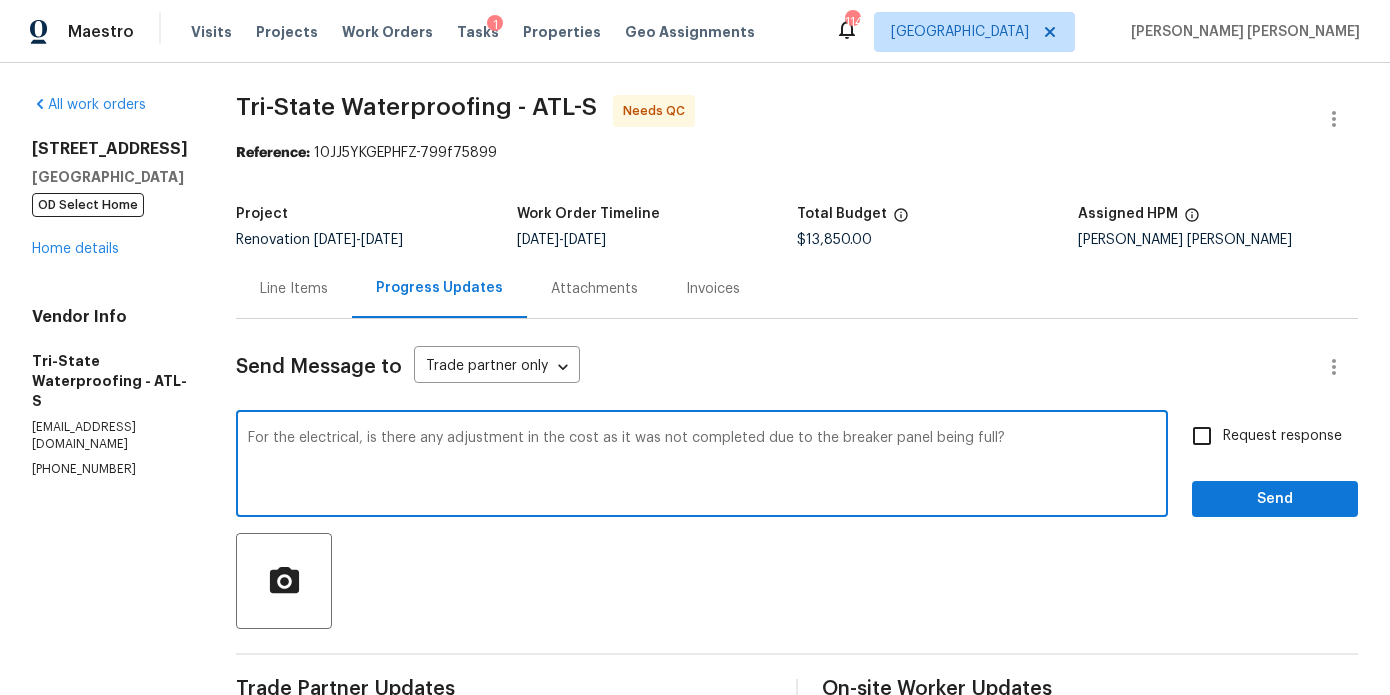 type on "For the electrical, is there any adjustment in the cost as it was not completed due to the breaker panel being full?" 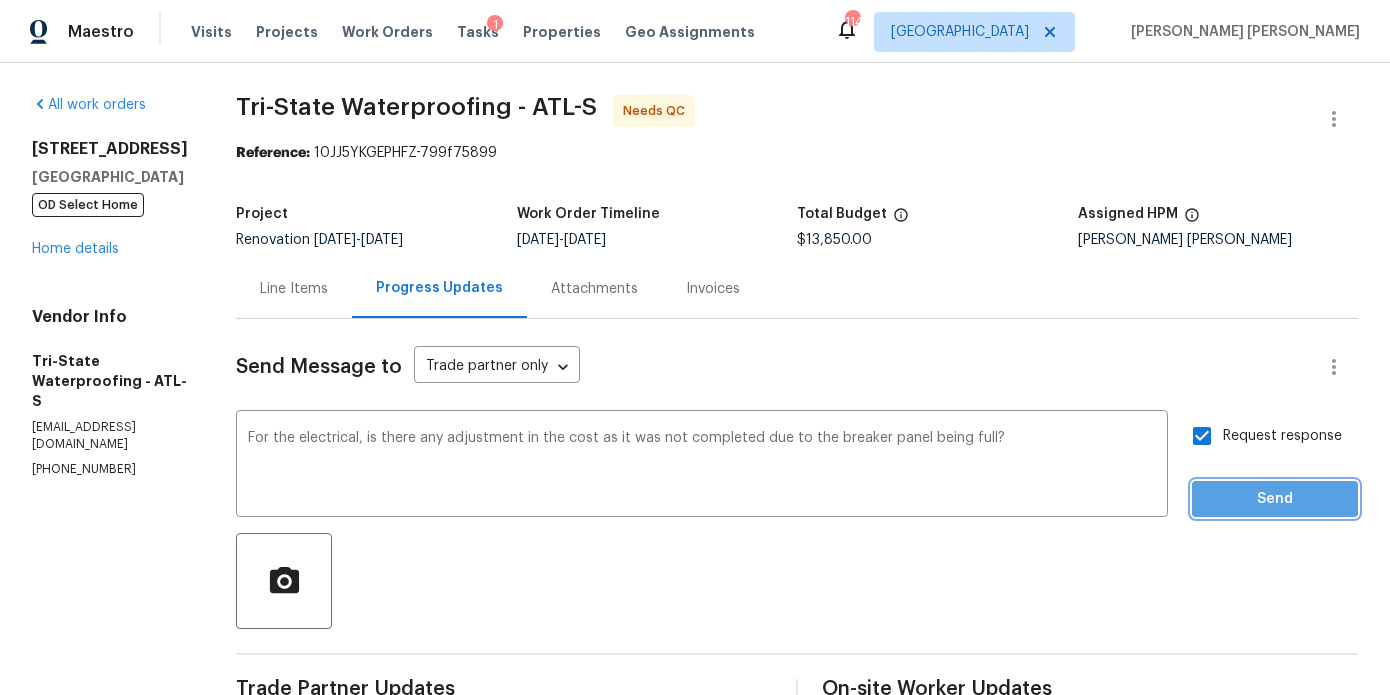click on "Send" at bounding box center (1275, 499) 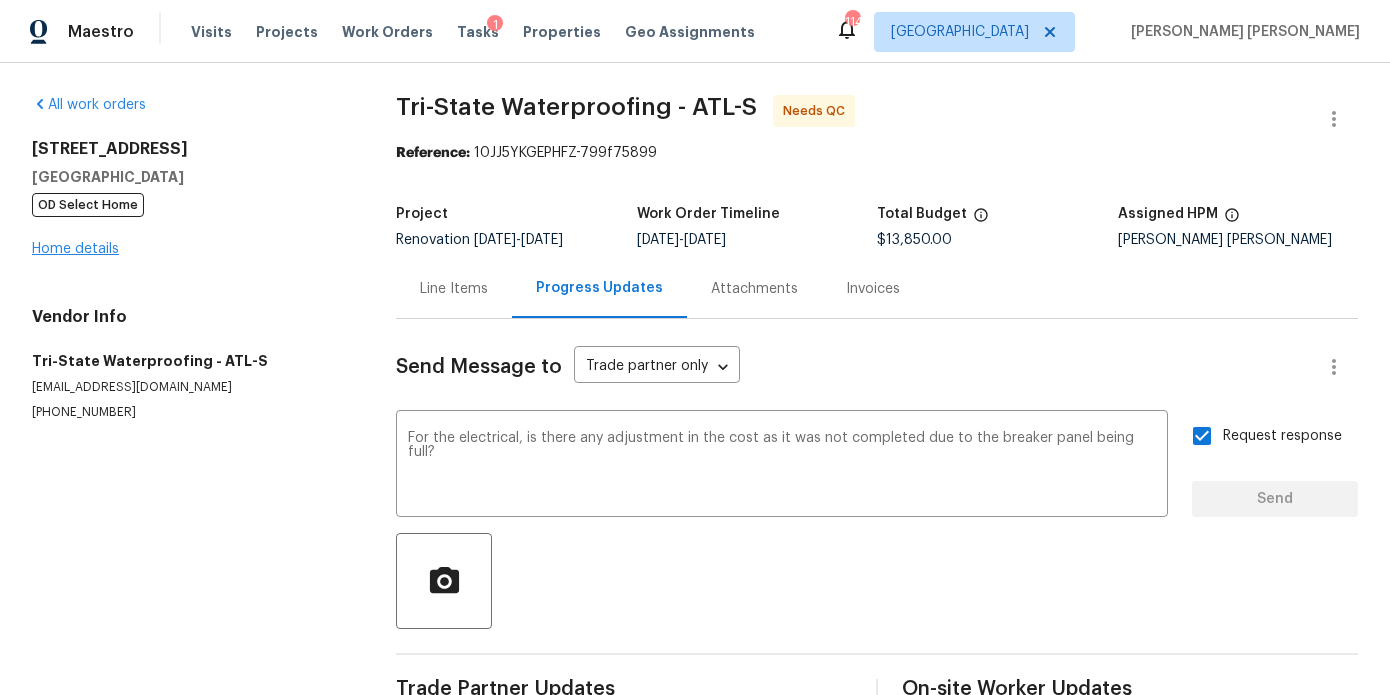 type 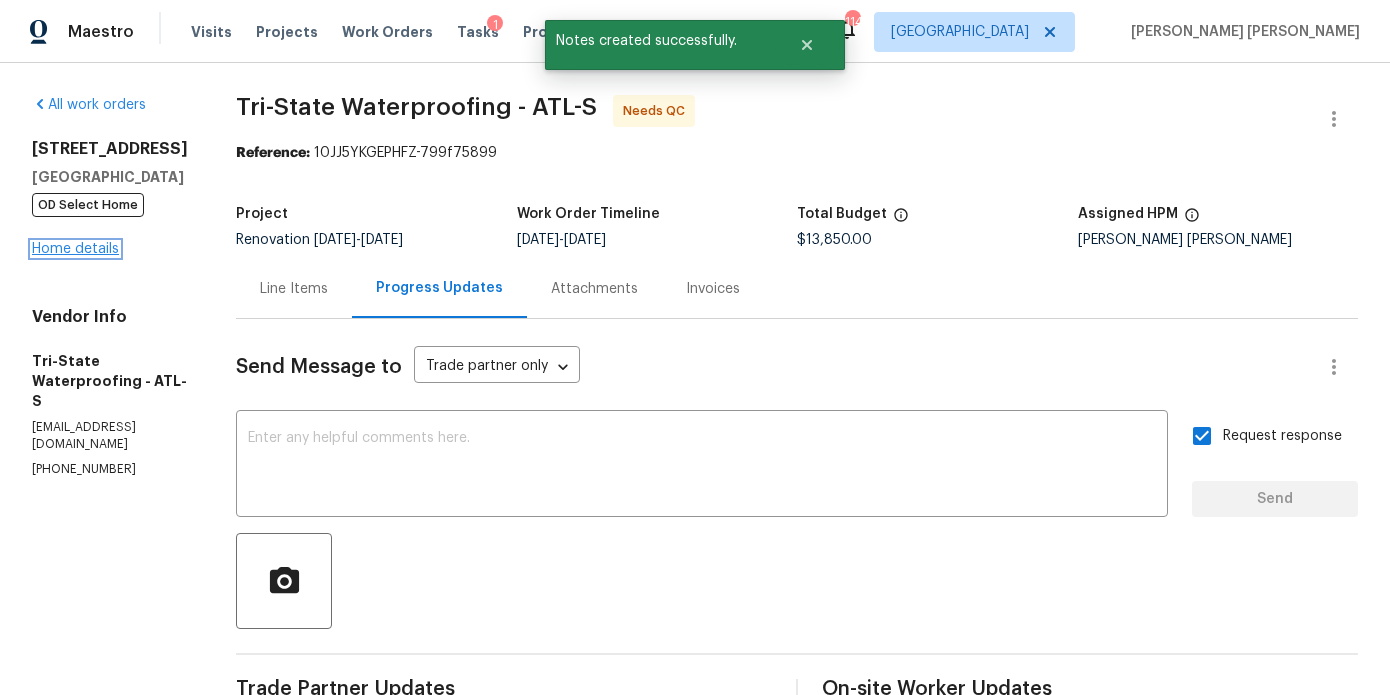 click on "Home details" at bounding box center [75, 249] 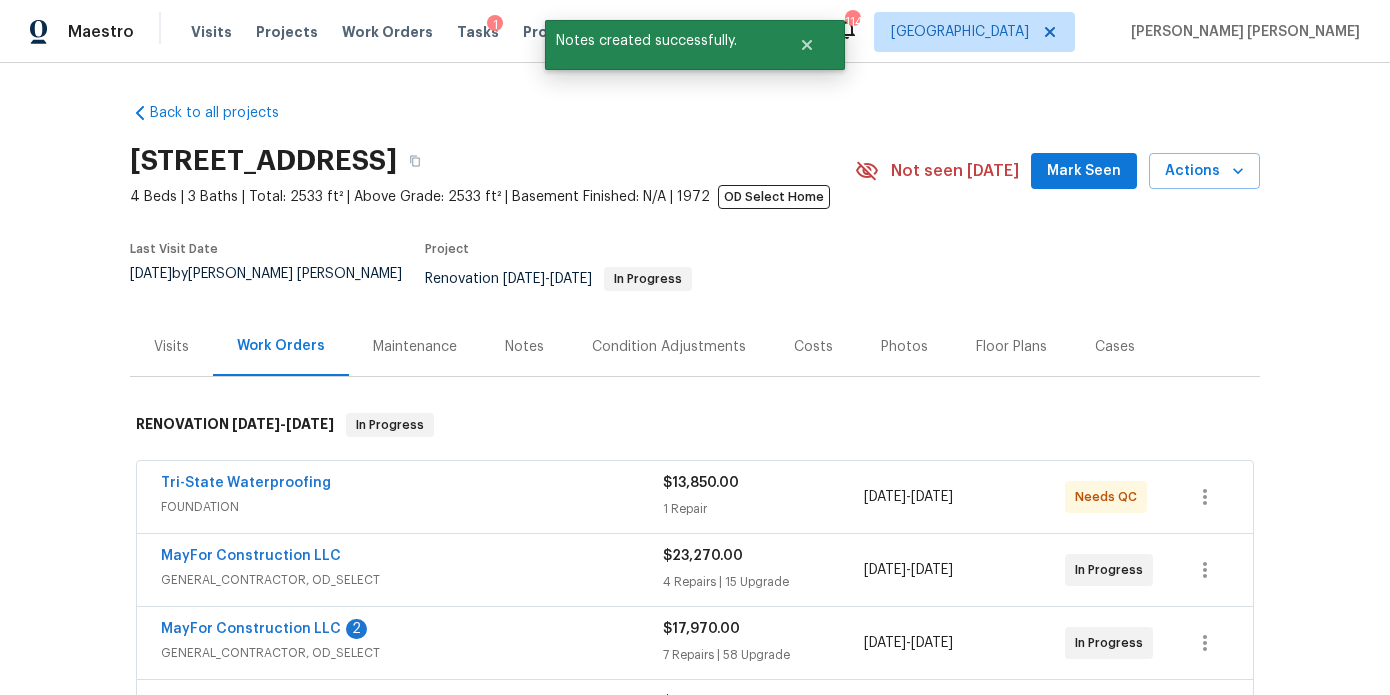 scroll, scrollTop: 58, scrollLeft: 0, axis: vertical 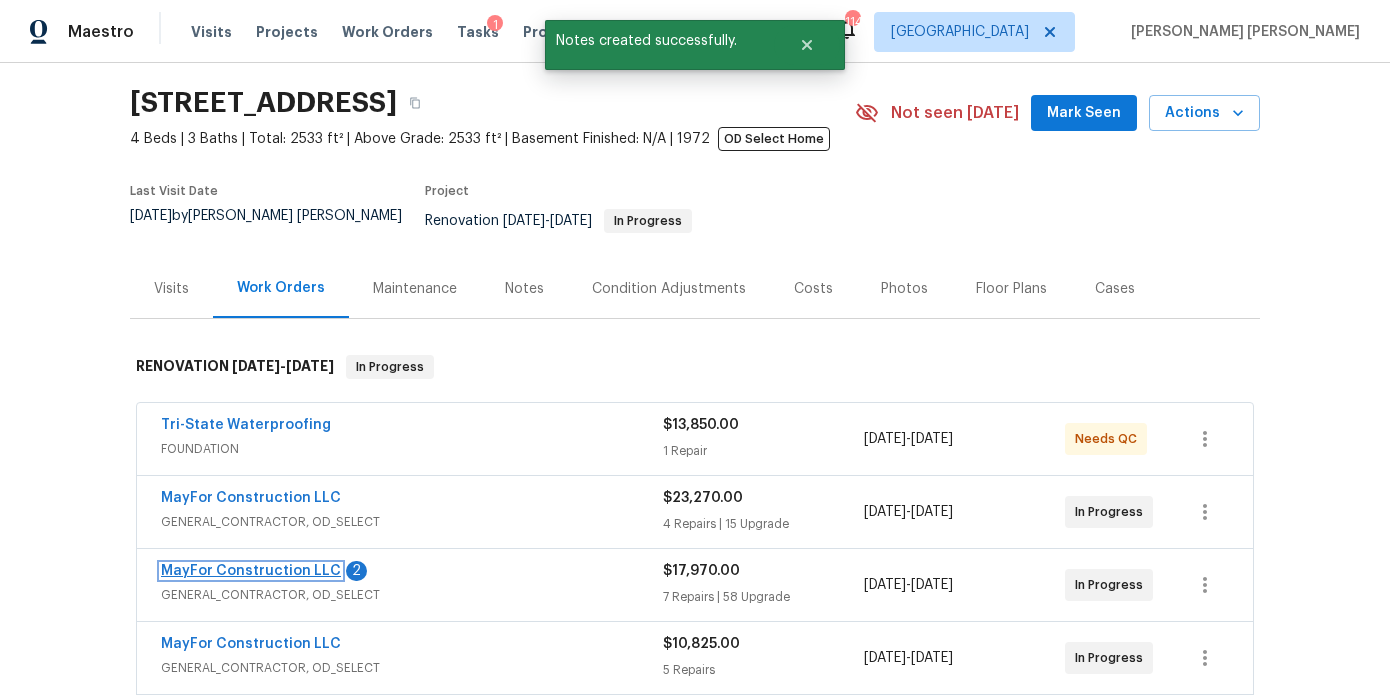 click on "MayFor Construction LLC" at bounding box center (251, 571) 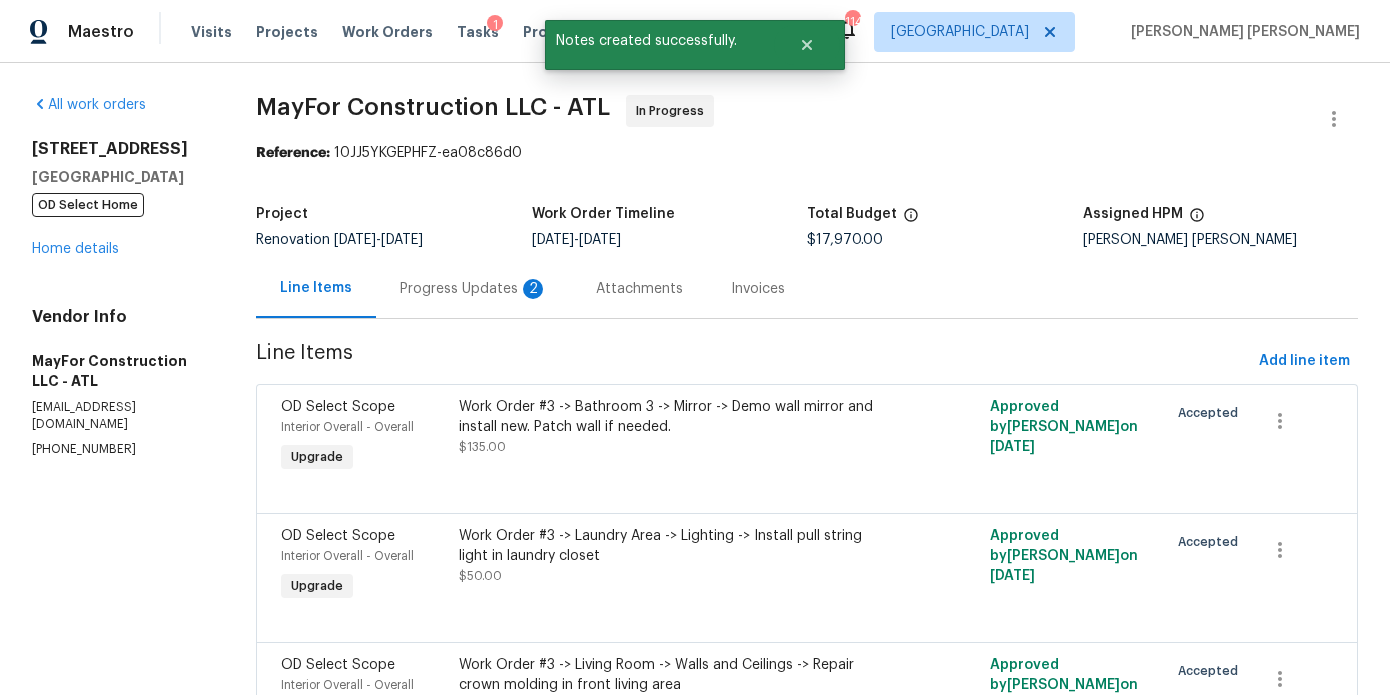 click on "Progress Updates 2" at bounding box center (474, 289) 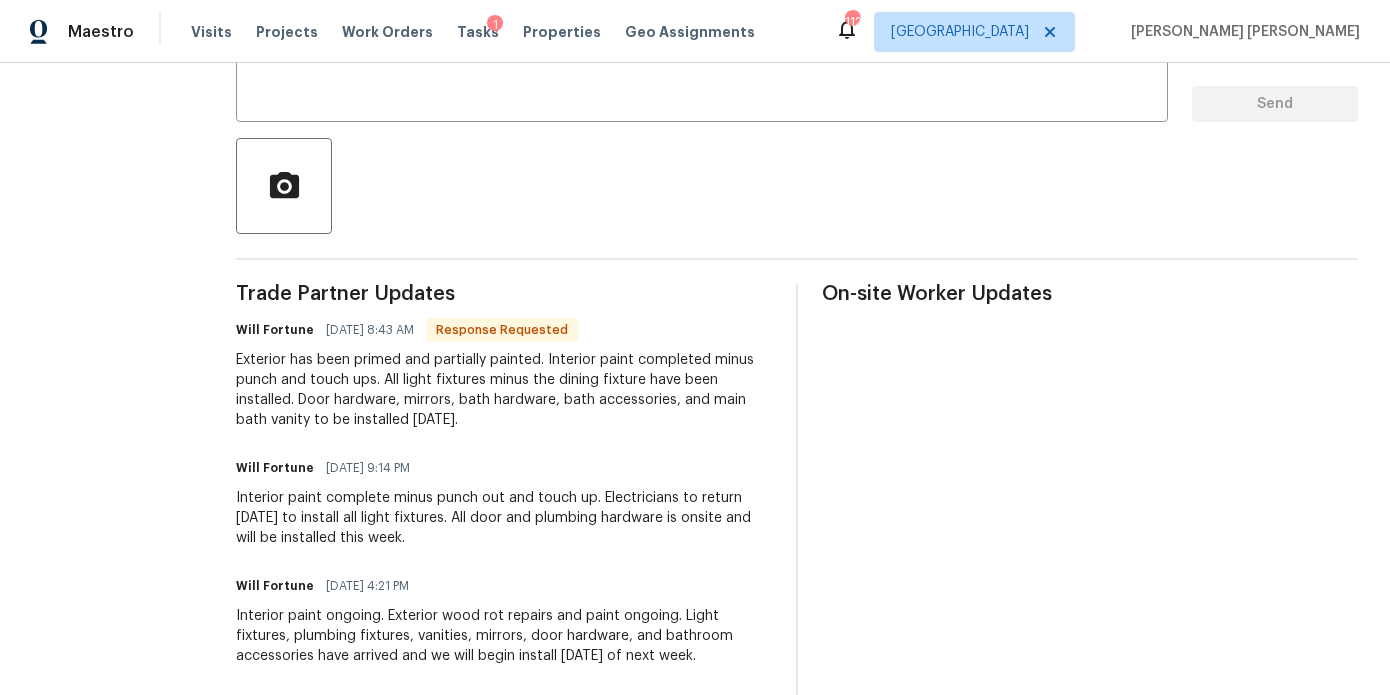 scroll, scrollTop: 399, scrollLeft: 0, axis: vertical 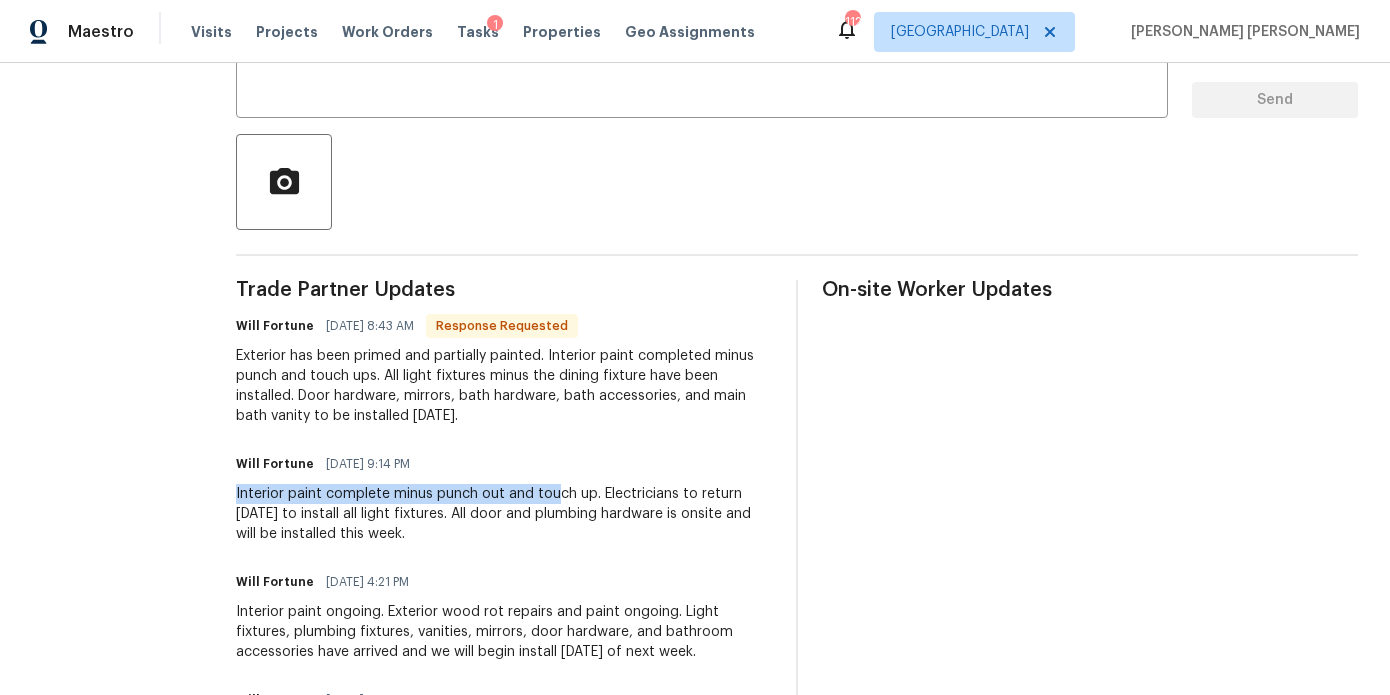drag, startPoint x: 253, startPoint y: 488, endPoint x: 582, endPoint y: 499, distance: 329.18384 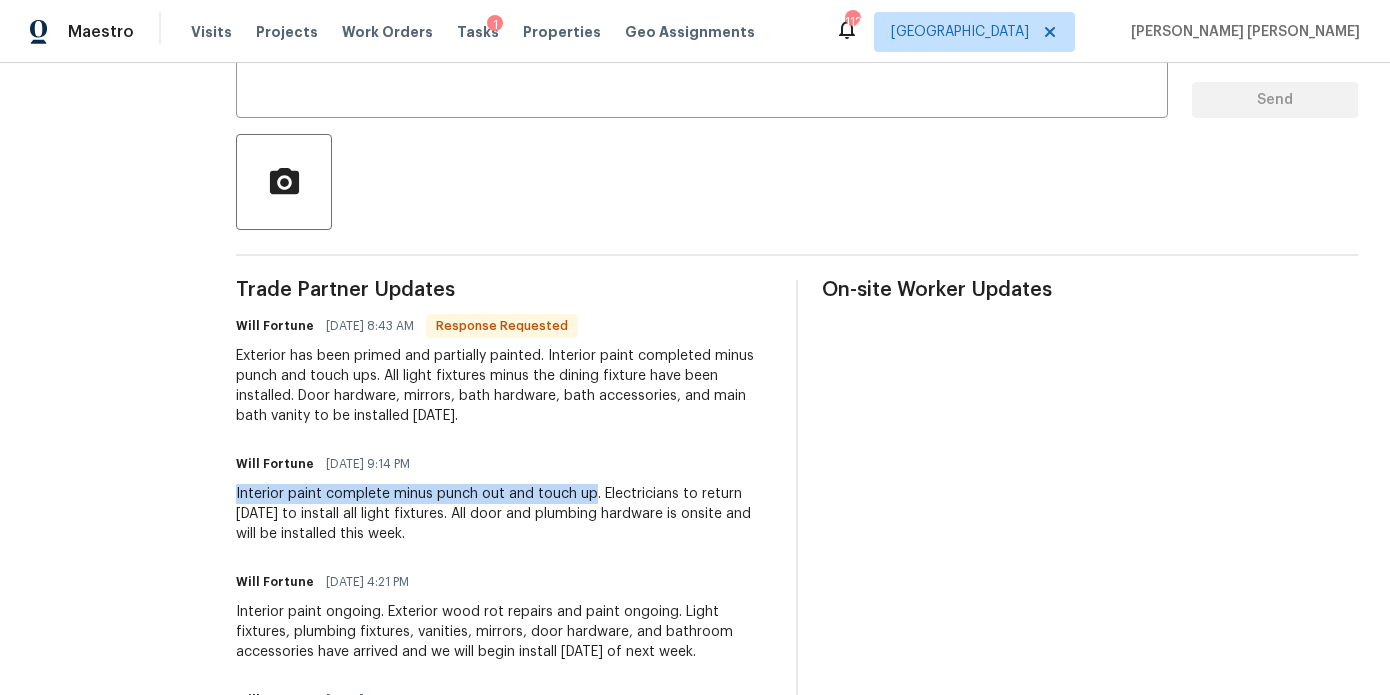 drag, startPoint x: 617, startPoint y: 497, endPoint x: 262, endPoint y: 489, distance: 355.09012 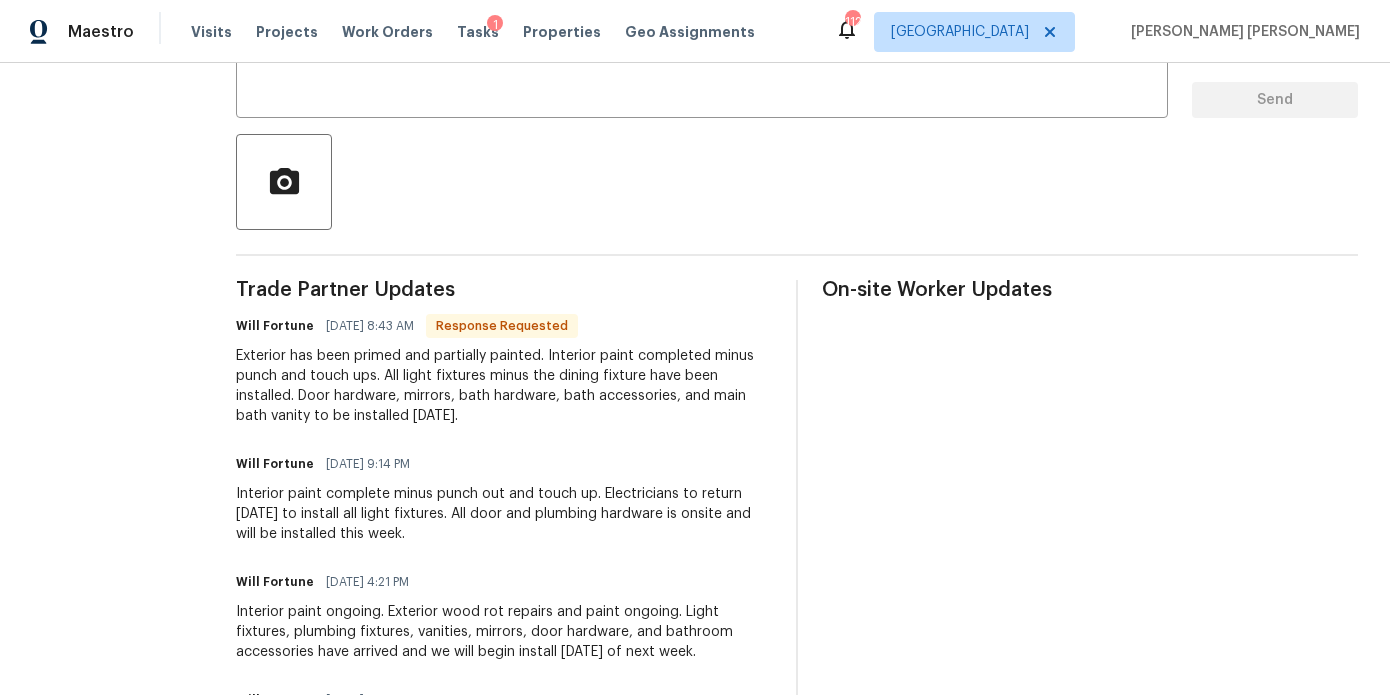 click on "Exterior has been primed and partially painted. Interior paint completed minus punch and touch ups. All light fixtures minus the dining fixture have been installed. Door hardware, mirrors, bath hardware, bath accessories, and main bath vanity to be installed today." at bounding box center [504, 386] 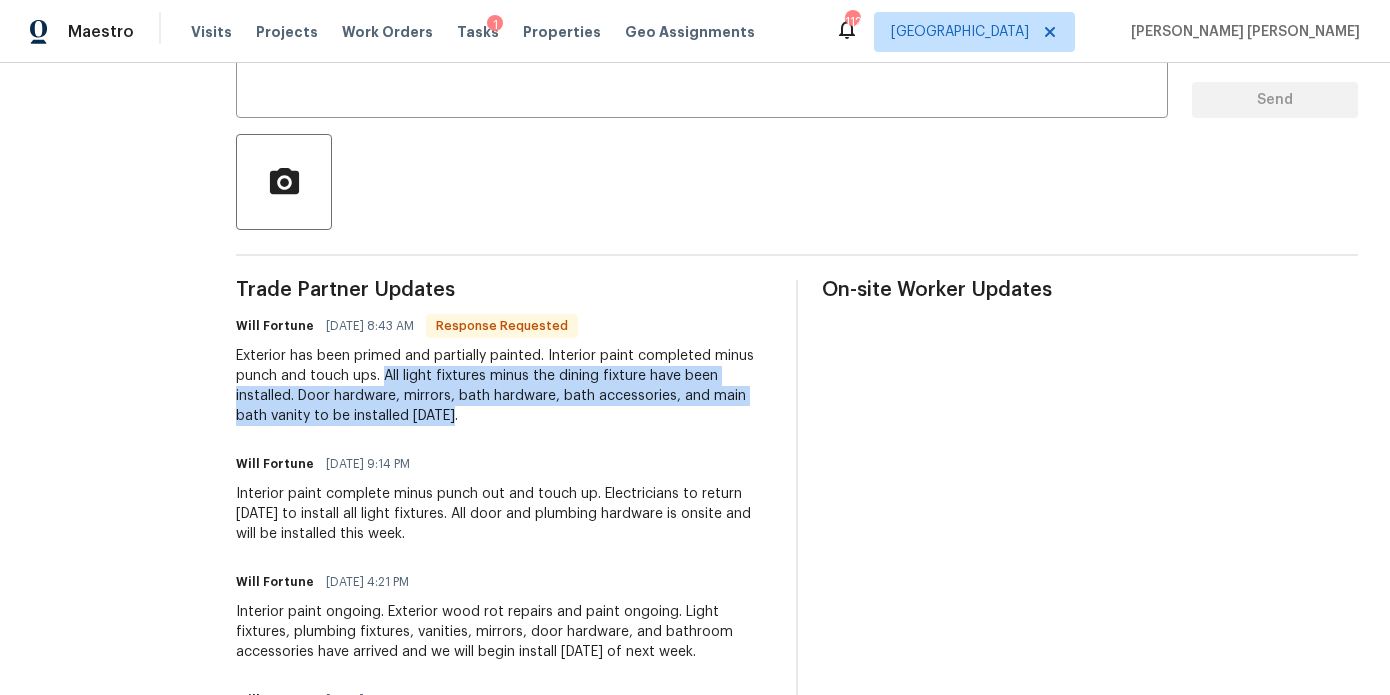 drag, startPoint x: 409, startPoint y: 372, endPoint x: 490, endPoint y: 412, distance: 90.33826 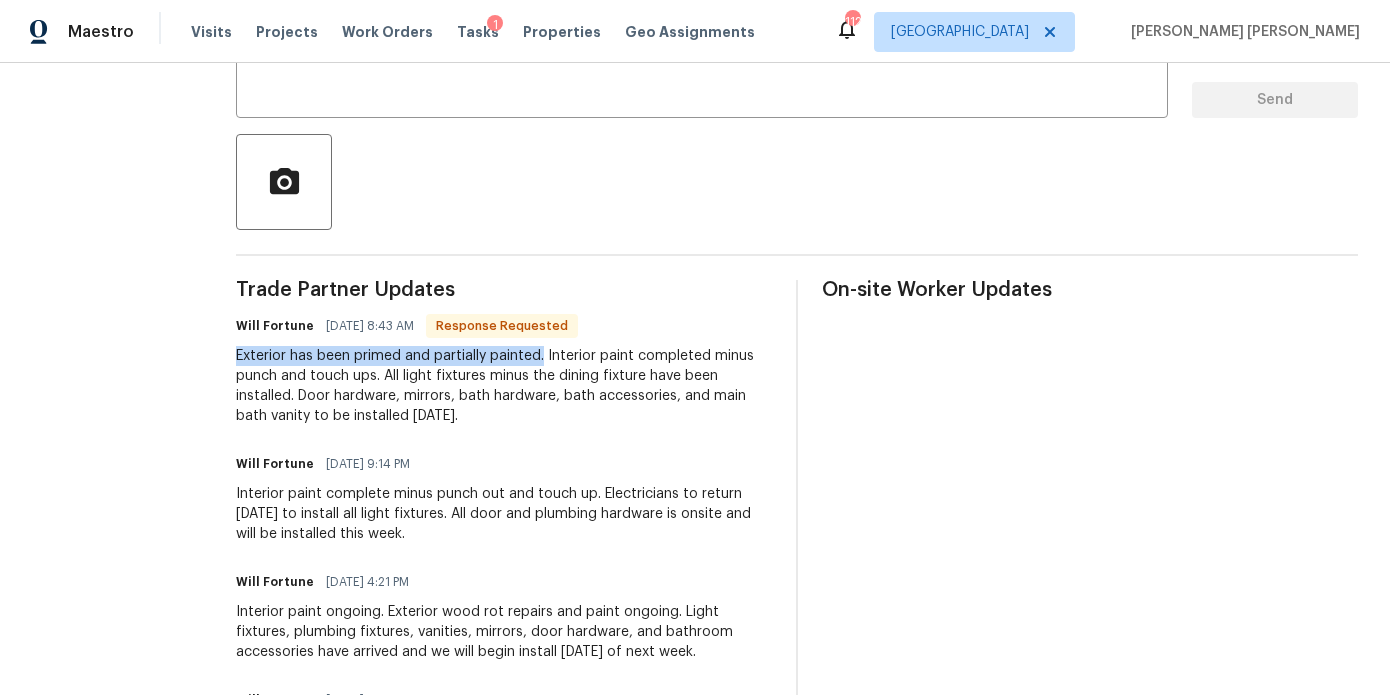 drag, startPoint x: 262, startPoint y: 355, endPoint x: 567, endPoint y: 348, distance: 305.08032 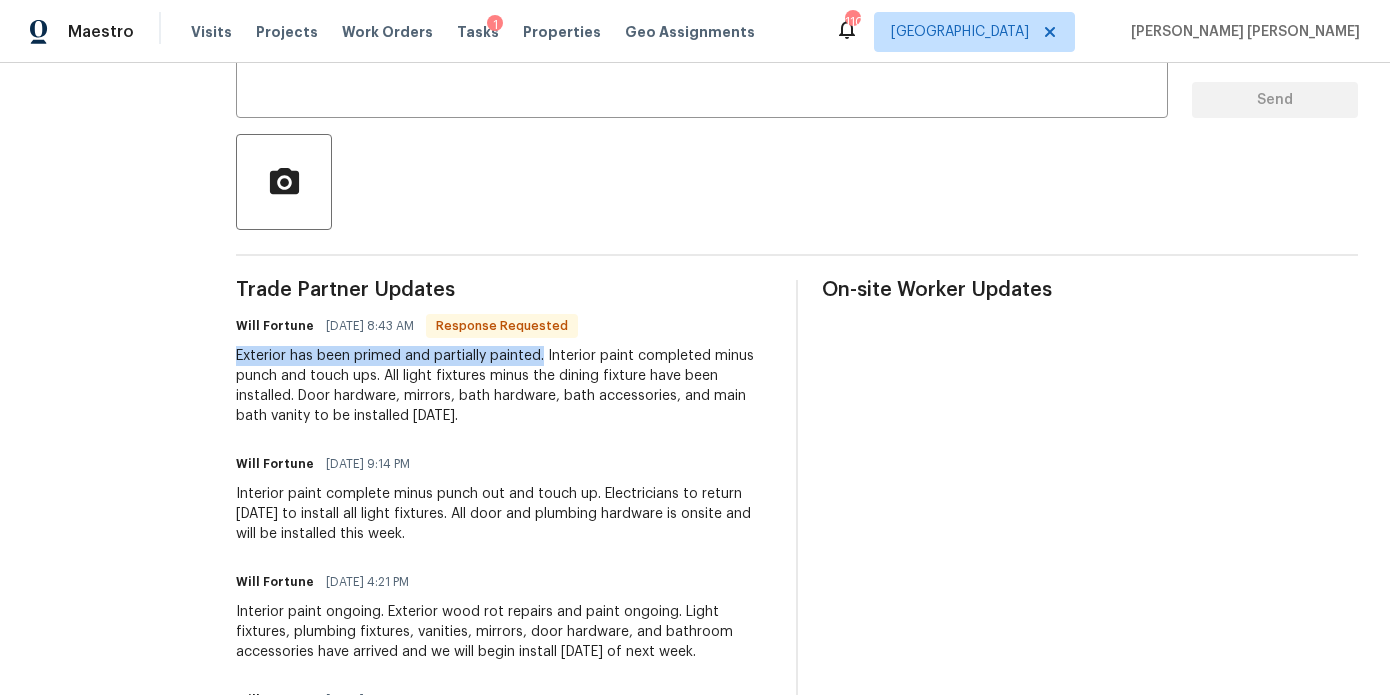 scroll, scrollTop: 0, scrollLeft: 0, axis: both 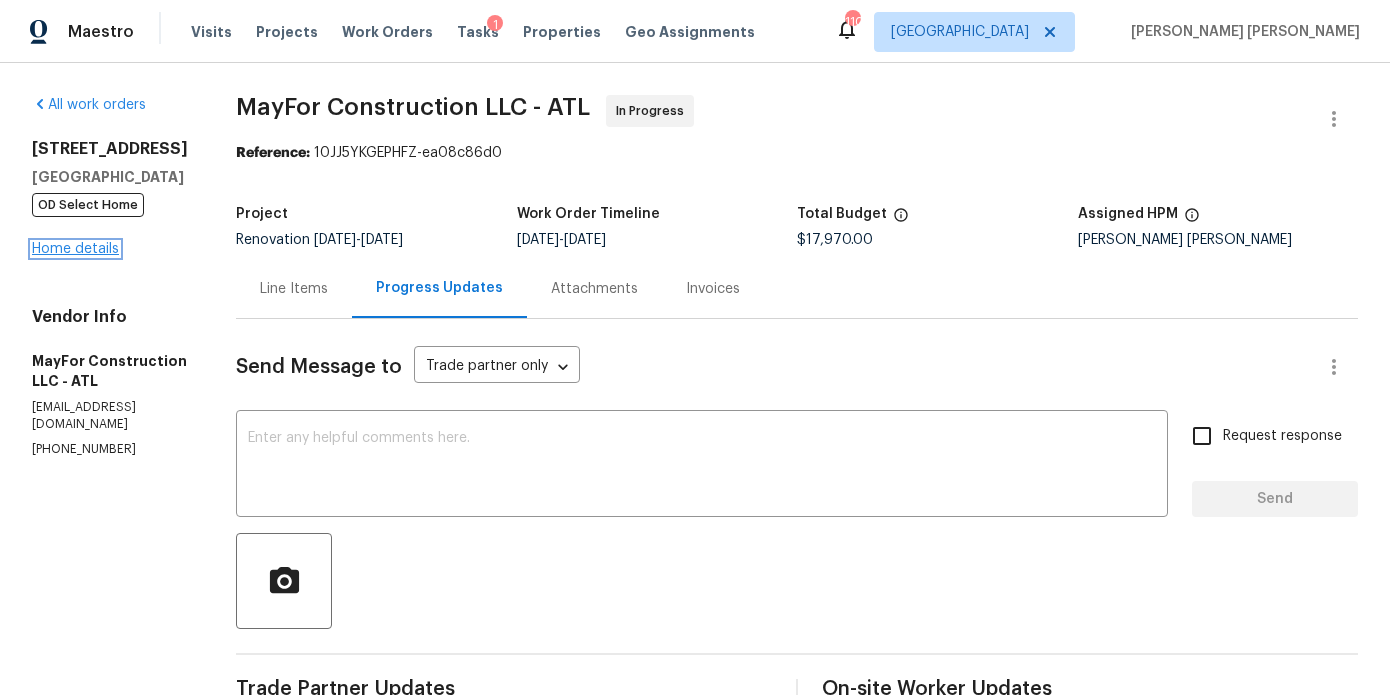 click on "Home details" at bounding box center (75, 249) 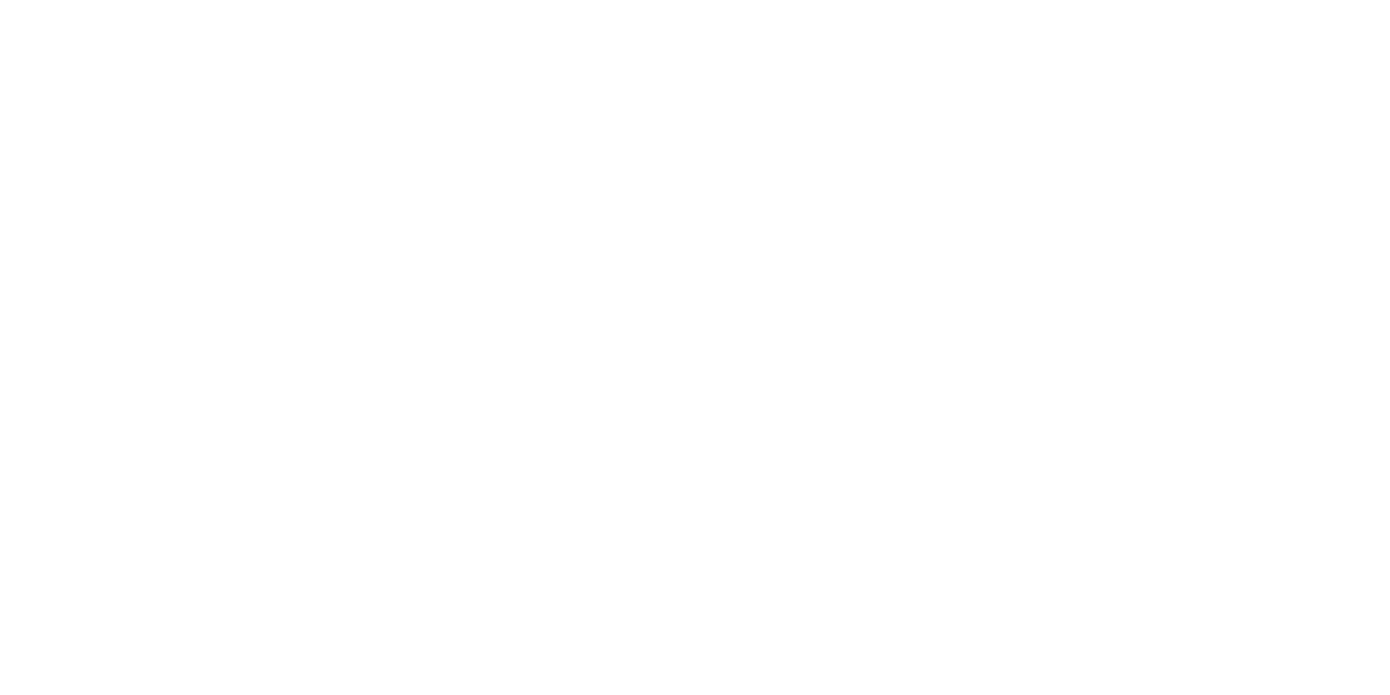 scroll, scrollTop: 0, scrollLeft: 0, axis: both 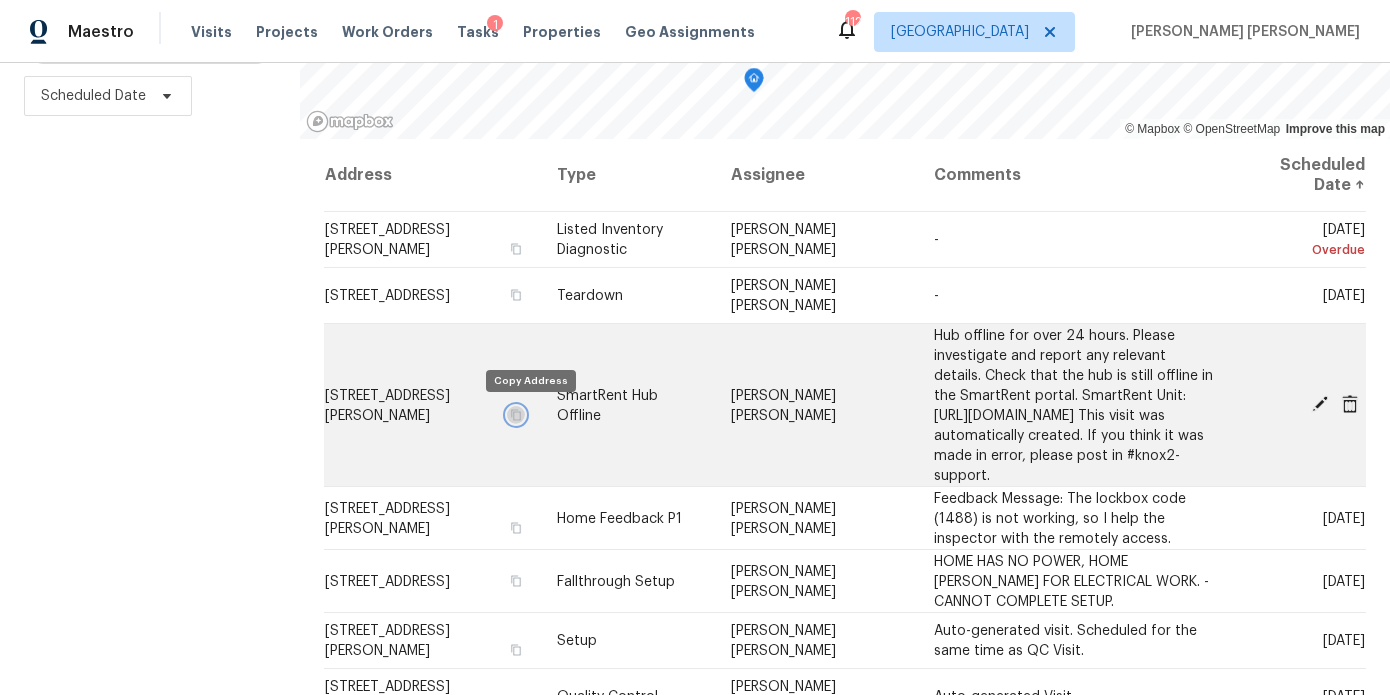 click 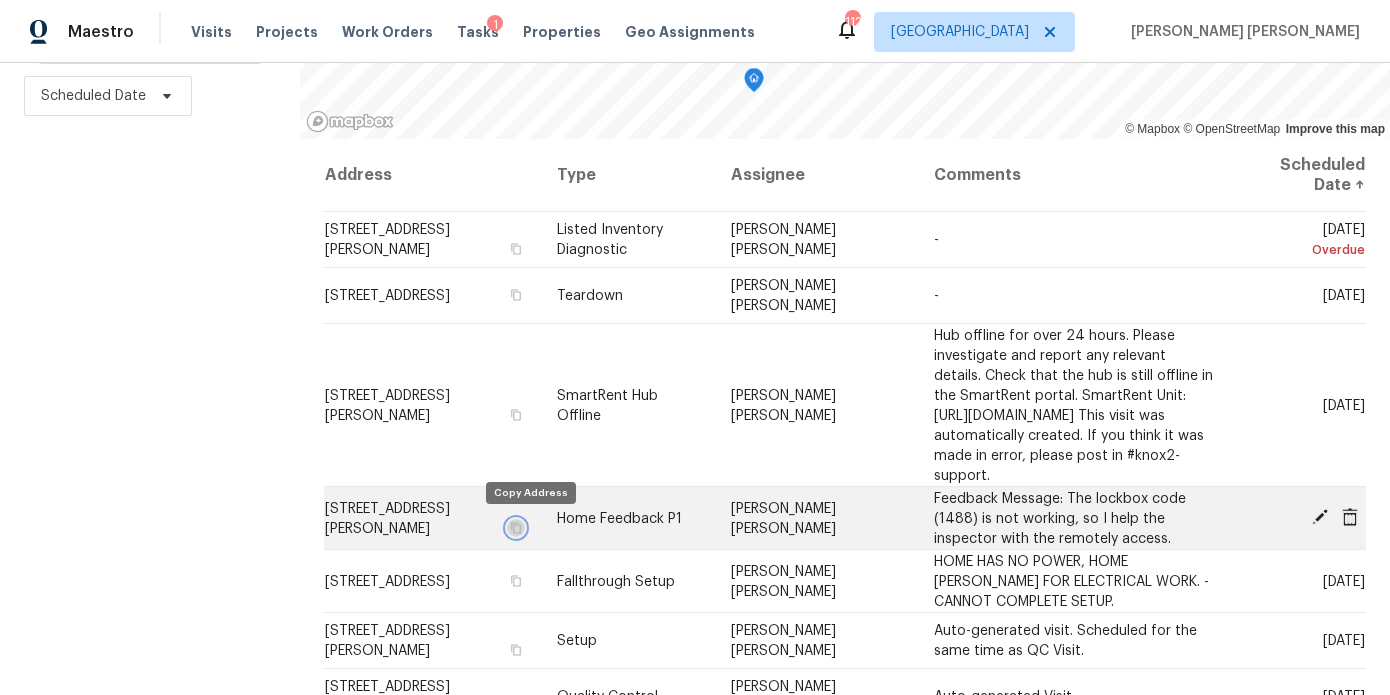 click at bounding box center (516, 527) 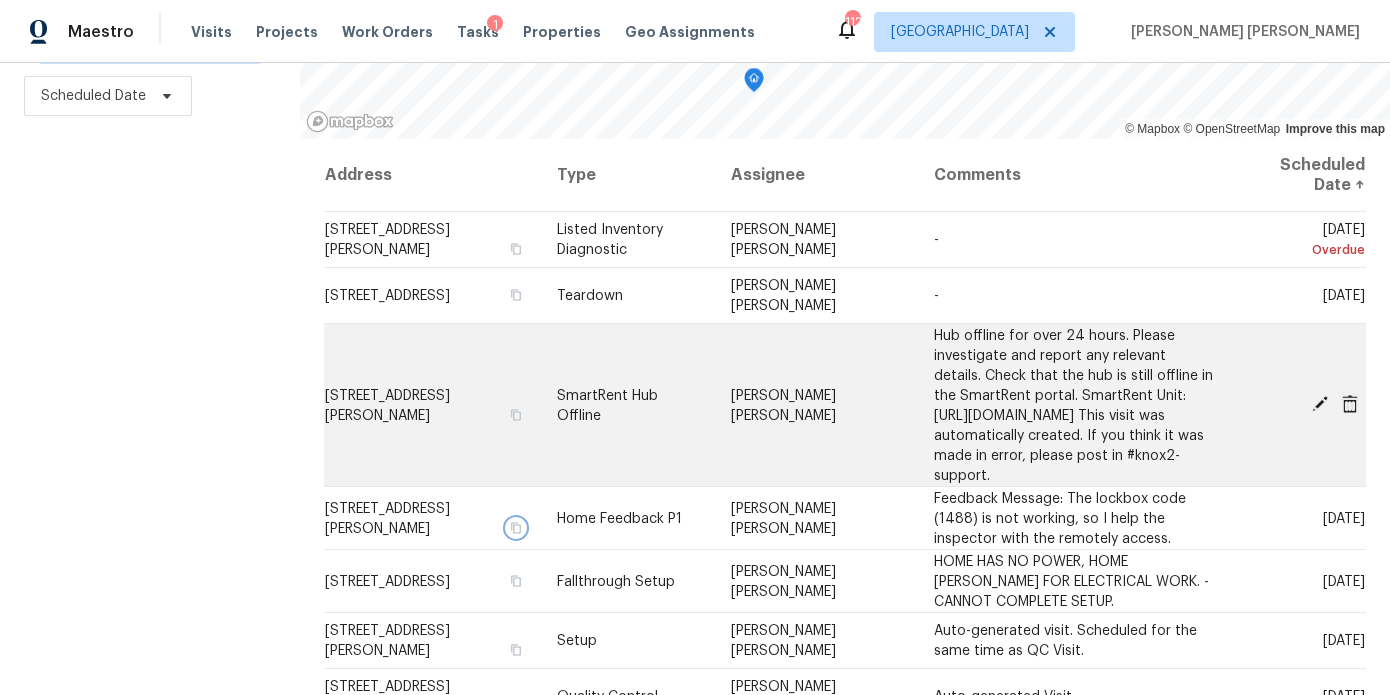scroll, scrollTop: 70, scrollLeft: 0, axis: vertical 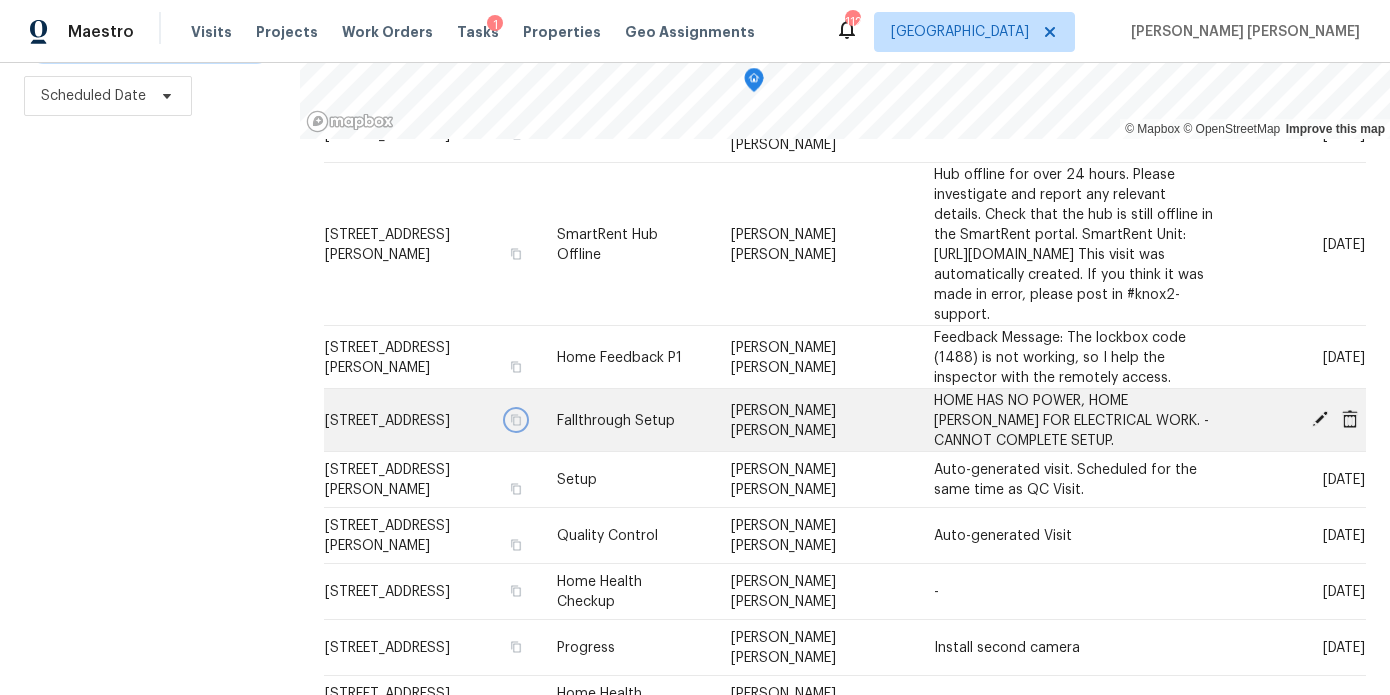 click 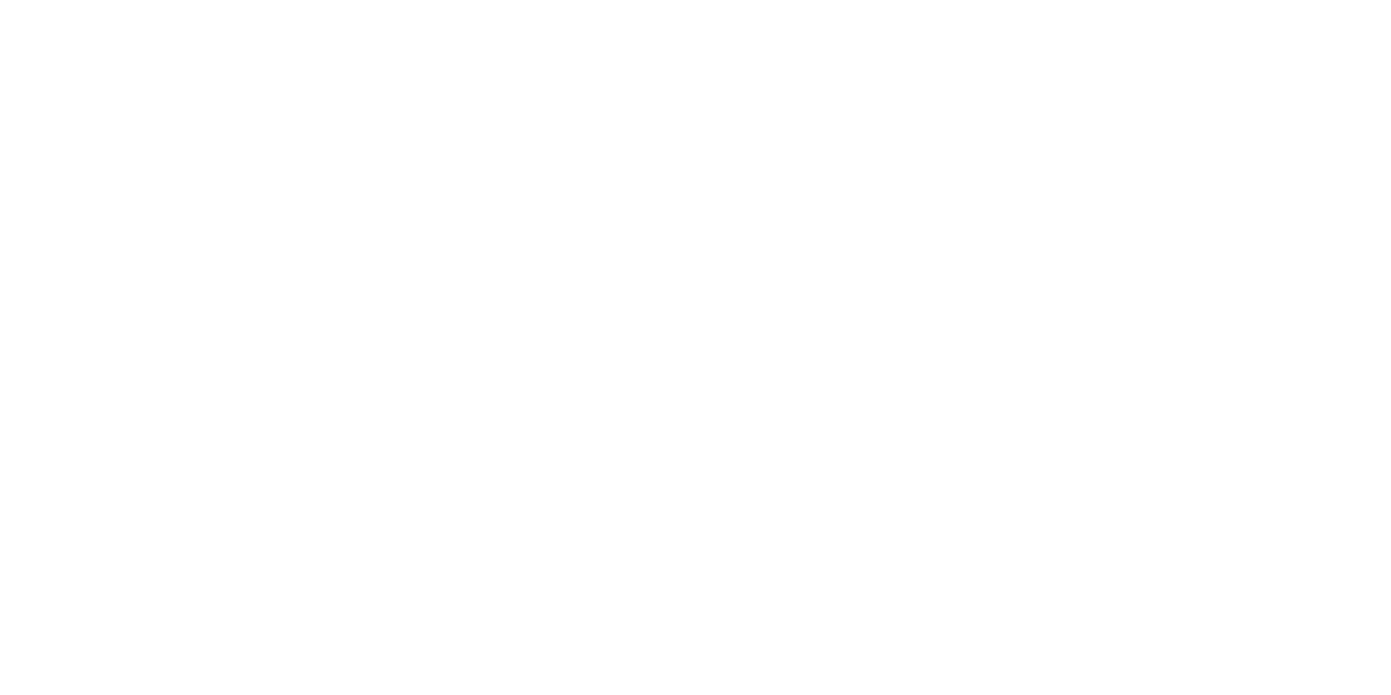 scroll, scrollTop: 0, scrollLeft: 0, axis: both 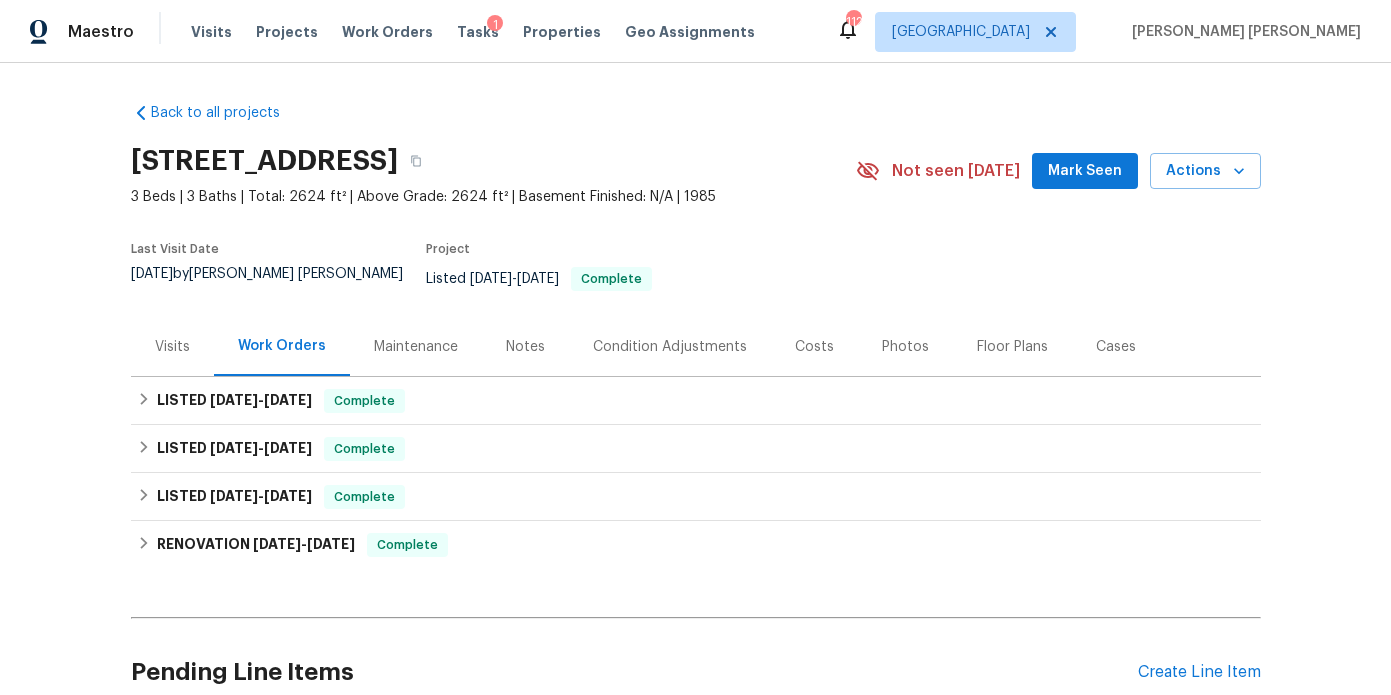 click on "Visits" at bounding box center (172, 346) 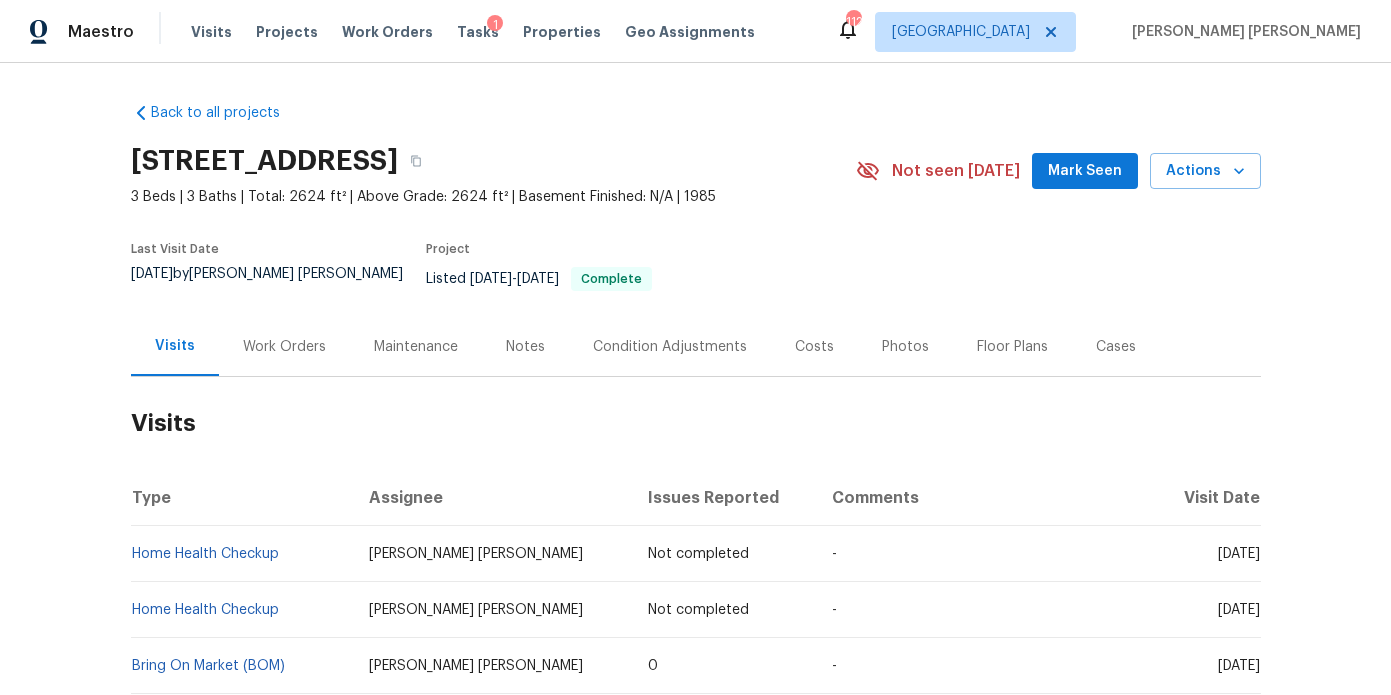 click on "Work Orders" at bounding box center [284, 347] 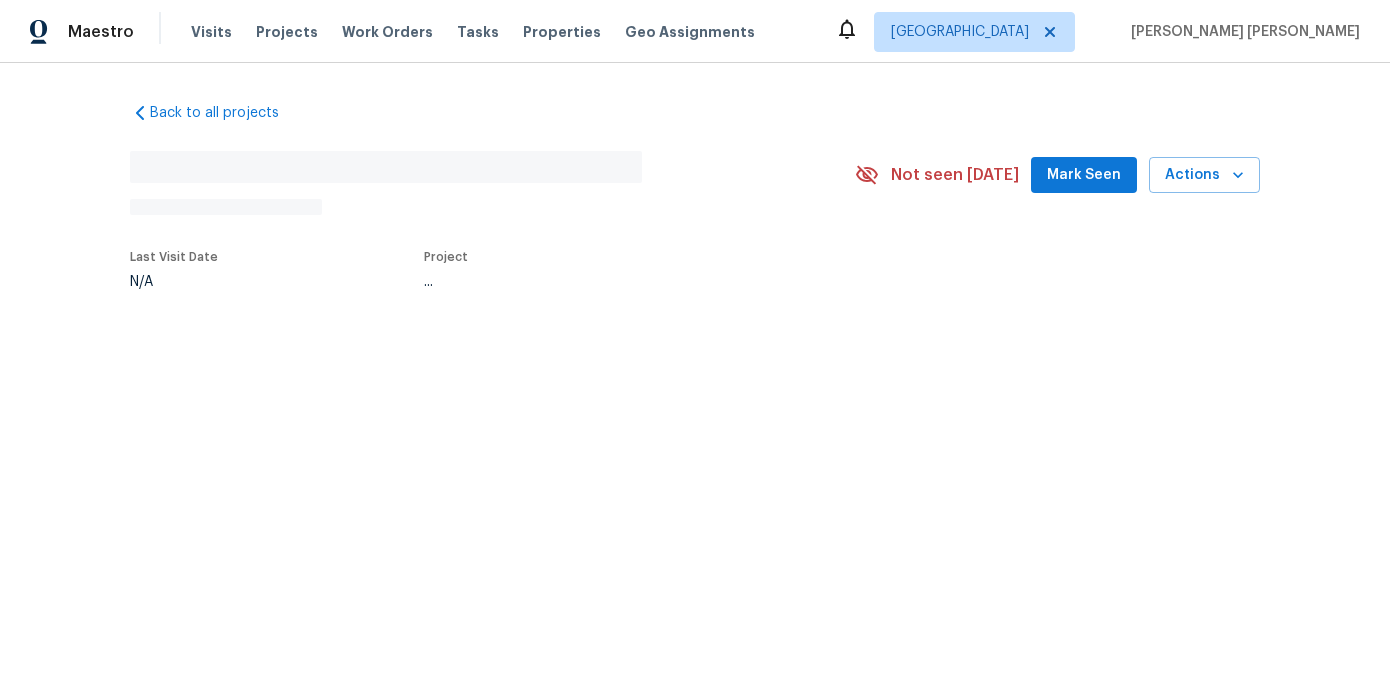 scroll, scrollTop: 0, scrollLeft: 0, axis: both 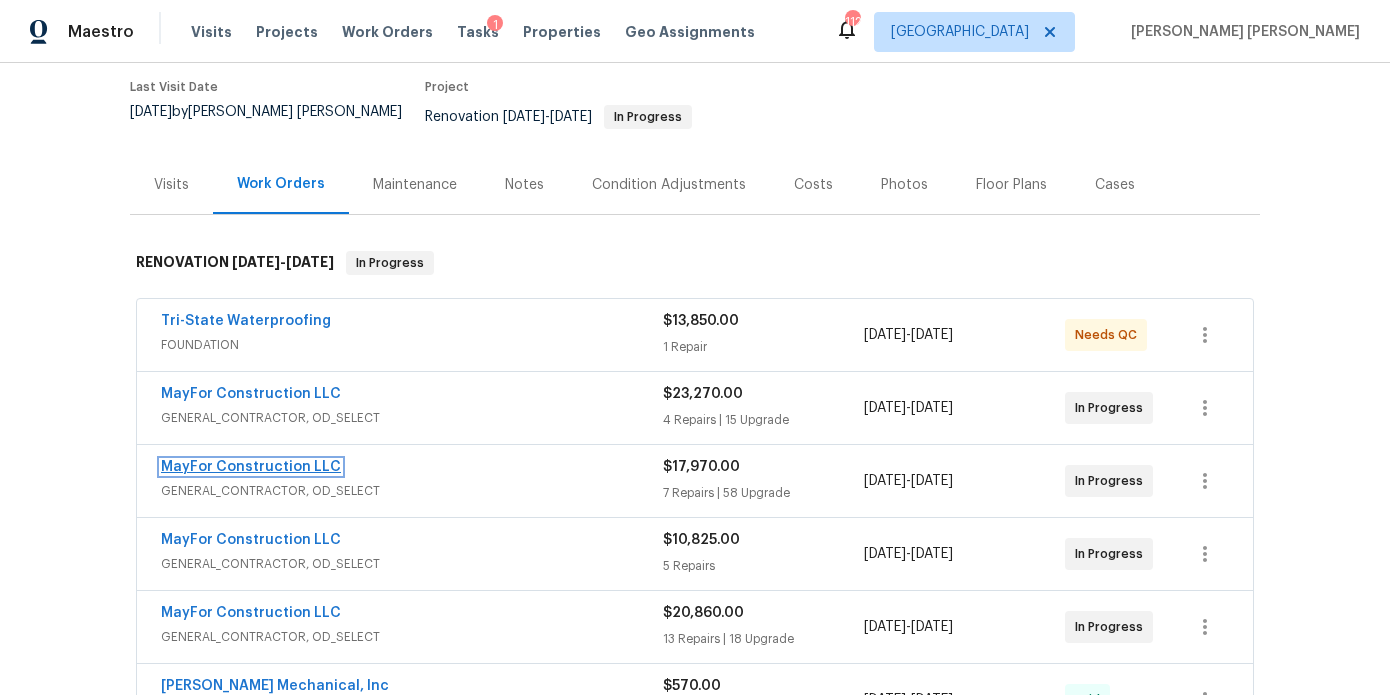 click on "MayFor Construction LLC" at bounding box center (251, 467) 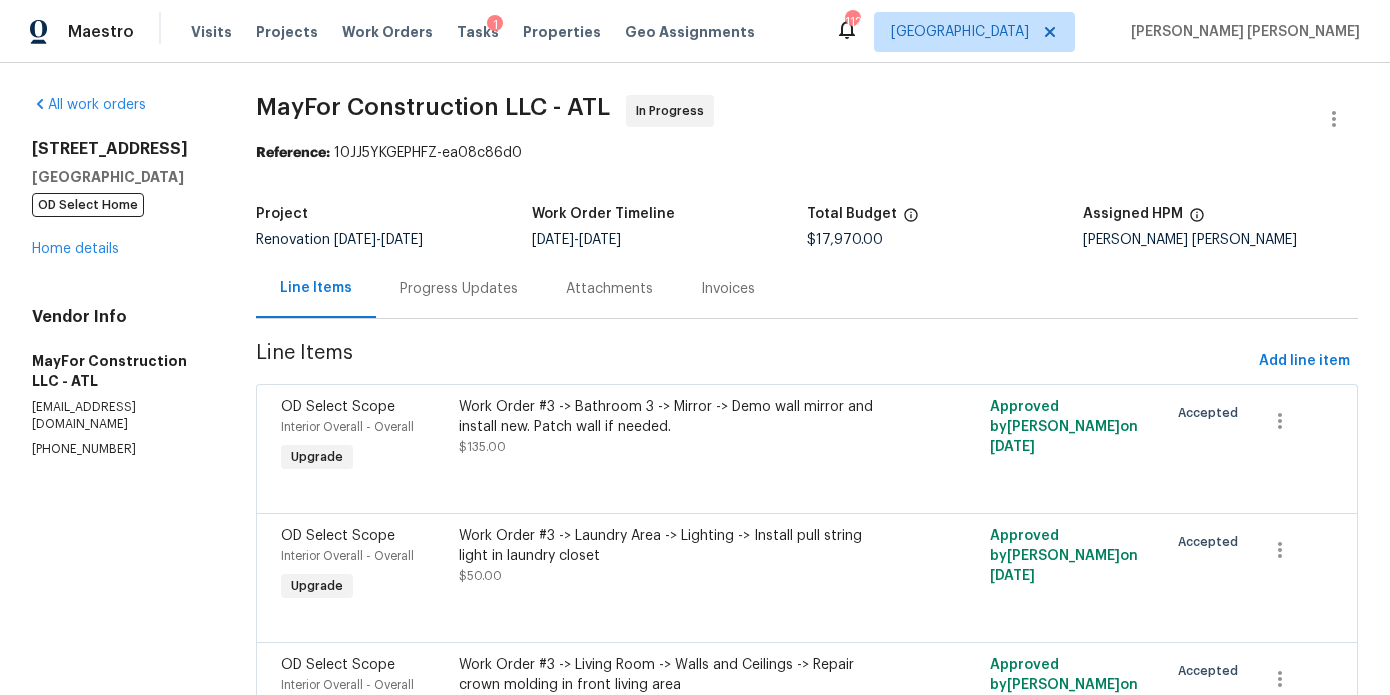 click on "Progress Updates" at bounding box center [459, 289] 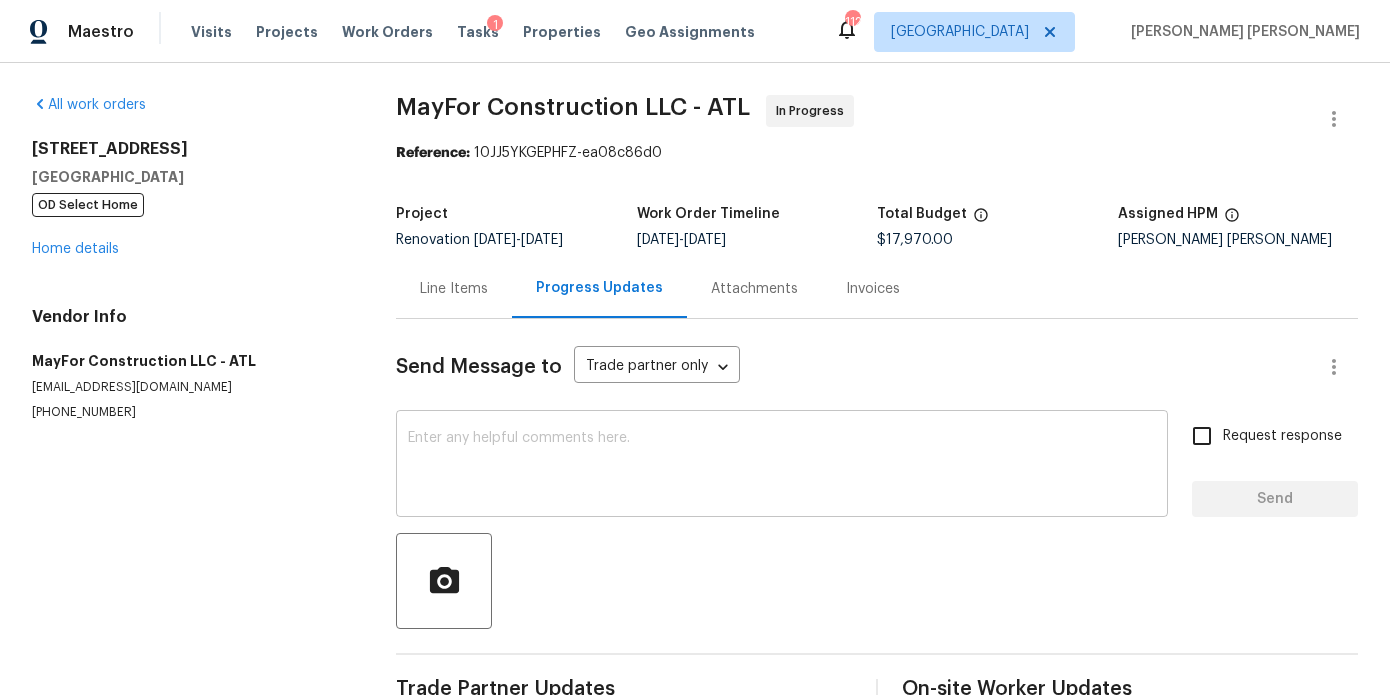 drag, startPoint x: 469, startPoint y: 296, endPoint x: 490, endPoint y: 419, distance: 124.77981 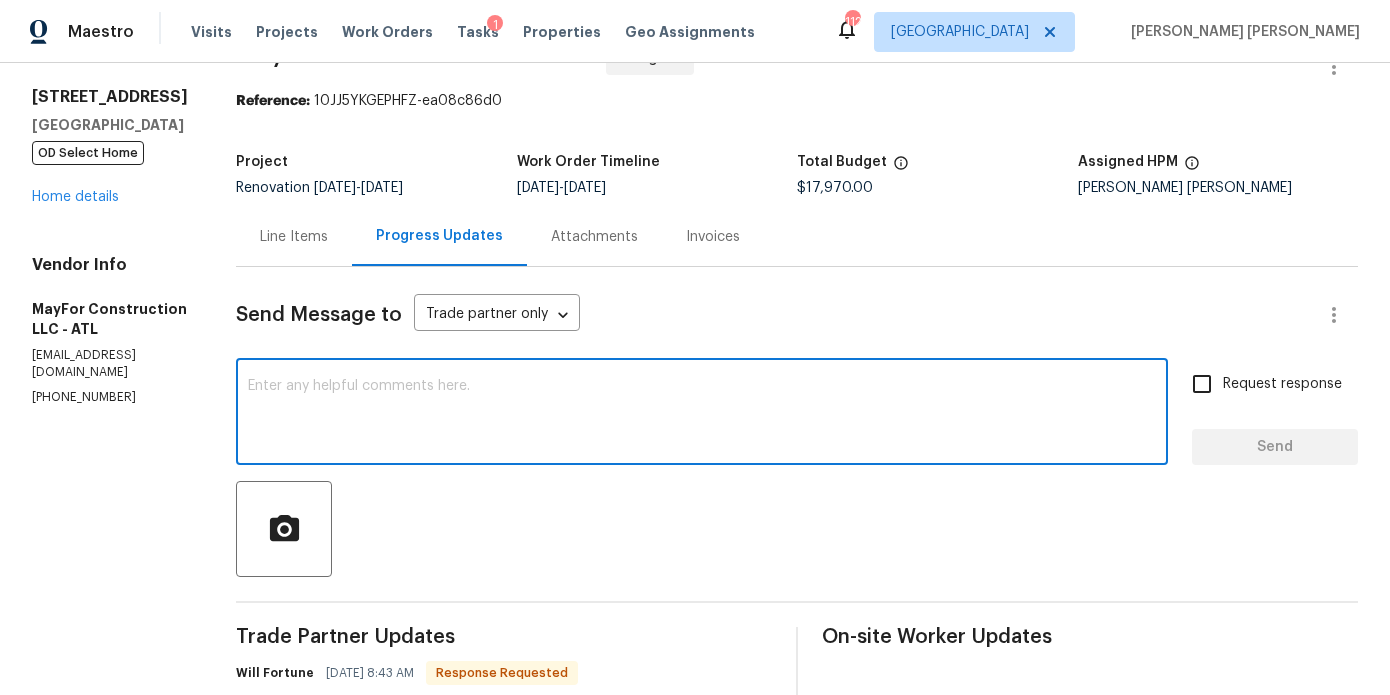 scroll, scrollTop: 193, scrollLeft: 0, axis: vertical 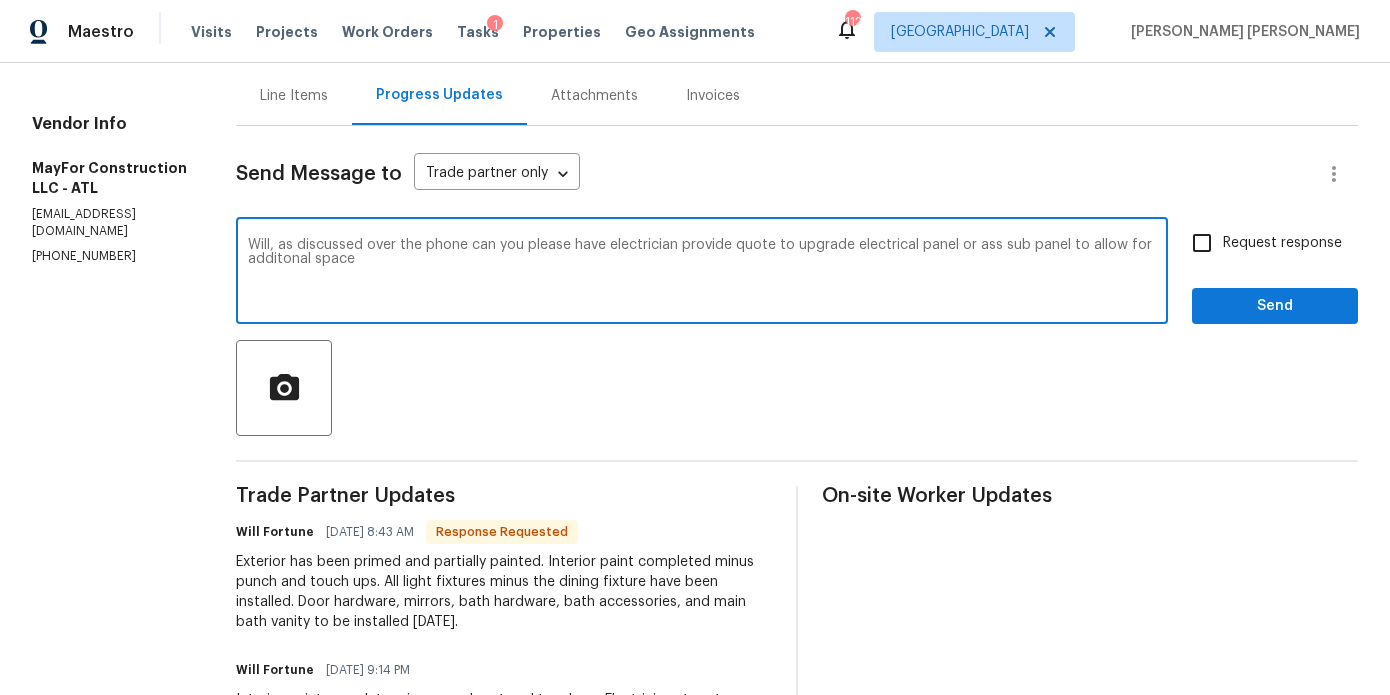 click on "Will, as discussed over the phone can you please have electrician provide quote to upgrade electrical panel or ass sub panel to allow for additonal space" at bounding box center (702, 273) 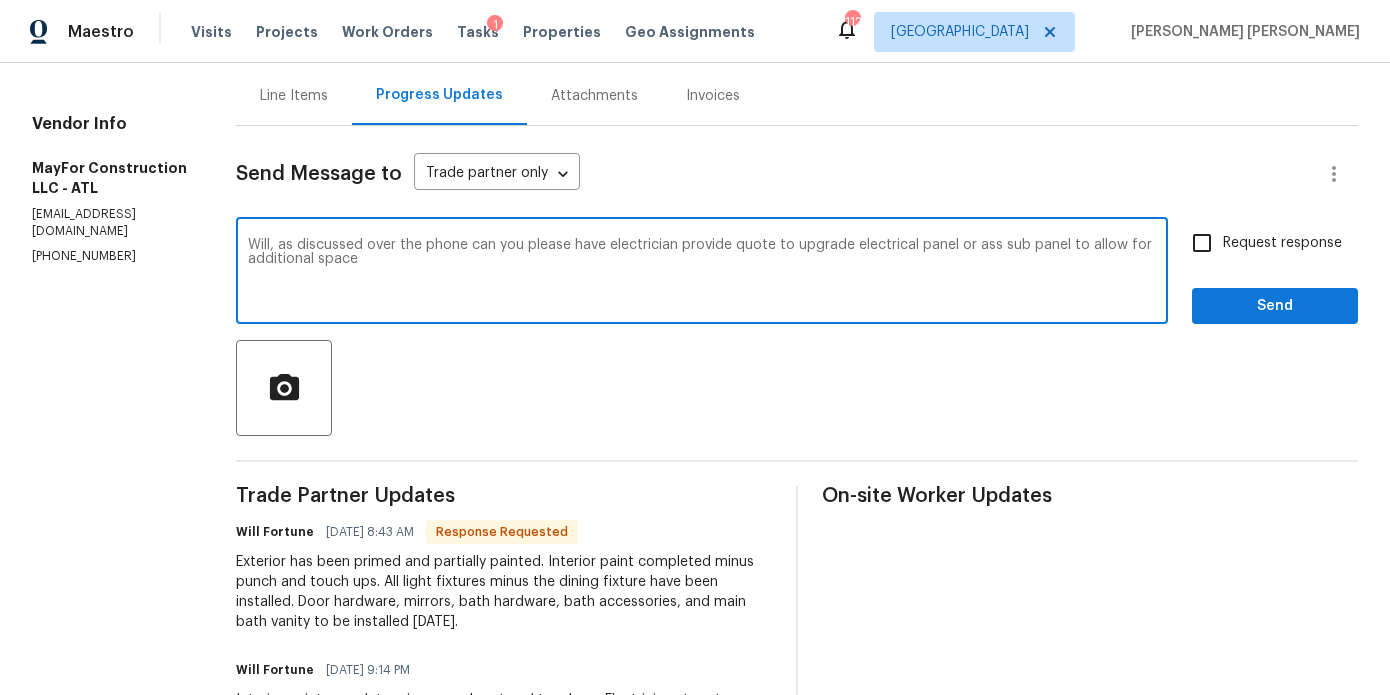 click on "Will, as discussed over the phone can you please have electrician provide quote to upgrade electrical panel or ass sub panel to allow for additional space" at bounding box center [702, 273] 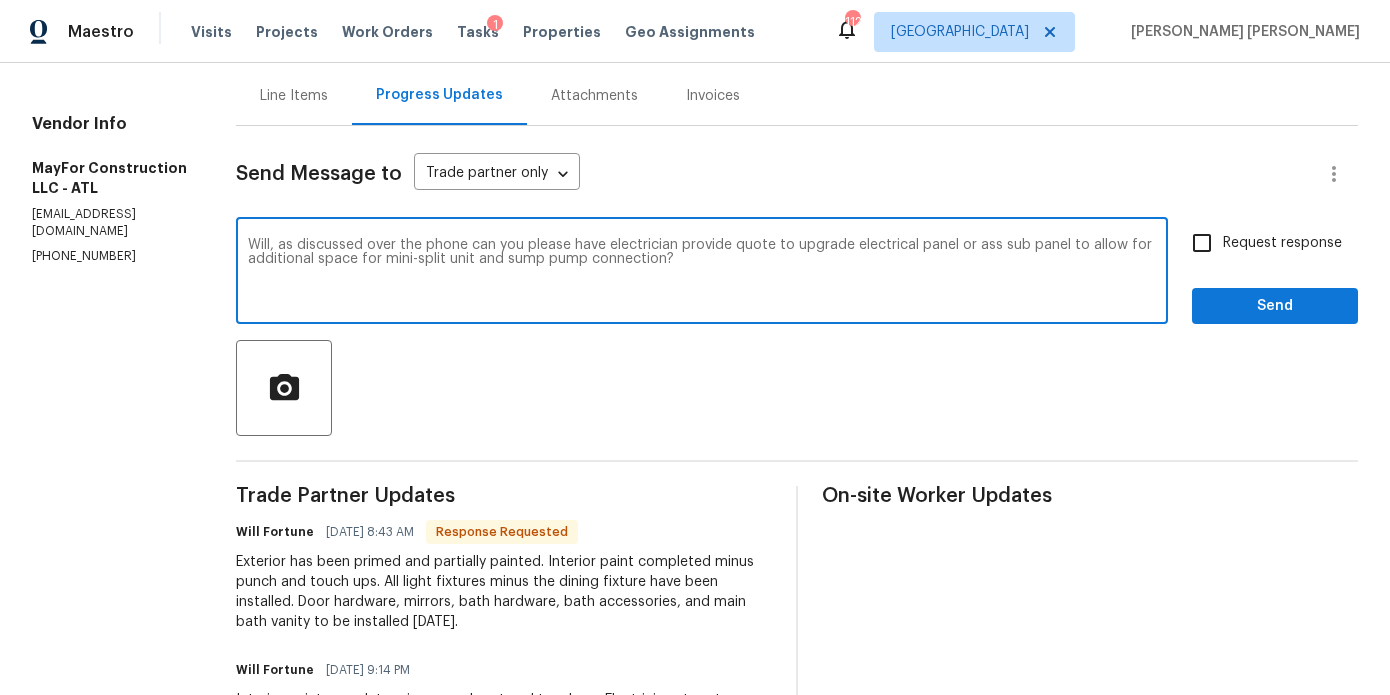click on "Will, as discussed over the phone can you please have electrician provide quote to upgrade electrical panel or ass sub panel to allow for additional space for mini-split unit and sump pump connection?" at bounding box center [702, 273] 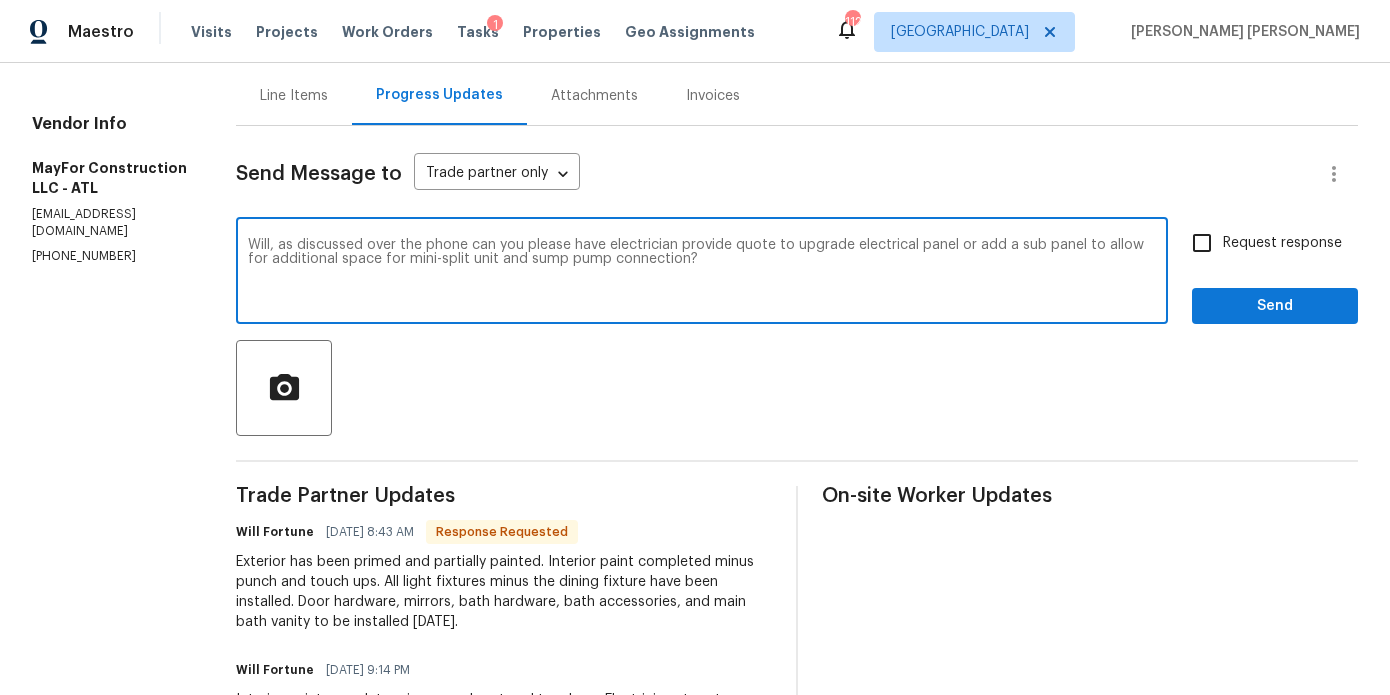 click on "Will, as discussed over the phone can you please have electrician provide quote to upgrade electrical panel or add a sub panel to allow for additional space for mini-split unit and sump pump connection?" at bounding box center (702, 273) 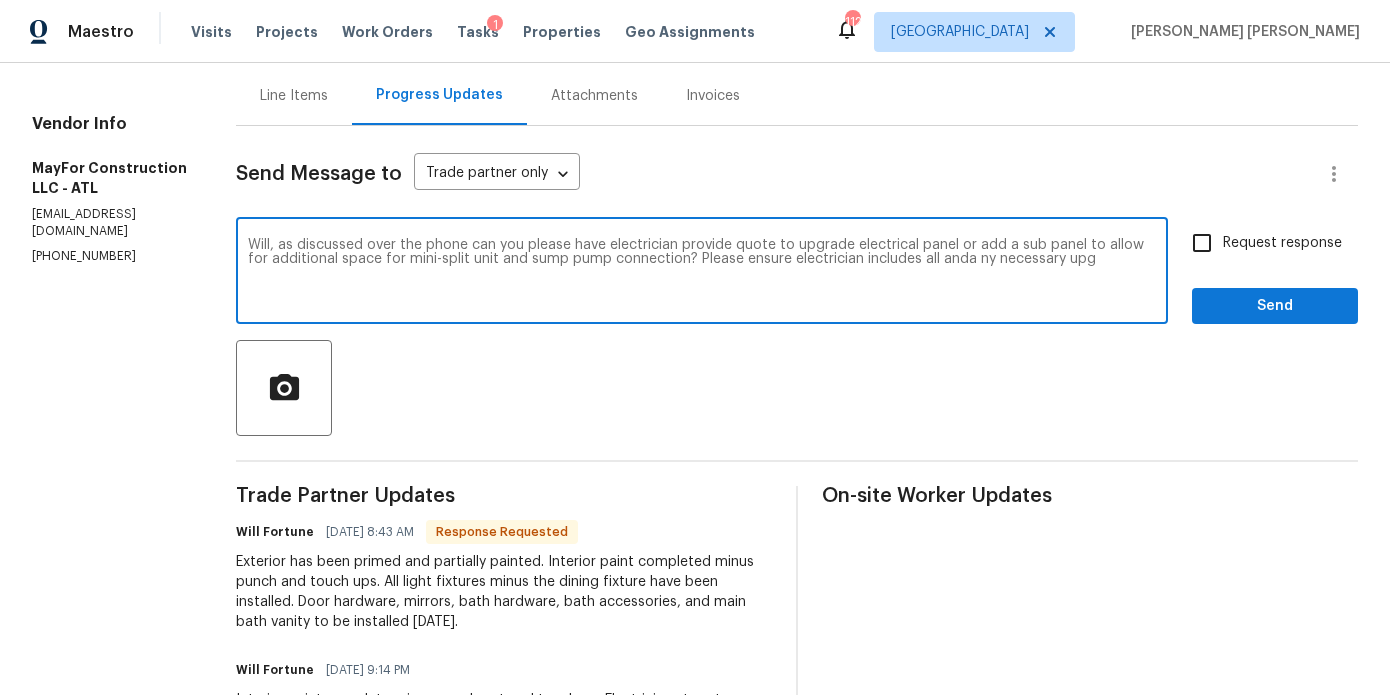 click on "Will, as discussed over the phone can you please have electrician provide quote to upgrade electrical panel or add a sub panel to allow for additional space for mini-split unit and sump pump connection? Please ensure electrician includes all anda ny necessary upg" at bounding box center (702, 273) 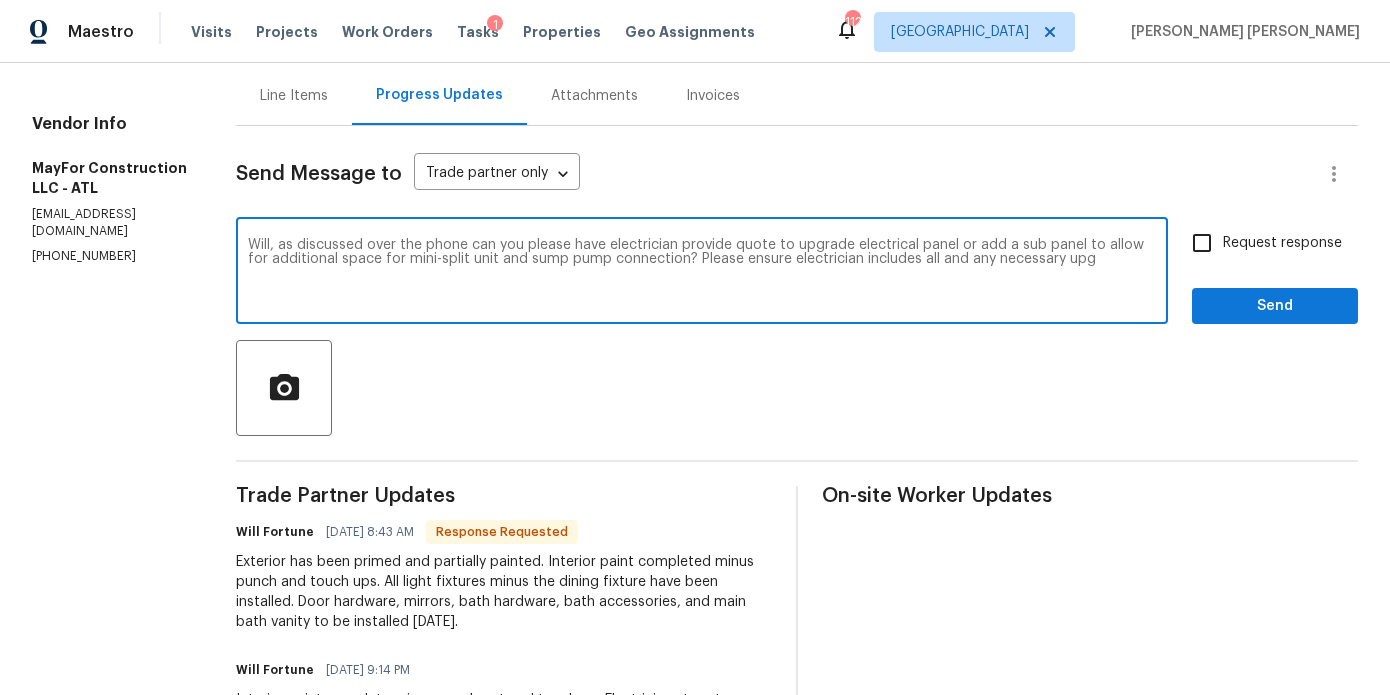 click on "Will, as discussed over the phone can you please have electrician provide quote to upgrade electrical panel or add a sub panel to allow for additional space for mini-split unit and sump pump connection? Please ensure electrician includes all and any necessary upg" at bounding box center (702, 273) 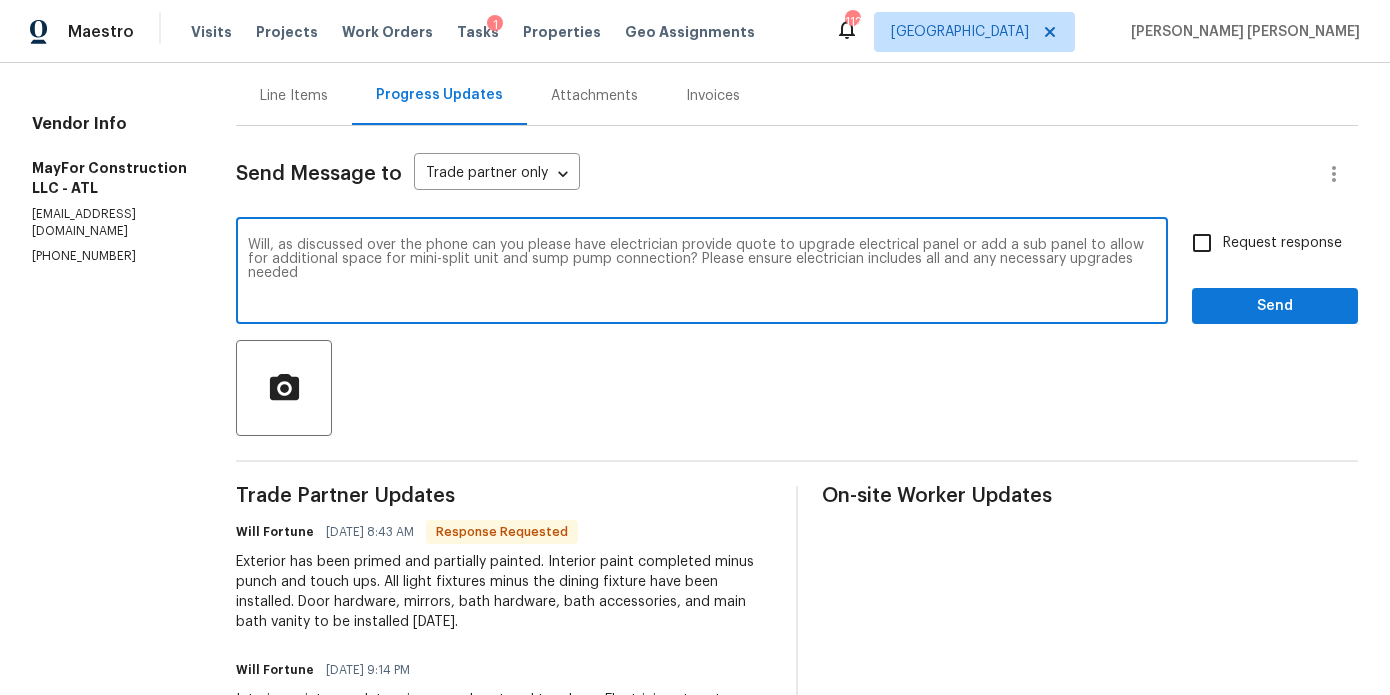 click on "Will, as discussed over the phone can you please have electrician provide quote to upgrade electrical panel or add a sub panel to allow for additional space for mini-split unit and sump pump connection? Please ensure electrician includes all and any necessary upgrades needed" at bounding box center (702, 273) 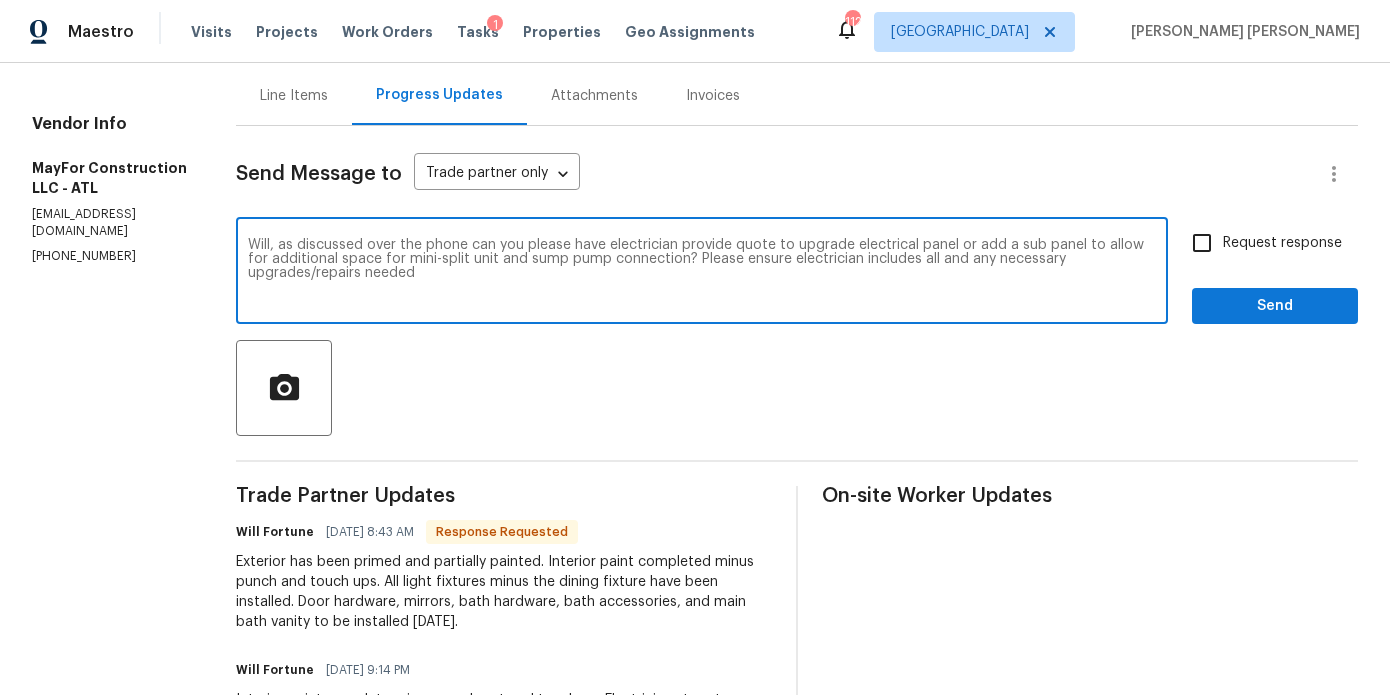 drag, startPoint x: 341, startPoint y: 271, endPoint x: 275, endPoint y: 276, distance: 66.189125 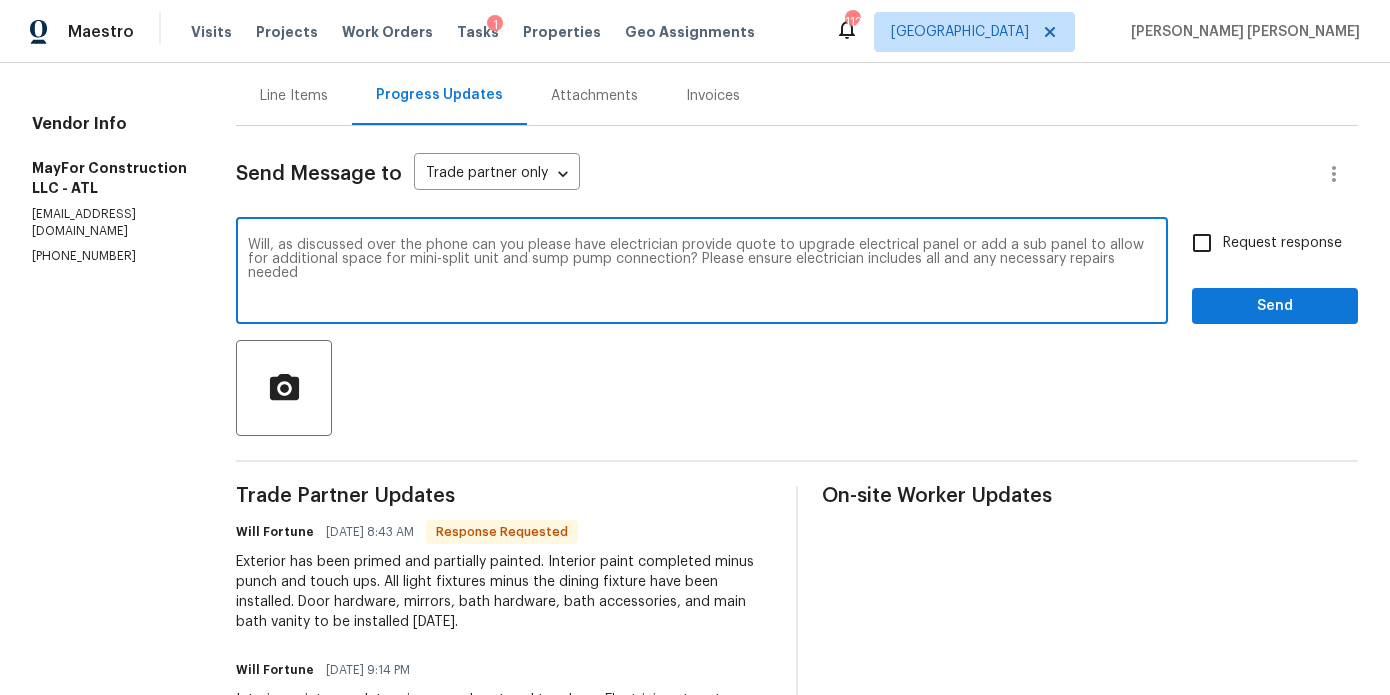 click on "Will, as discussed over the phone can you please have electrician provide quote to upgrade electrical panel or add a sub panel to allow for additional space for mini-split unit and sump pump connection? Please ensure electrician includes all and any necessary repairs needed" at bounding box center (702, 273) 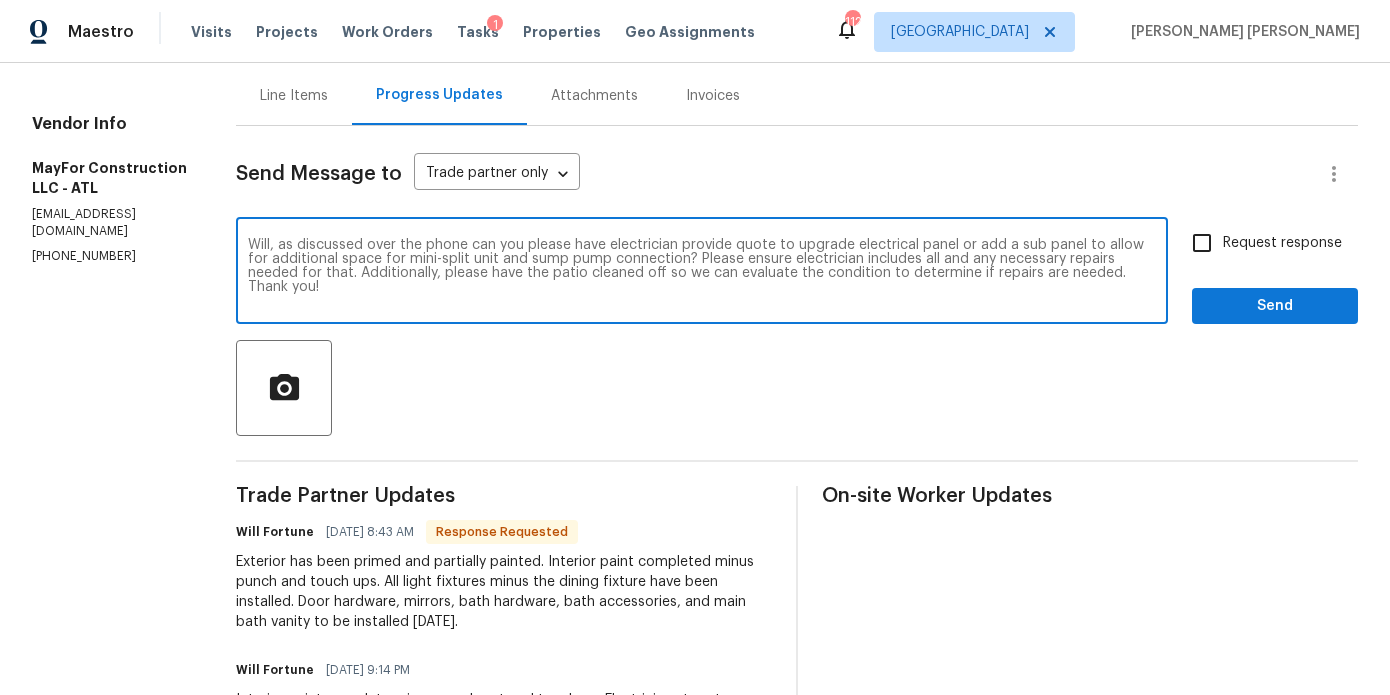 type on "Will, as discussed over the phone can you please have electrician provide quote to upgrade electrical panel or add a sub panel to allow for additional space for mini-split unit and sump pump connection? Please ensure electrician includes all and any necessary repairs needed for that. Additionally, please have the patio cleaned off so we can evaluate the condition to determine if repairs are needed. Thank you!" 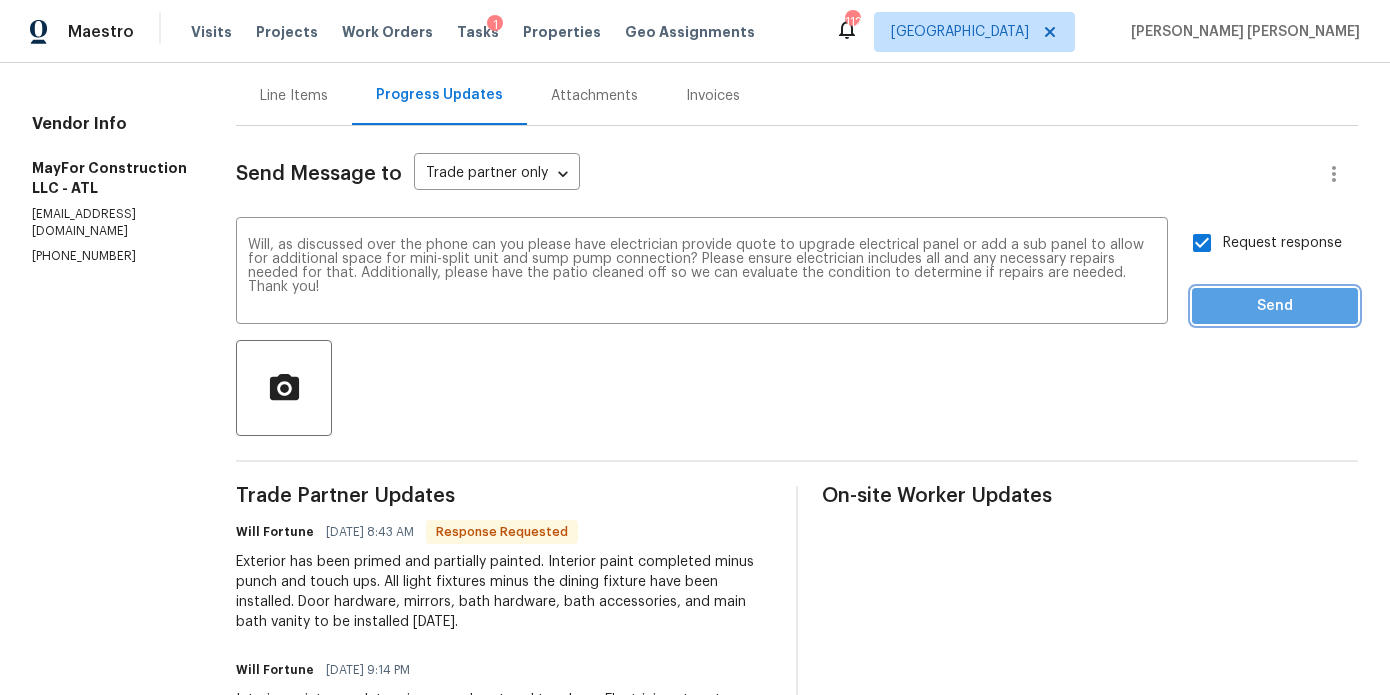 click on "Send" at bounding box center (1275, 306) 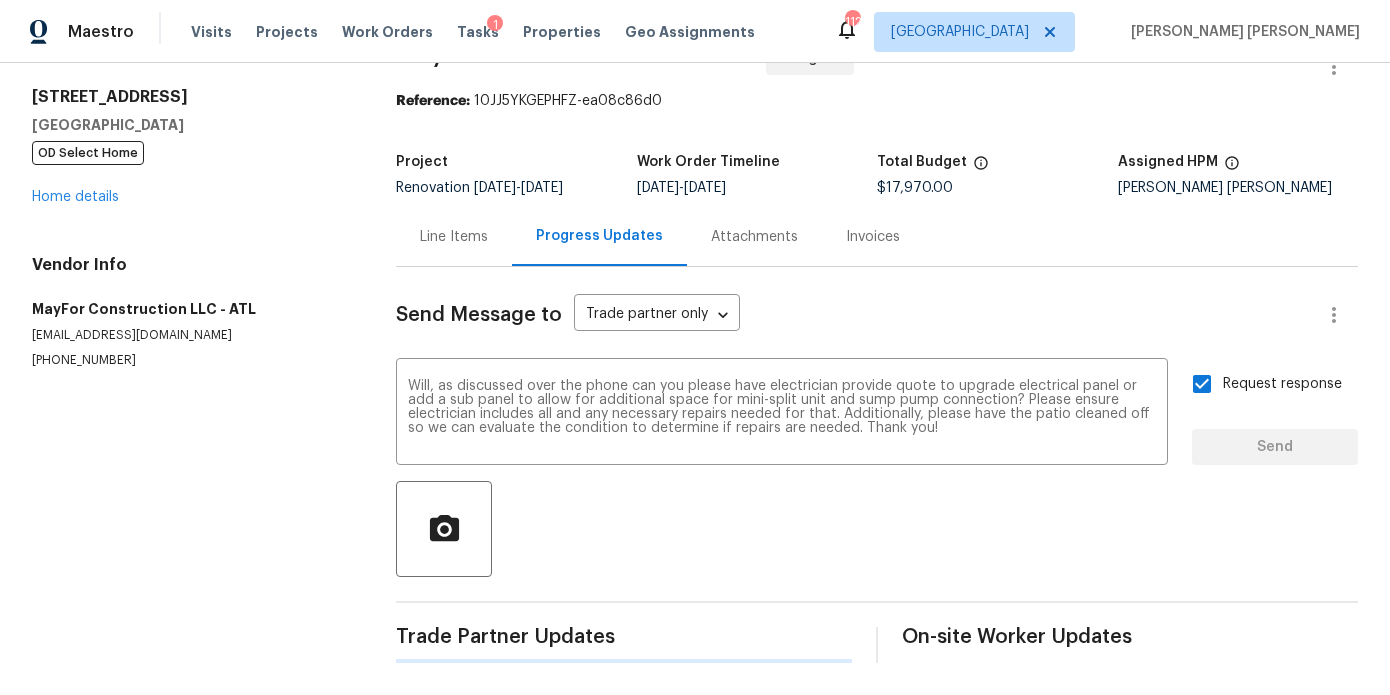 type 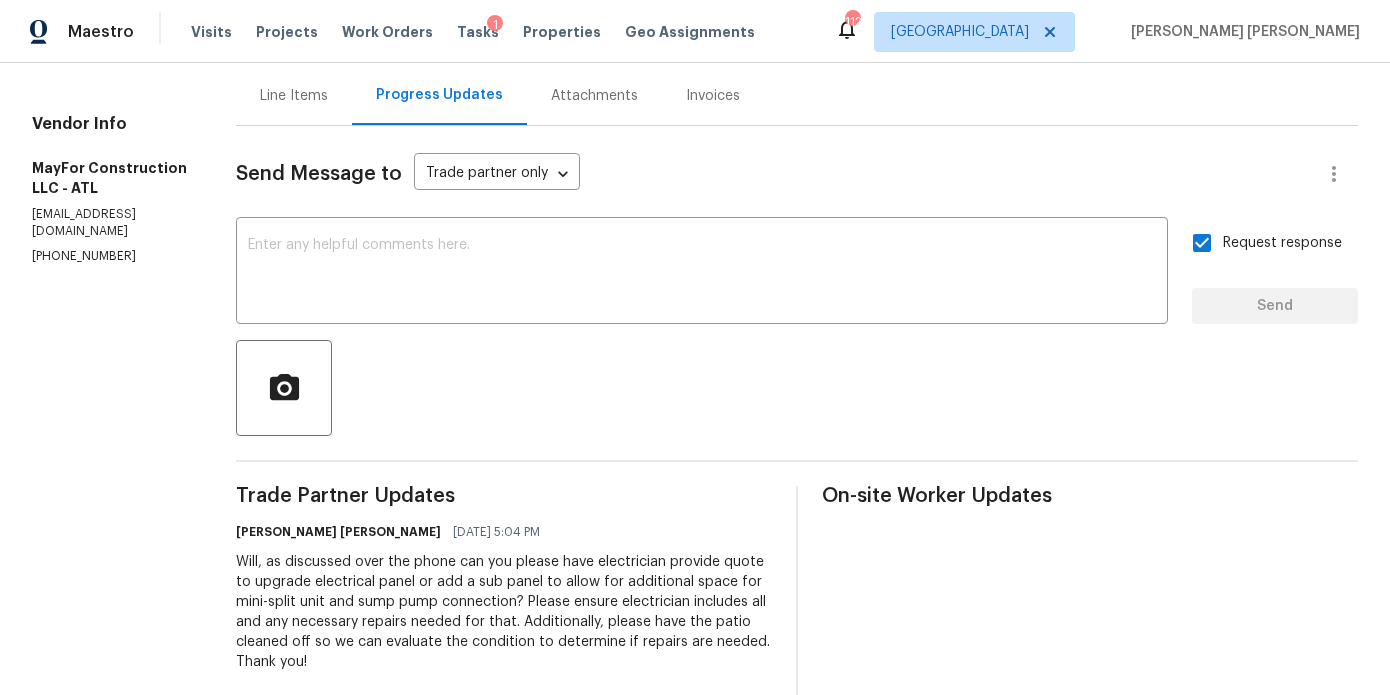 scroll, scrollTop: 27, scrollLeft: 0, axis: vertical 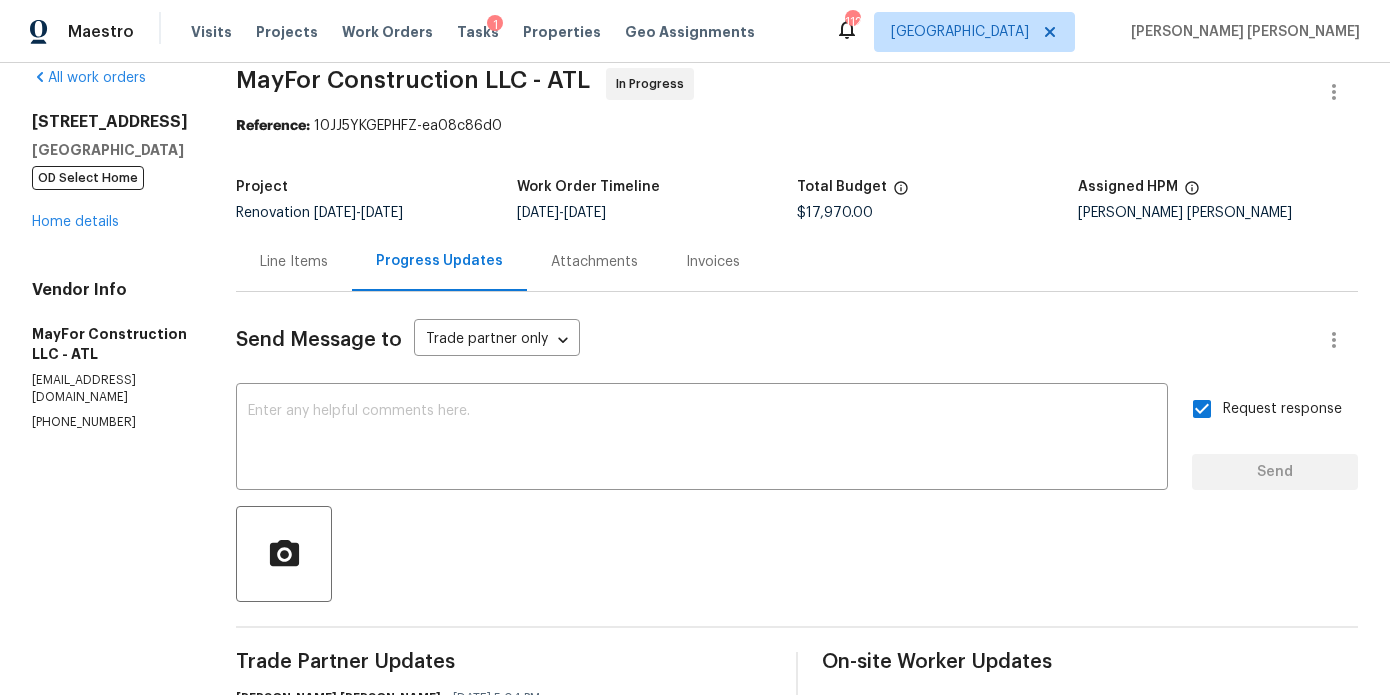 click on "3117 Jodeco Dr Jonesboro, GA 30236 OD Select Home Home details" at bounding box center (110, 172) 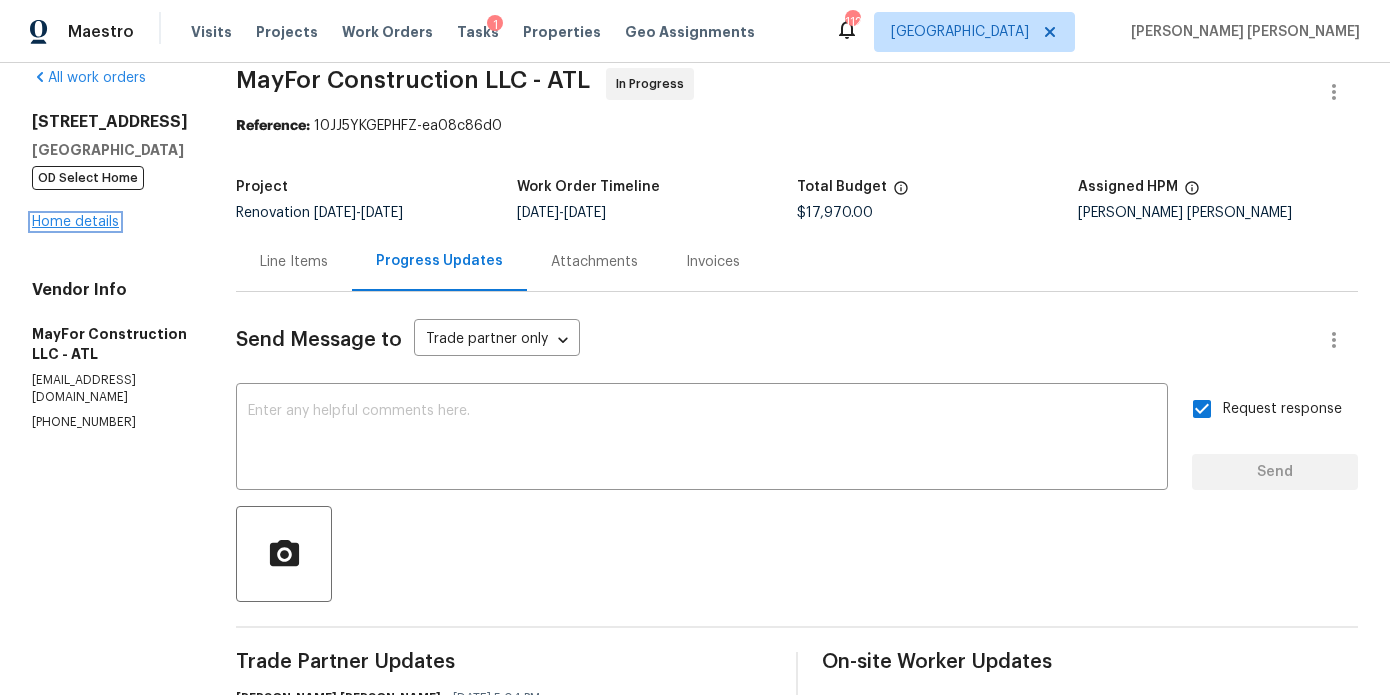 click on "Home details" at bounding box center [75, 222] 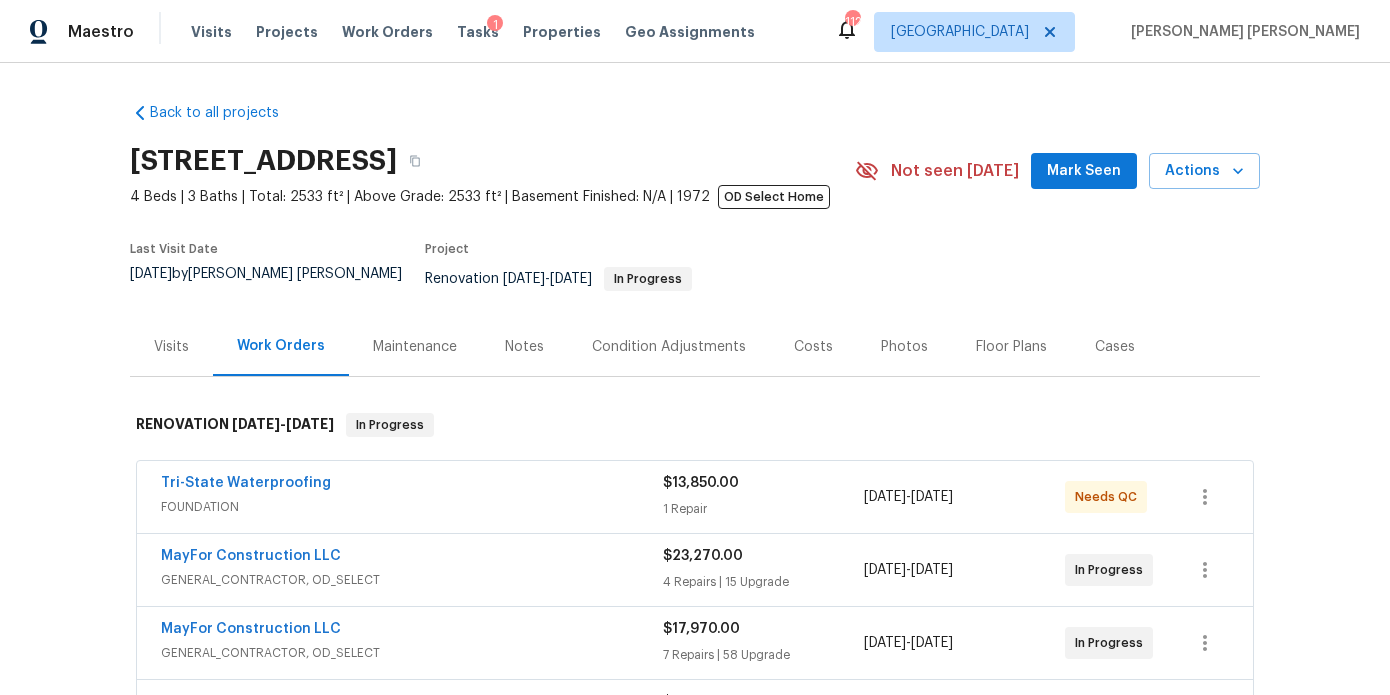 click on "Notes" at bounding box center (524, 347) 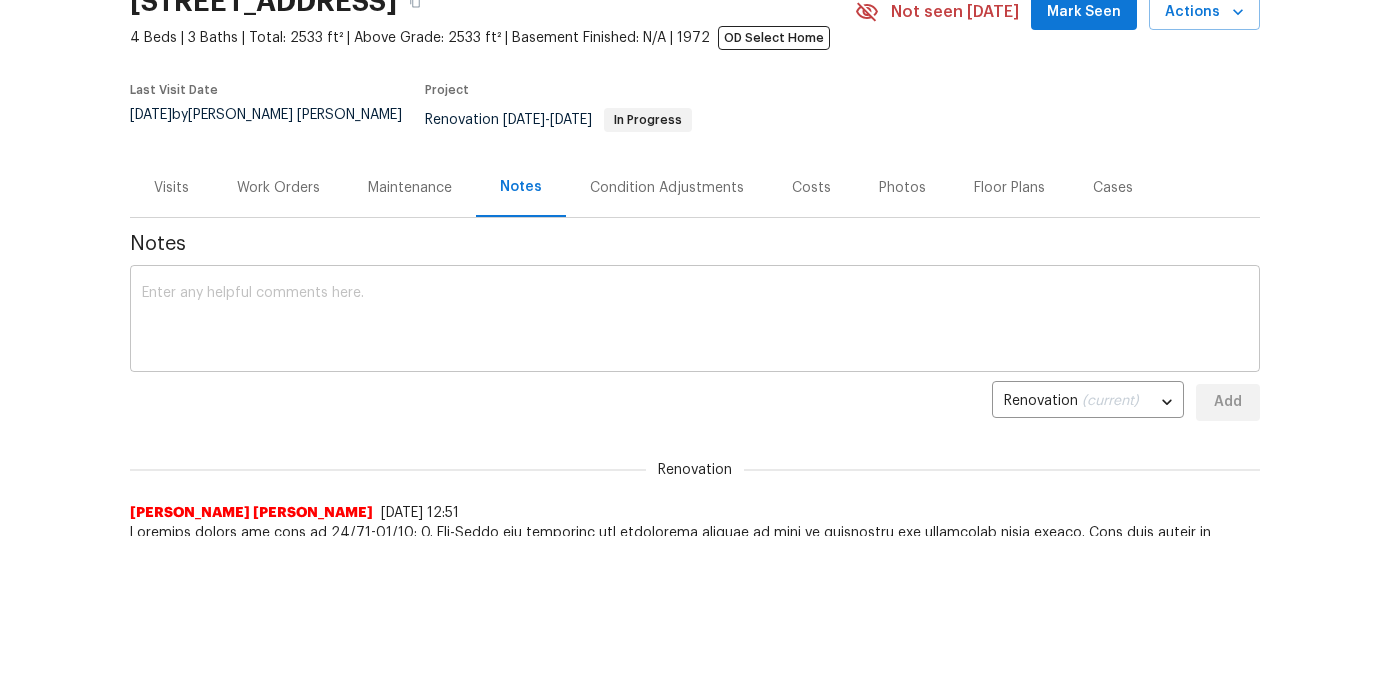 scroll, scrollTop: 177, scrollLeft: 0, axis: vertical 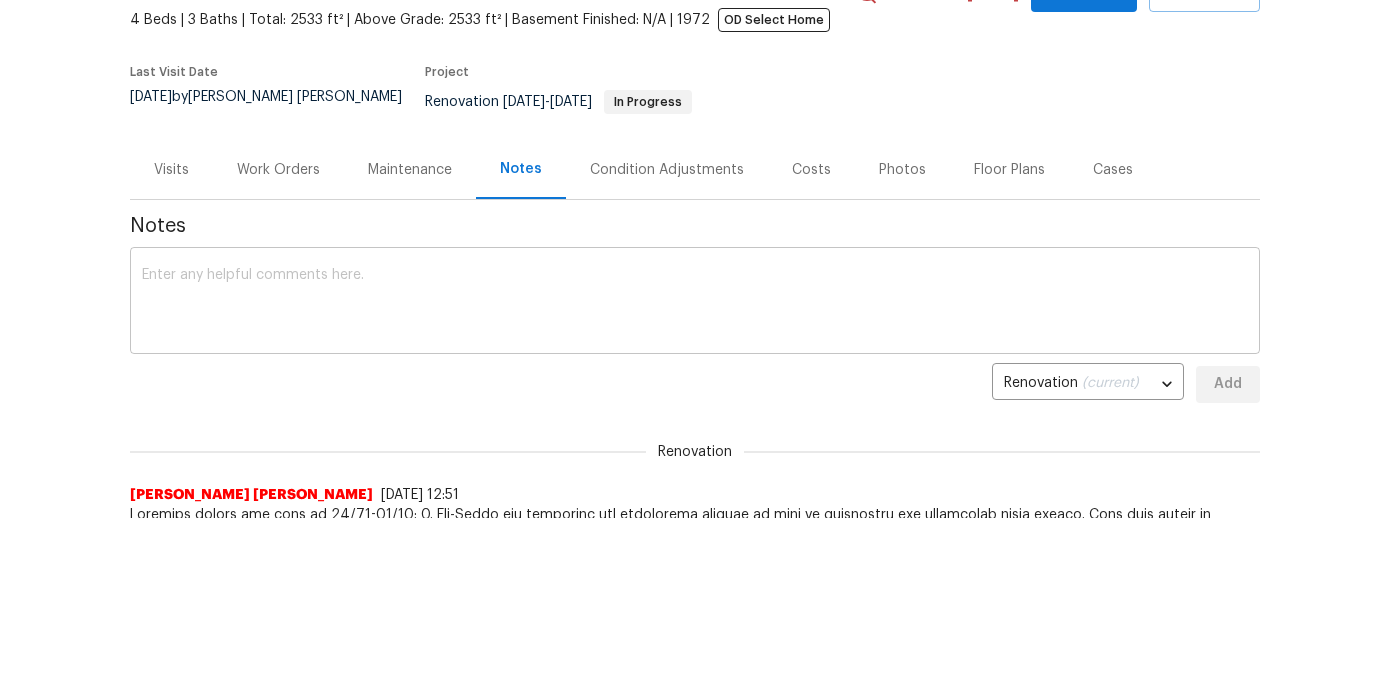click at bounding box center (695, 303) 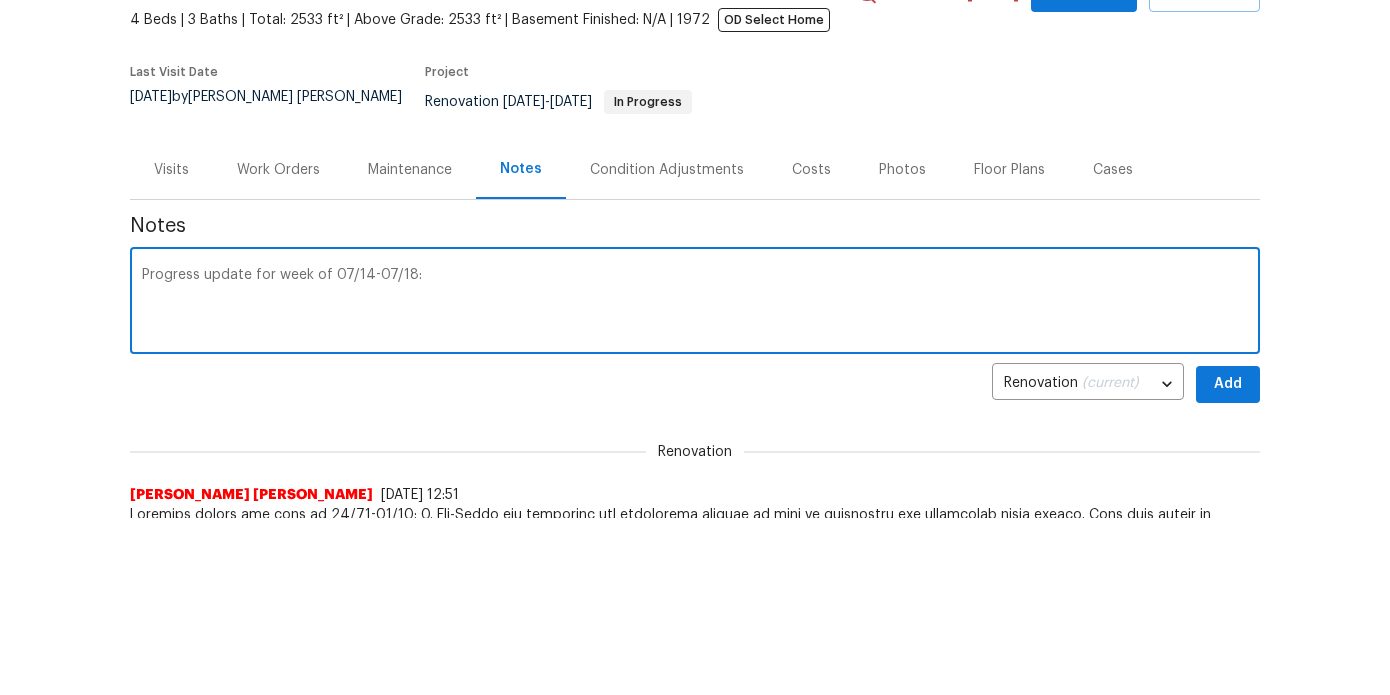 paste on "Interior paint is complete minus punch out and touch up.
All light fixtures minus the dining fixture have been installed.
Door hardware, mirrors, bath hardware, bath accessories, and main bath vanity to be installed today.
Exterior has been primed and partially painted.
We are still waiting on estimate from GC to either update the breaker panel for a larger box or install a sub panel, I’ll update once we have that.
The GC is waiting for tile and cabinets to arrive to be able to complete that then hardwood resurfacing and carpet as one of the last items to ensure the flooring does not become damaged. We will have a better idea of completion date once we get the tile and cabinets installed.
I’ve looked through the bid a few times and cannot locate a line item that requested for the front door trim to be replaced for the “craftsman” style shown in the spec tab. Would we still like the GC to complete that? If so, they’ll have to provide a cost of that for approval. Just let me know!" 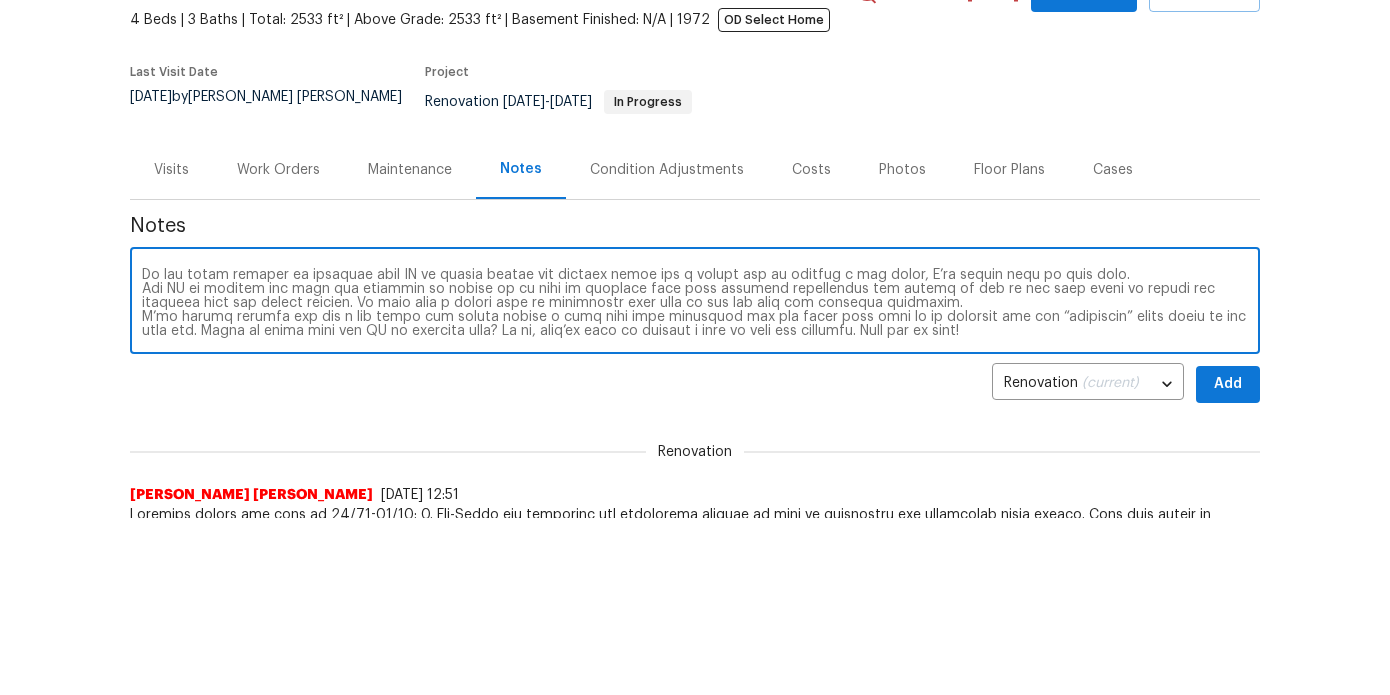 scroll, scrollTop: 0, scrollLeft: 0, axis: both 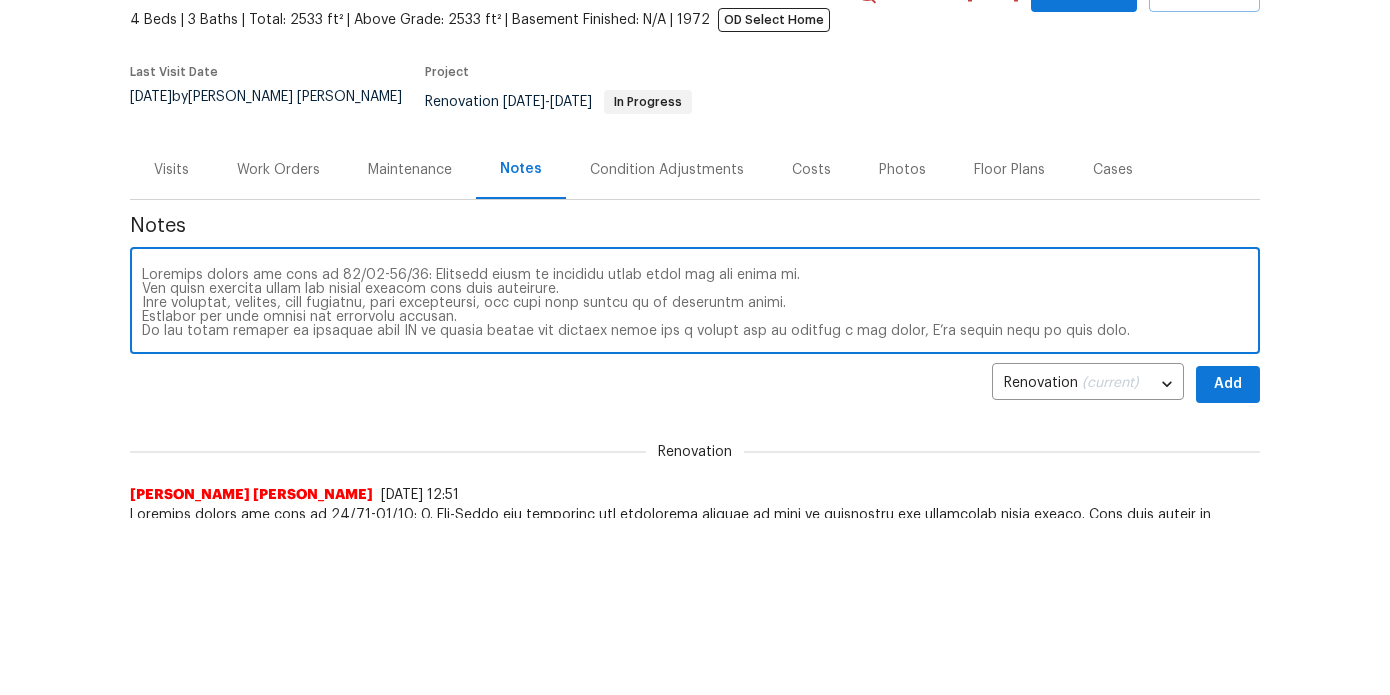 click at bounding box center (695, 303) 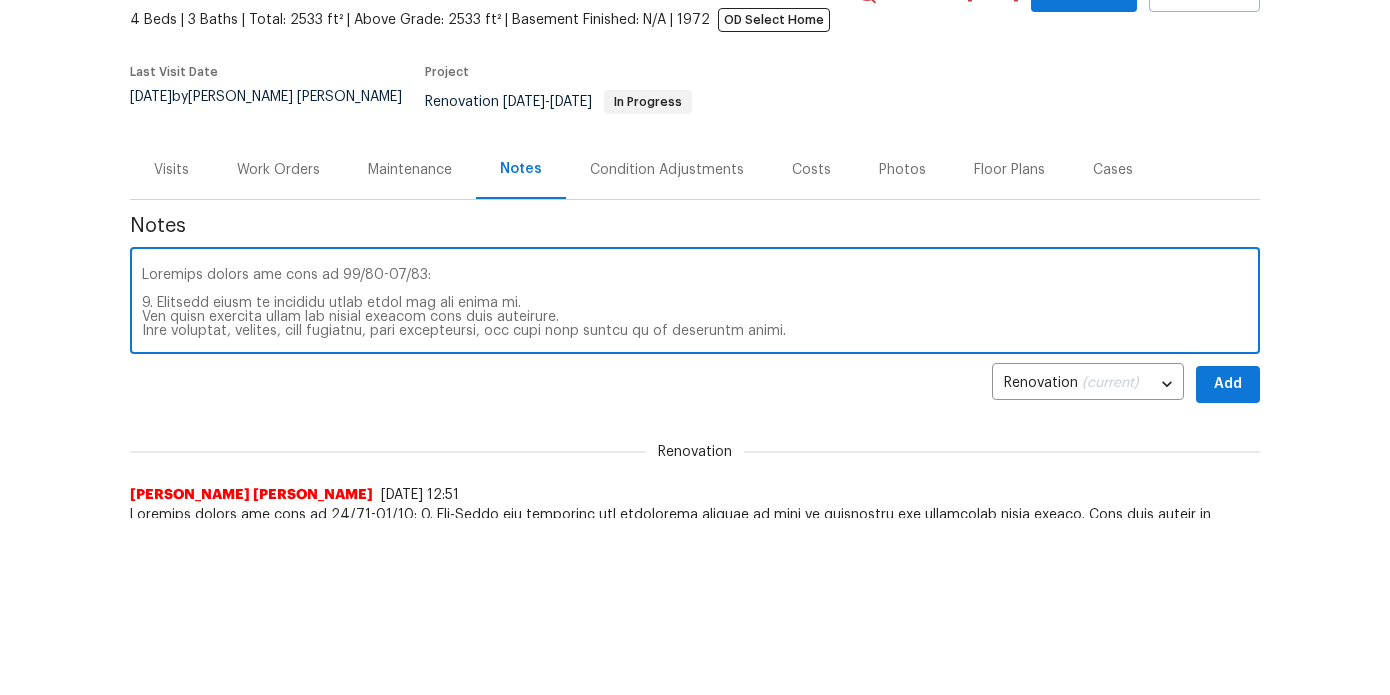 click at bounding box center [695, 303] 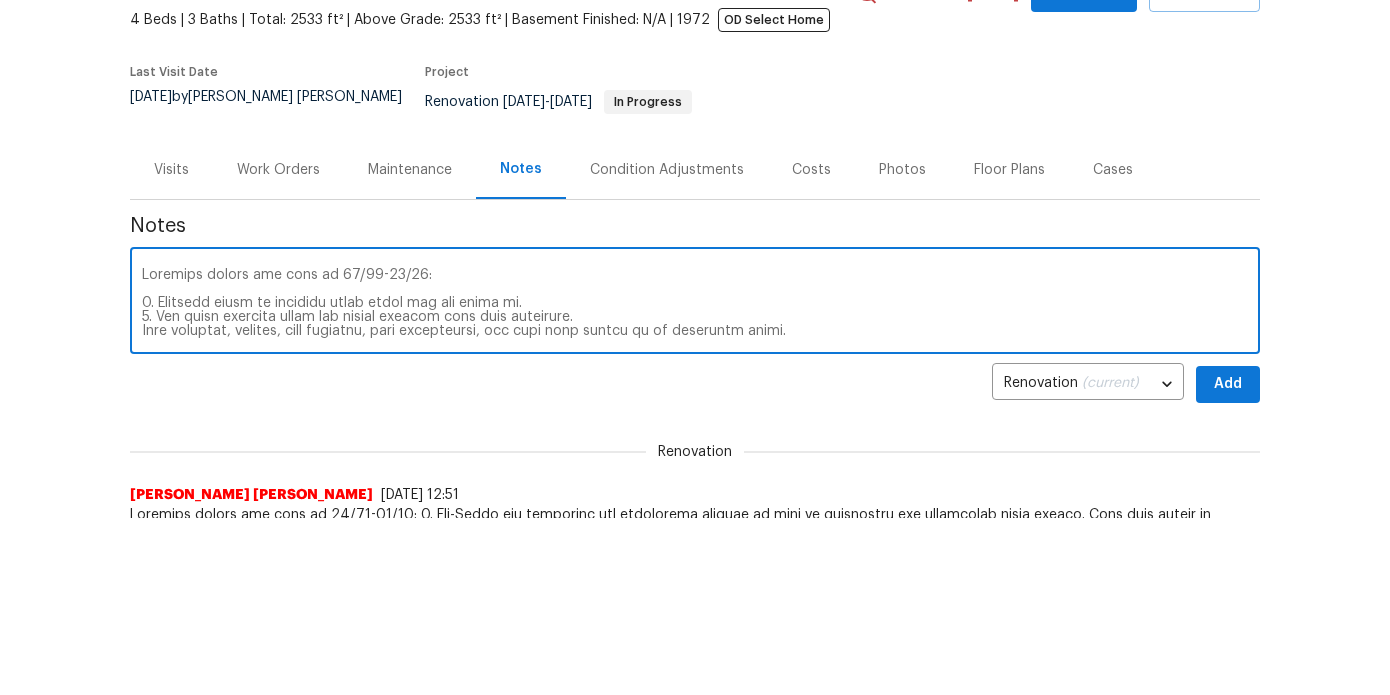 click at bounding box center (695, 303) 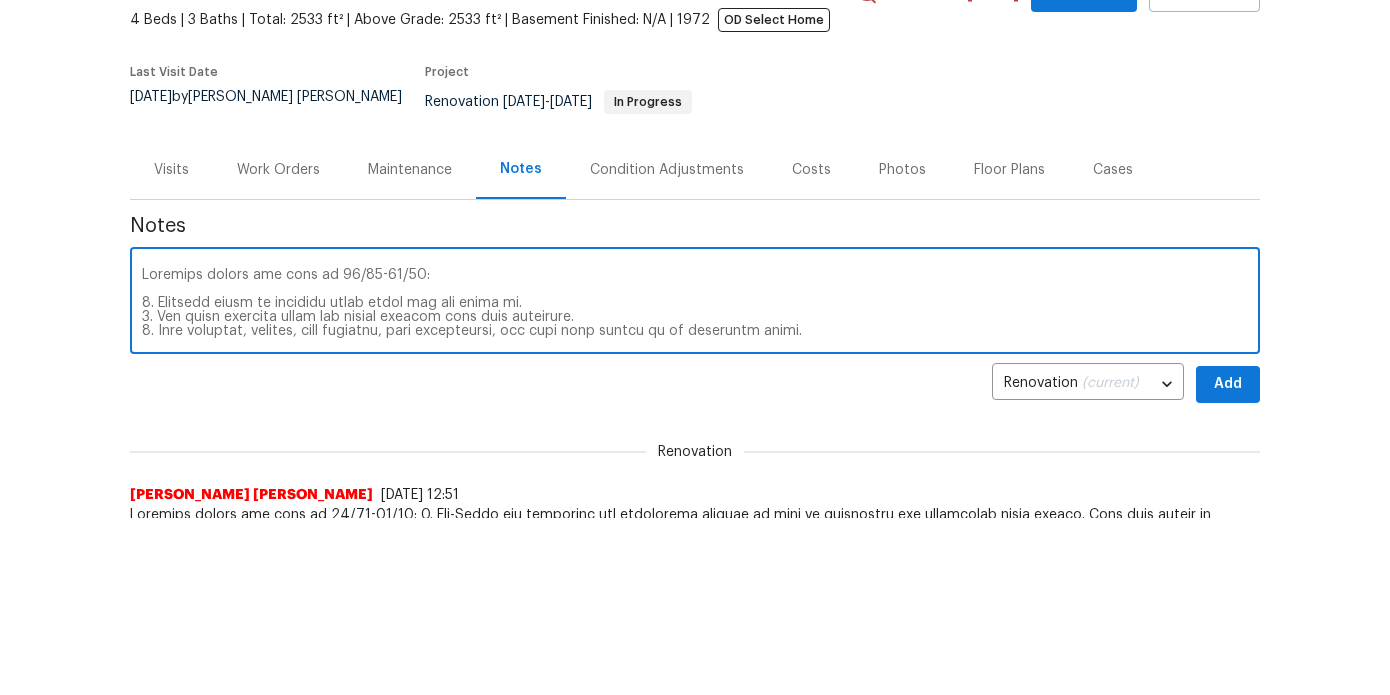 scroll, scrollTop: 16, scrollLeft: 0, axis: vertical 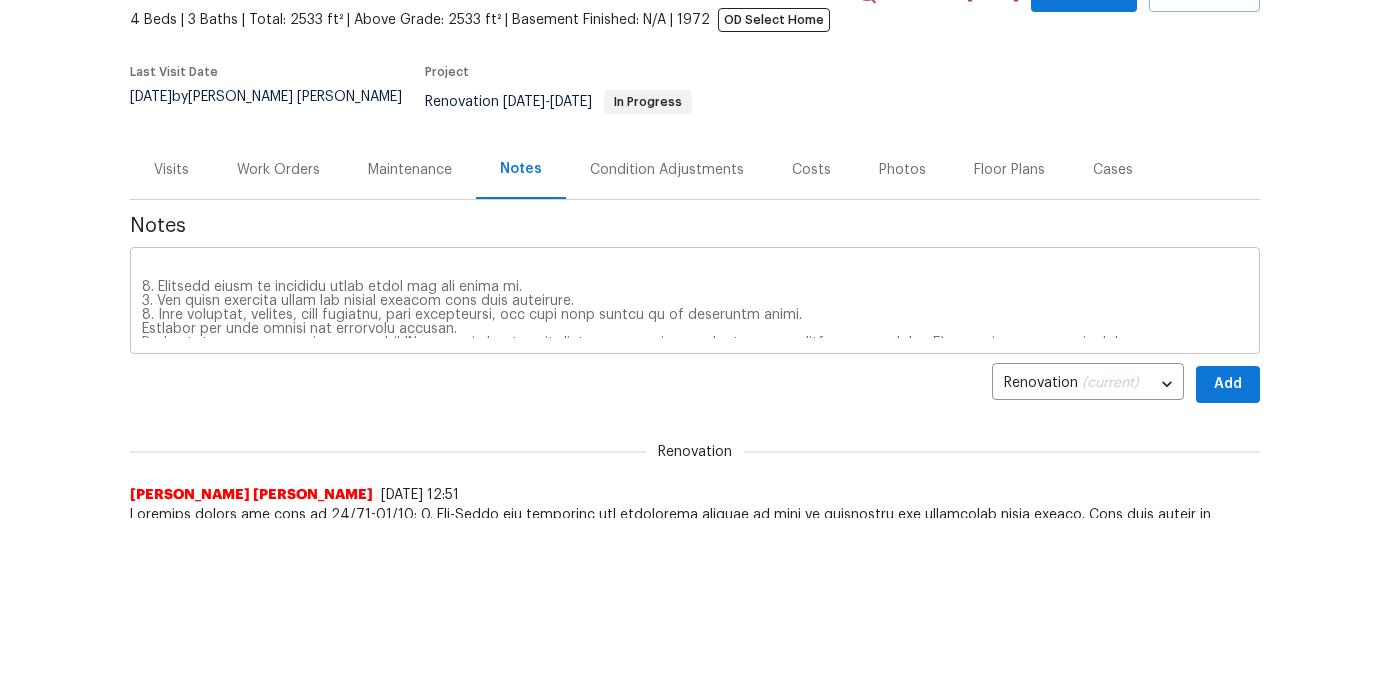 click on "x ​" at bounding box center (695, 303) 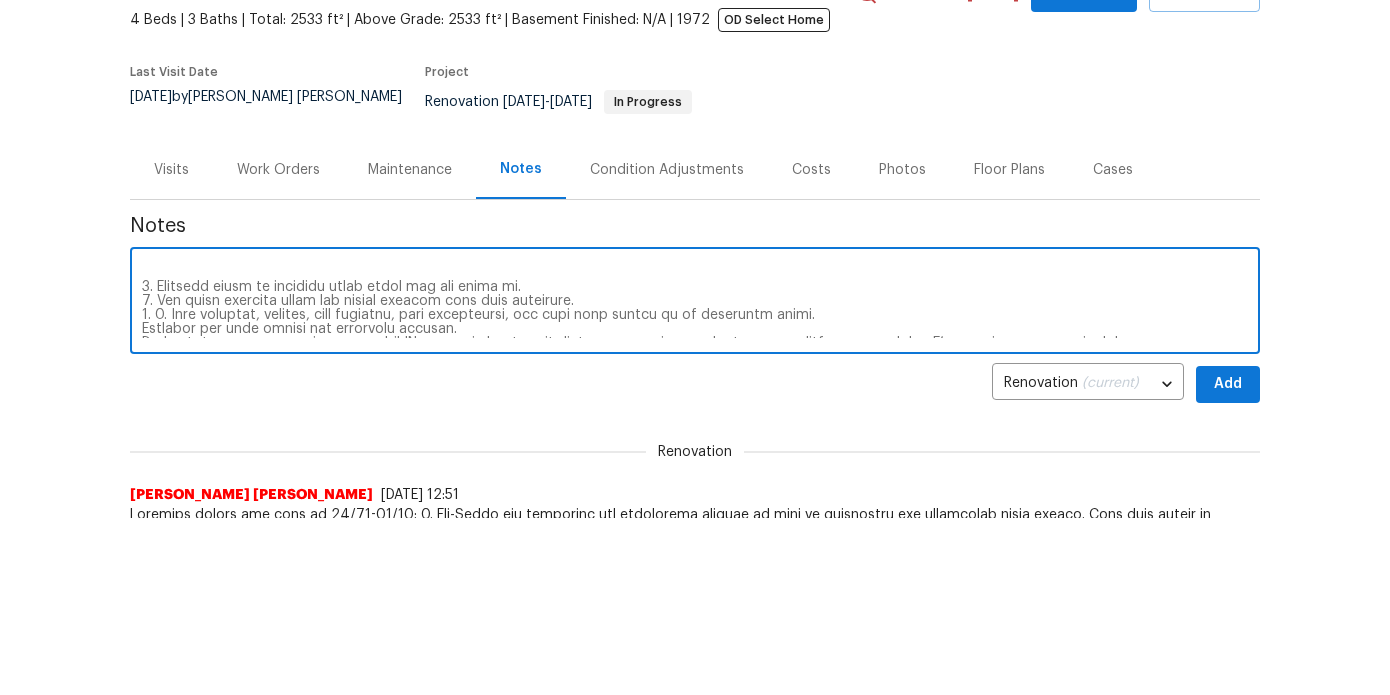 scroll, scrollTop: 6, scrollLeft: 0, axis: vertical 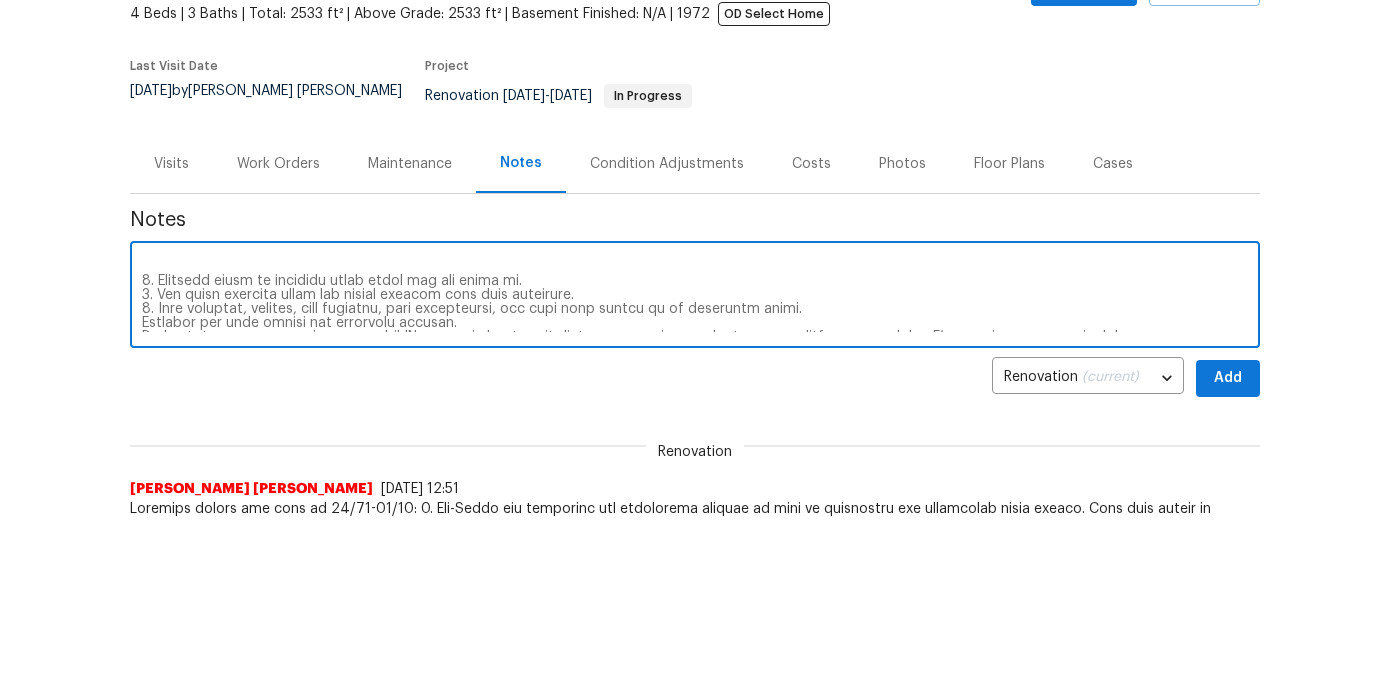 click on "x ​" at bounding box center [695, 297] 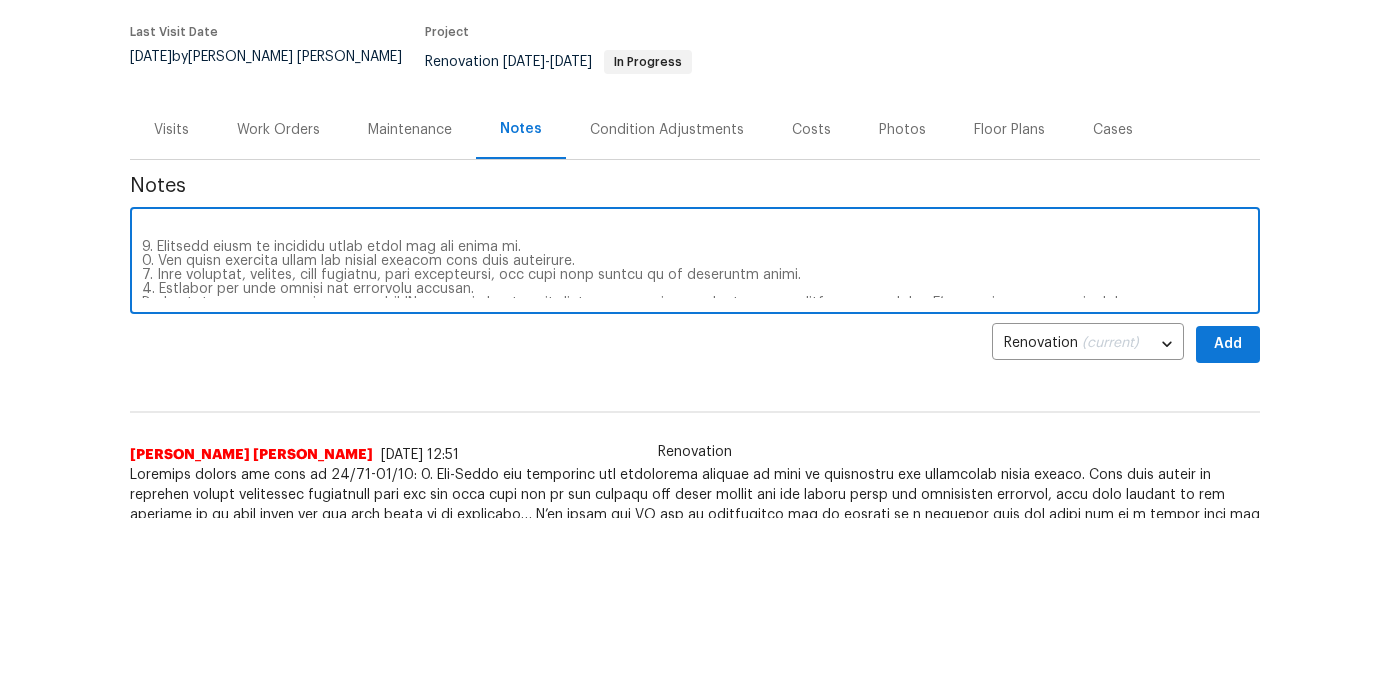 scroll, scrollTop: 44, scrollLeft: 0, axis: vertical 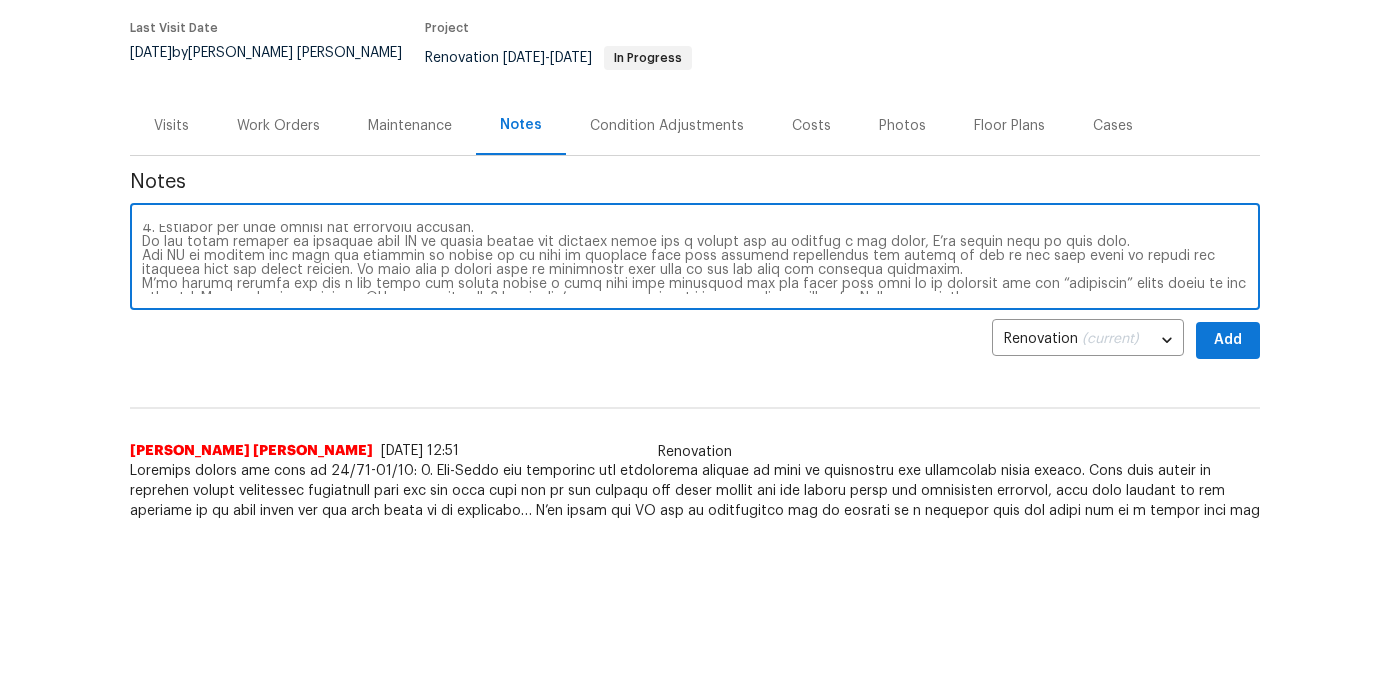 click at bounding box center (695, 259) 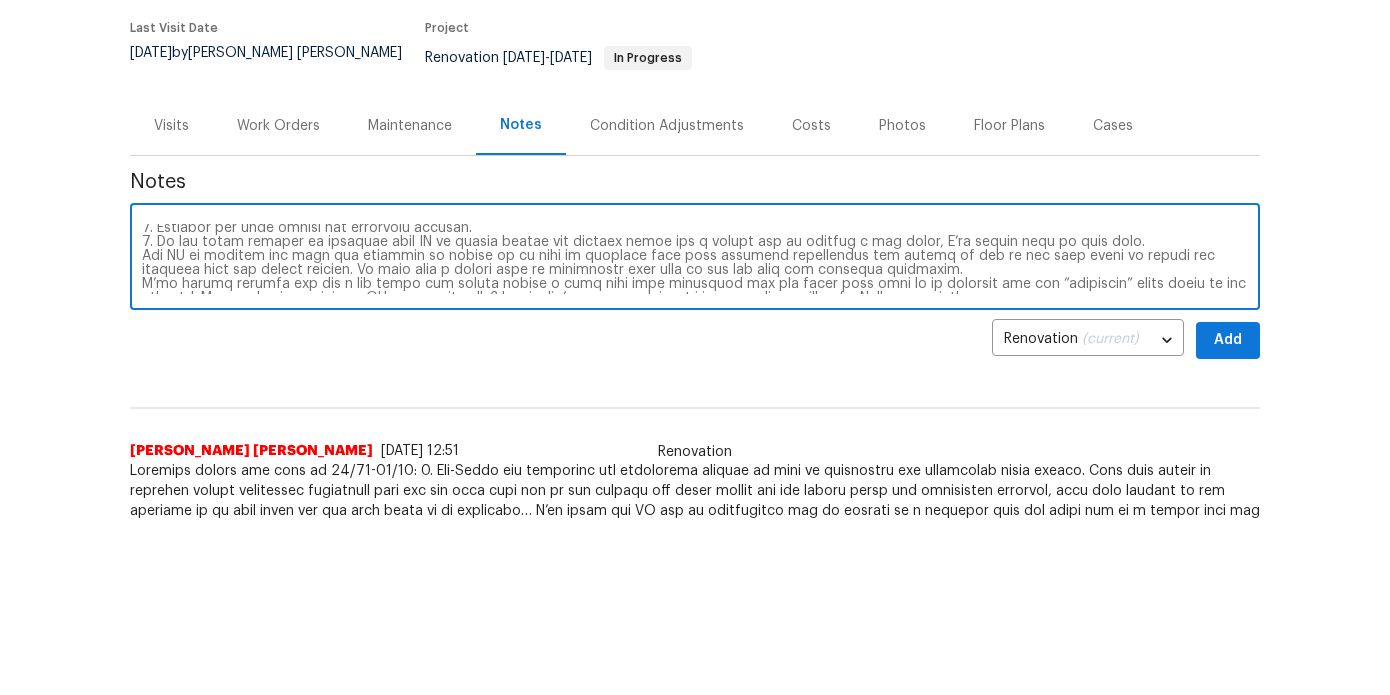 click at bounding box center [695, 259] 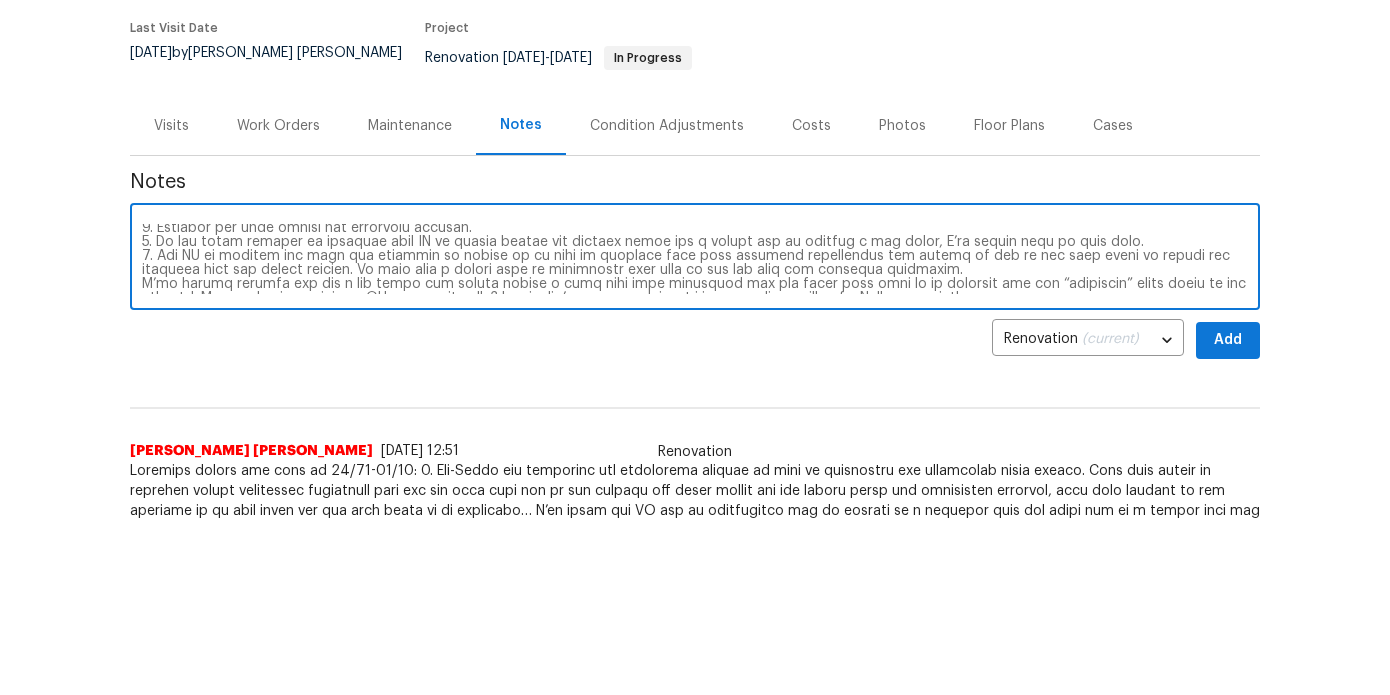 scroll, scrollTop: 84, scrollLeft: 0, axis: vertical 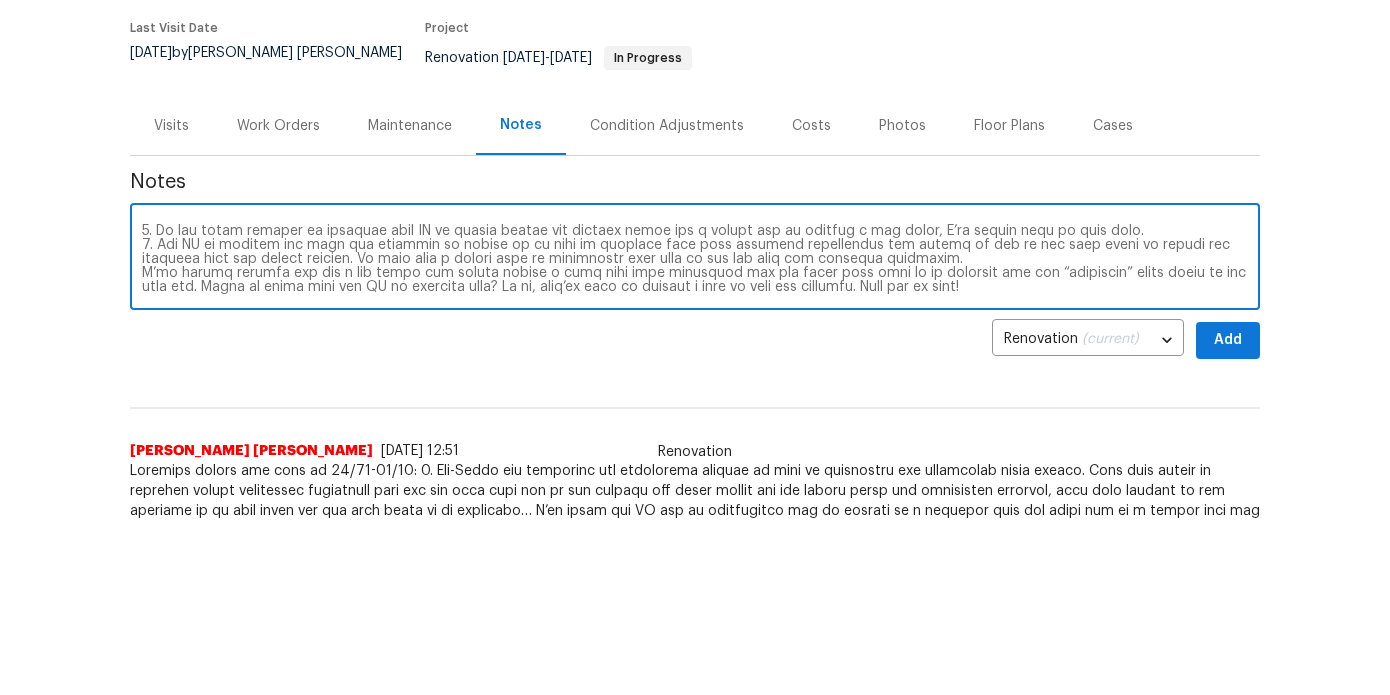 click at bounding box center [695, 259] 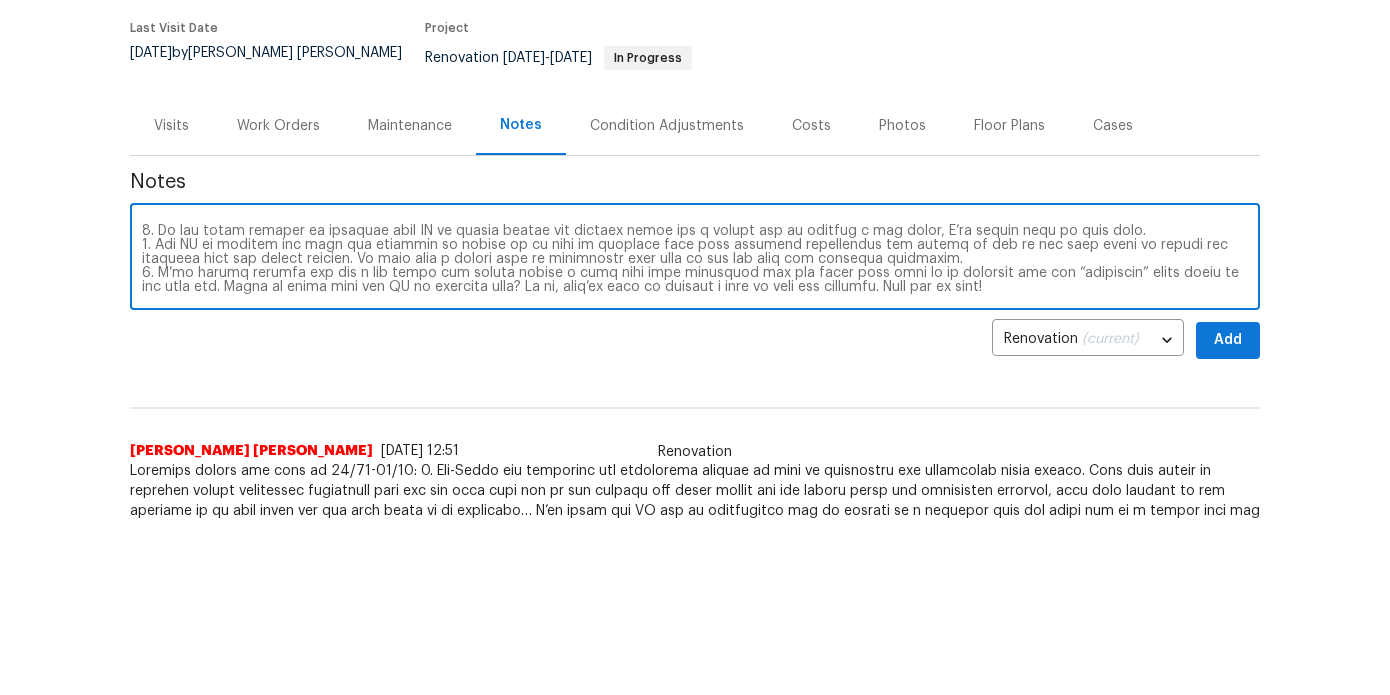 scroll, scrollTop: 74, scrollLeft: 0, axis: vertical 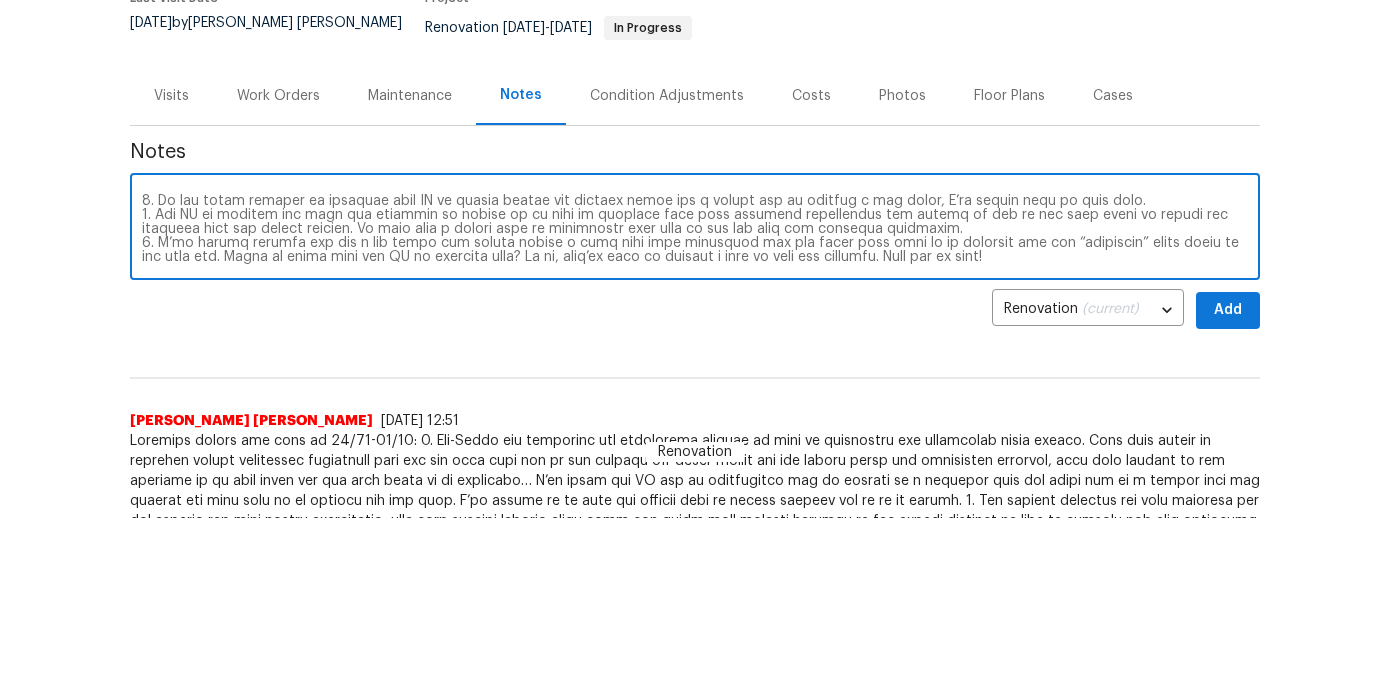 type on "Progress update for week of 07/14-07/18:
1. Interior paint is complete minus punch out and touch up.
2. All light fixtures minus the dining fixture have been installed.
3. Door hardware, mirrors, bath hardware, bath accessories, and main bath vanity to be installed today.
4. Exterior has been primed and partially painted.
5. We are still waiting on estimate from GC to either update the breaker panel for a larger box or install a sub panel, I’ll update once we have that.
6. The GC is waiting for tile and cabinets to arrive to be able to complete that then hardwood resurfacing and carpet as one of the last items to ensure the flooring does not become damaged. We will have a better idea of completion date once we get the tile and cabinets installed.
7. I’ve looked through the bid a few times and cannot locate a line item that requested for the front door trim to be replaced for the “craftsman” style shown in the spec tab. Would we still like the GC to complete that? If so, they’ll have to provide a cost of ..." 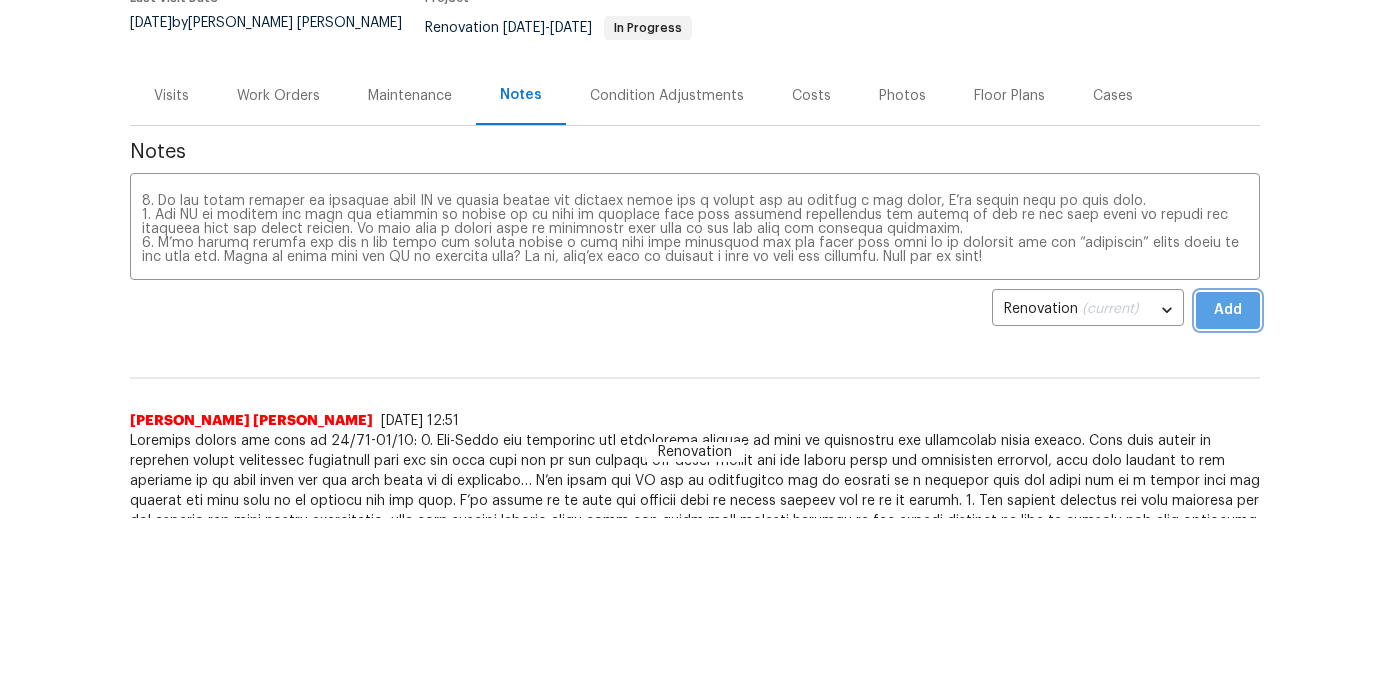 click on "Add" at bounding box center [1228, 310] 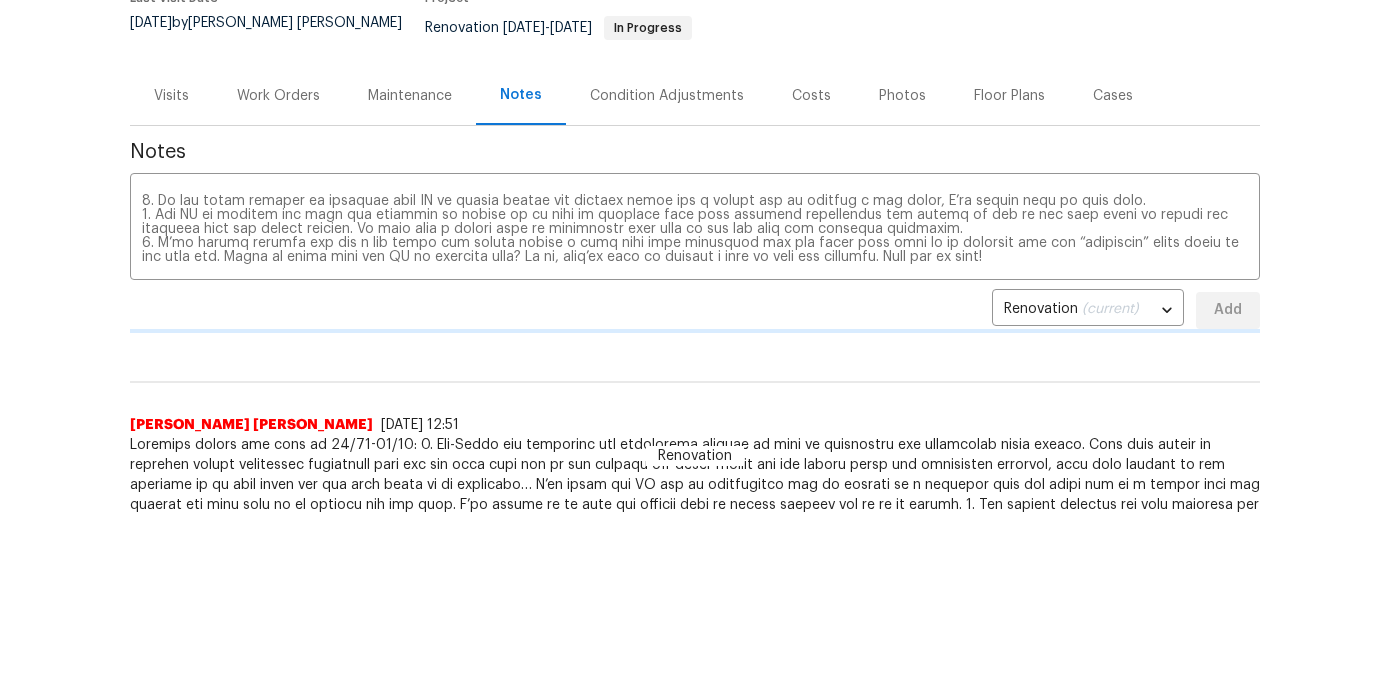 type 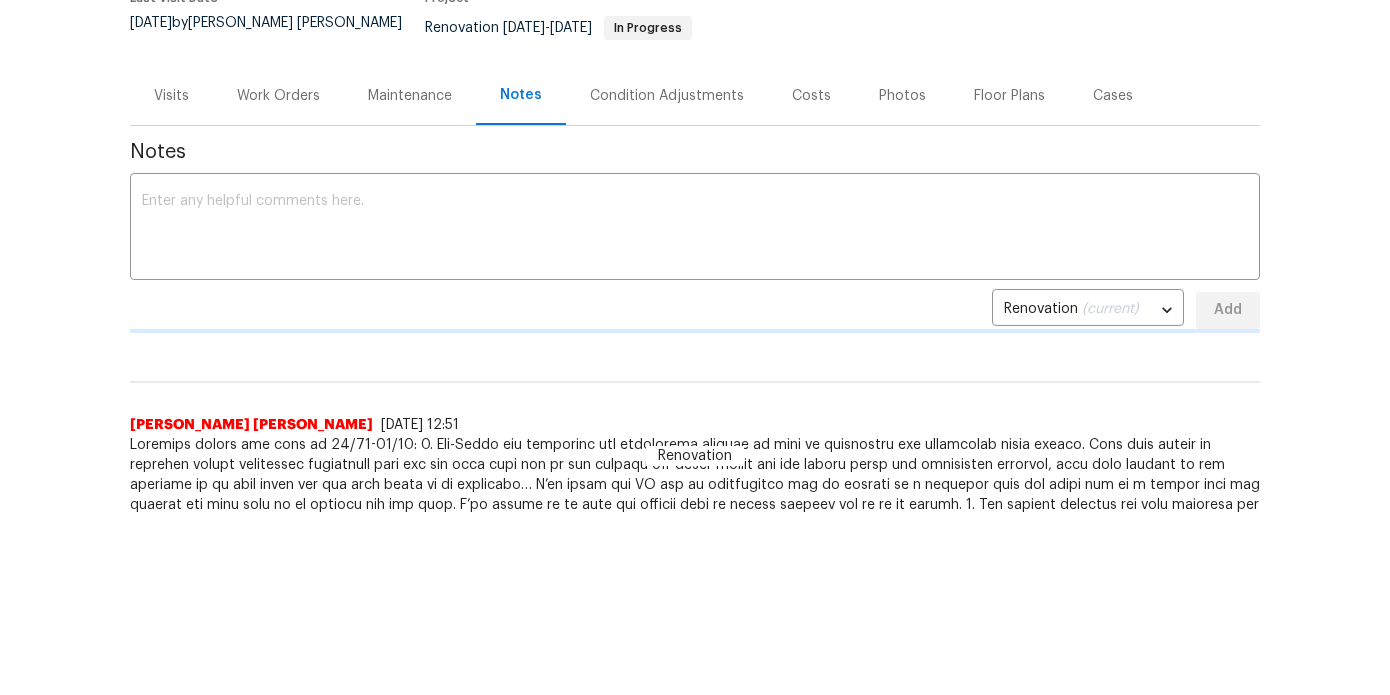 scroll, scrollTop: 0, scrollLeft: 0, axis: both 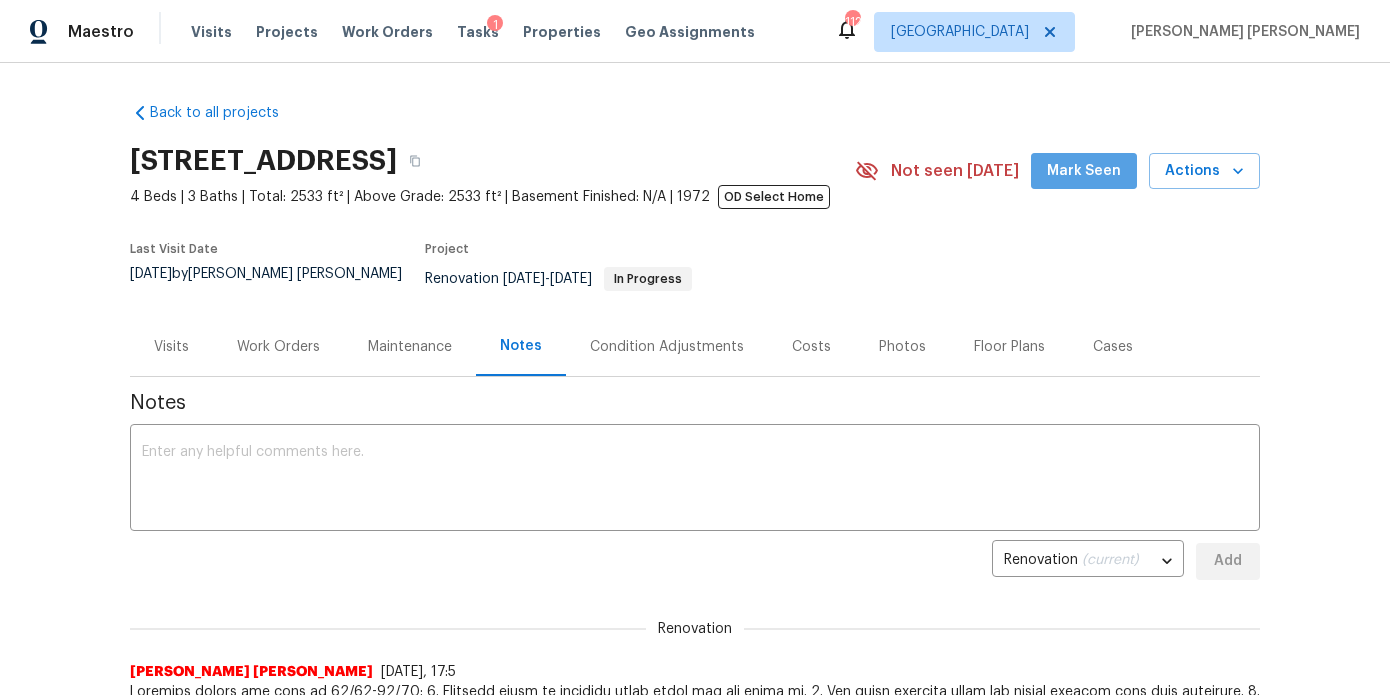 click on "Mark Seen" at bounding box center (1084, 171) 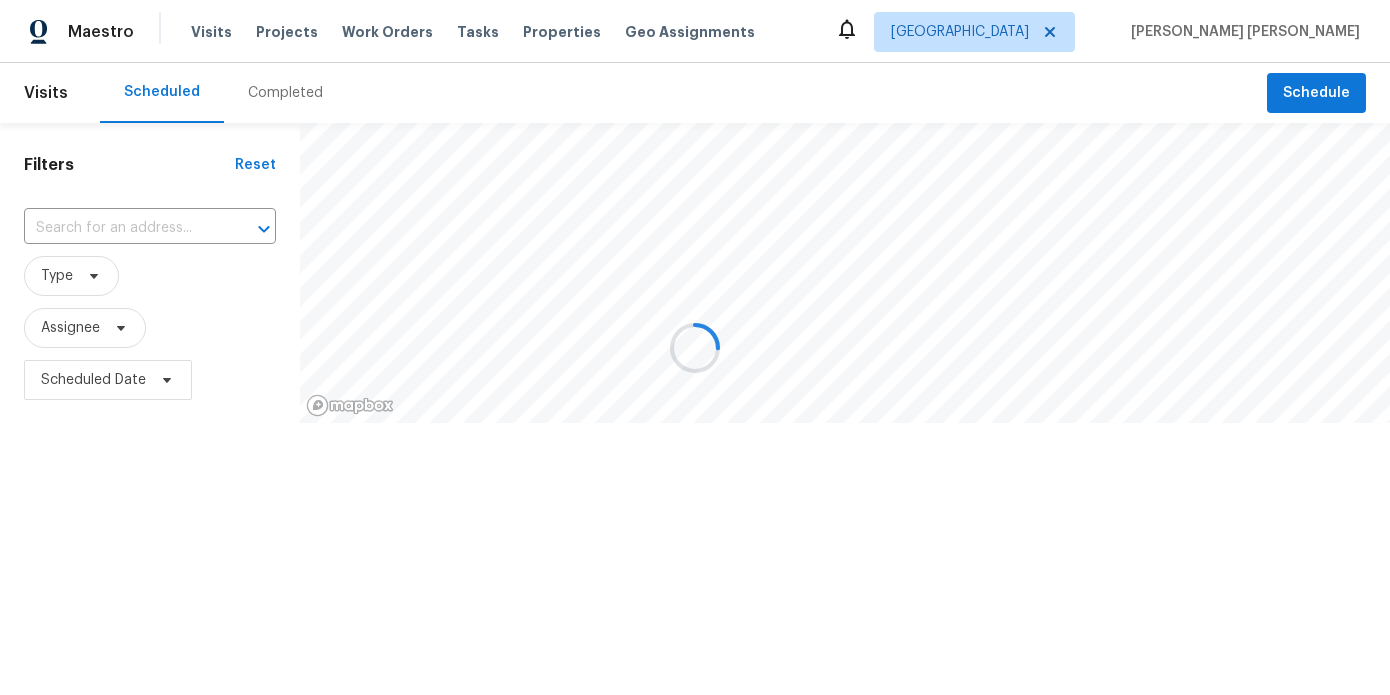 scroll, scrollTop: 0, scrollLeft: 0, axis: both 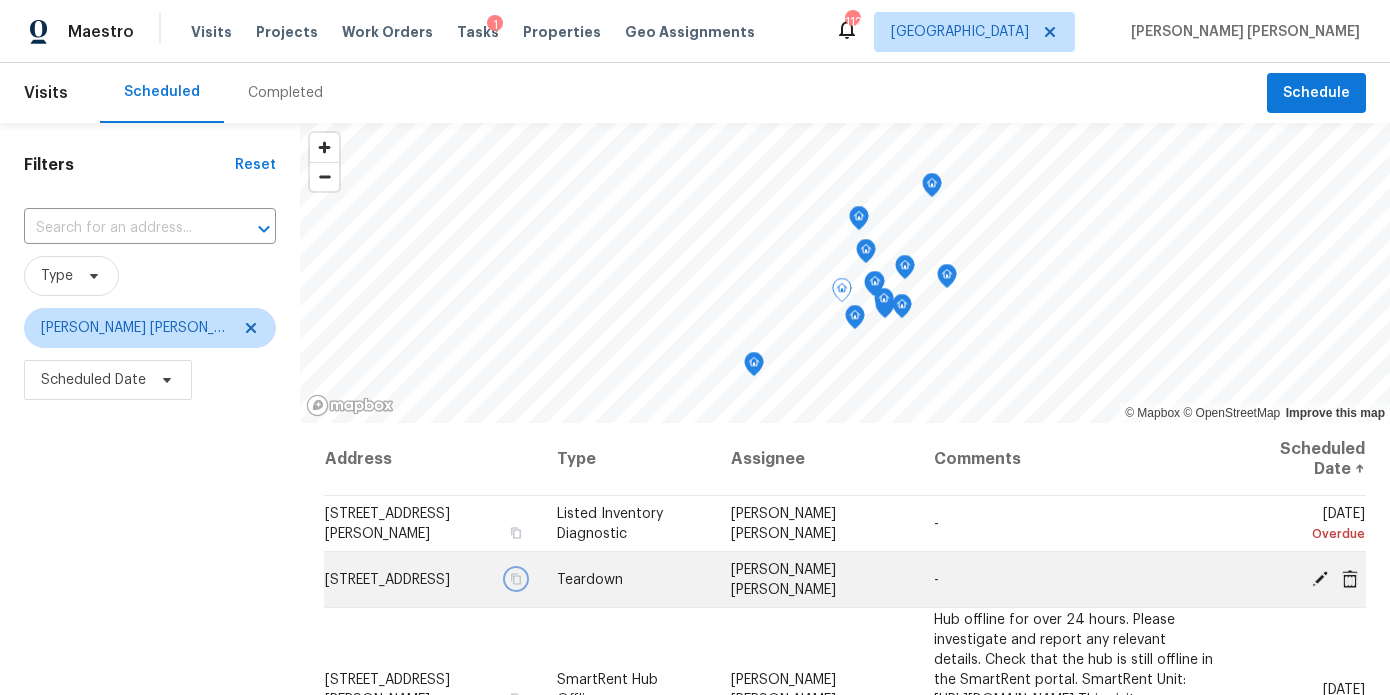click 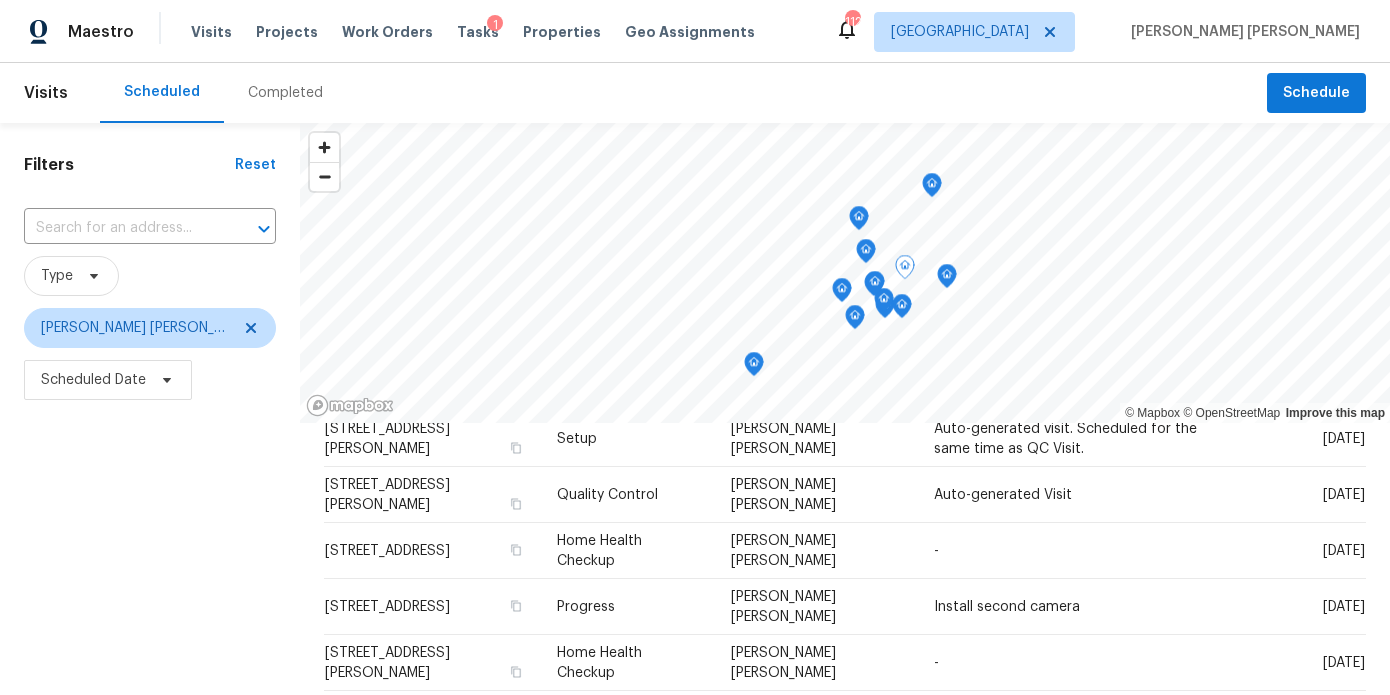scroll, scrollTop: 489, scrollLeft: 0, axis: vertical 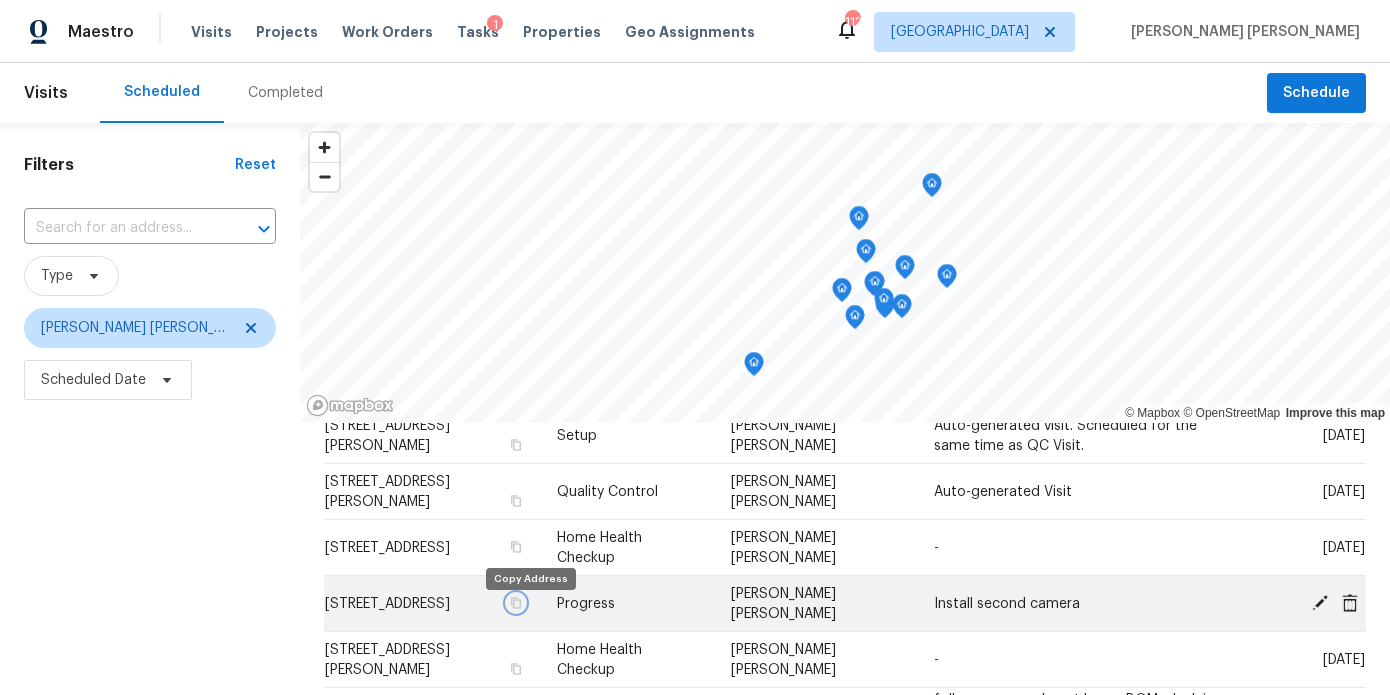click 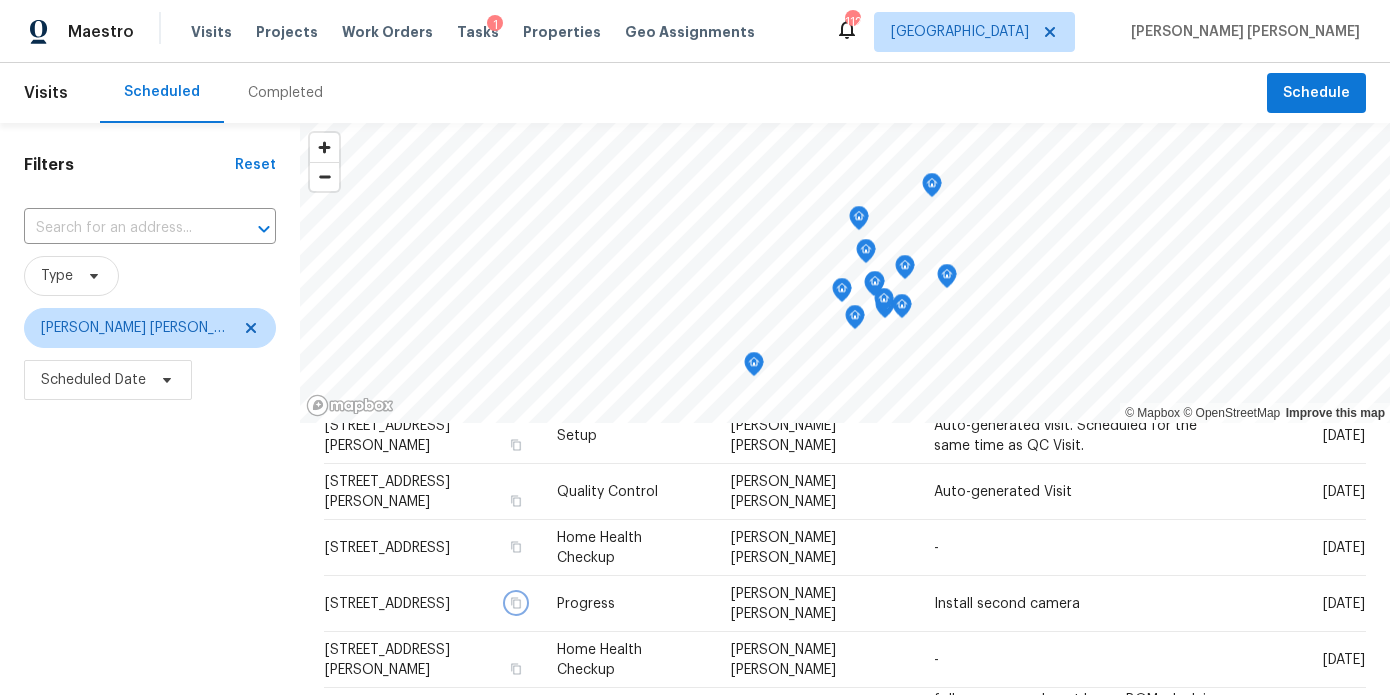 scroll, scrollTop: 284, scrollLeft: 0, axis: vertical 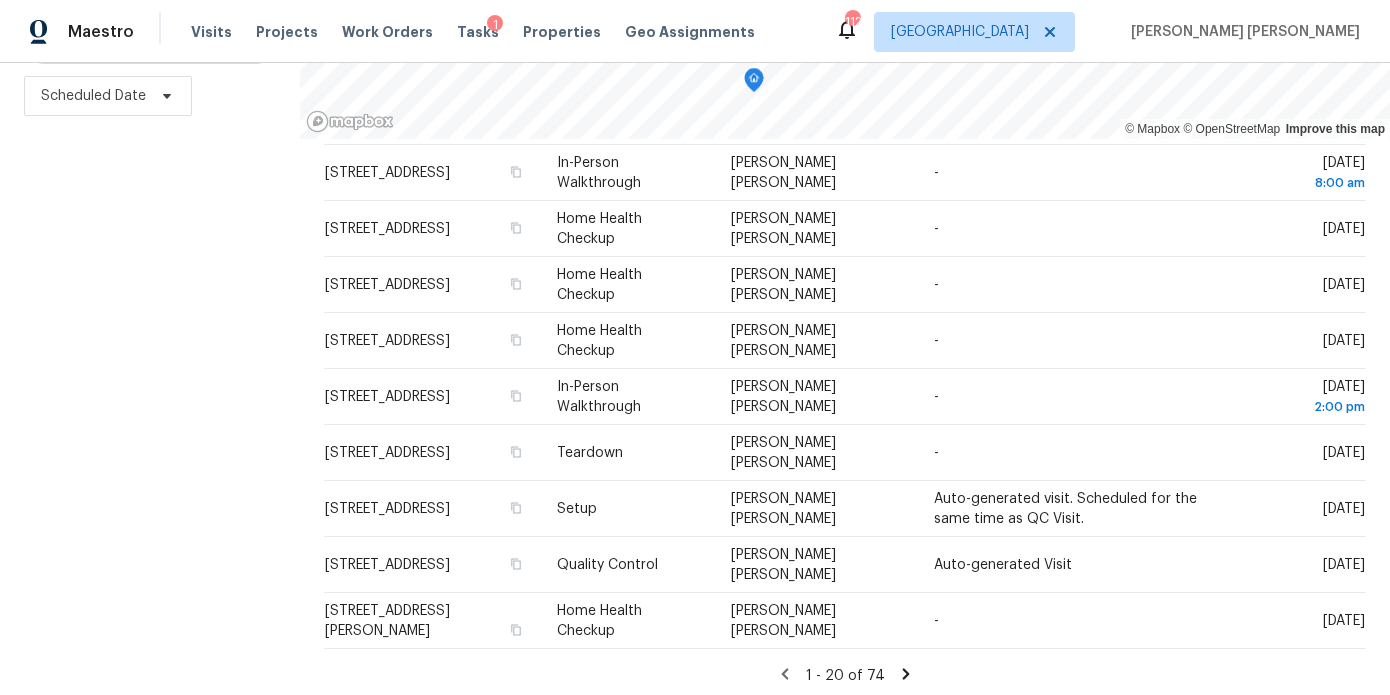 click 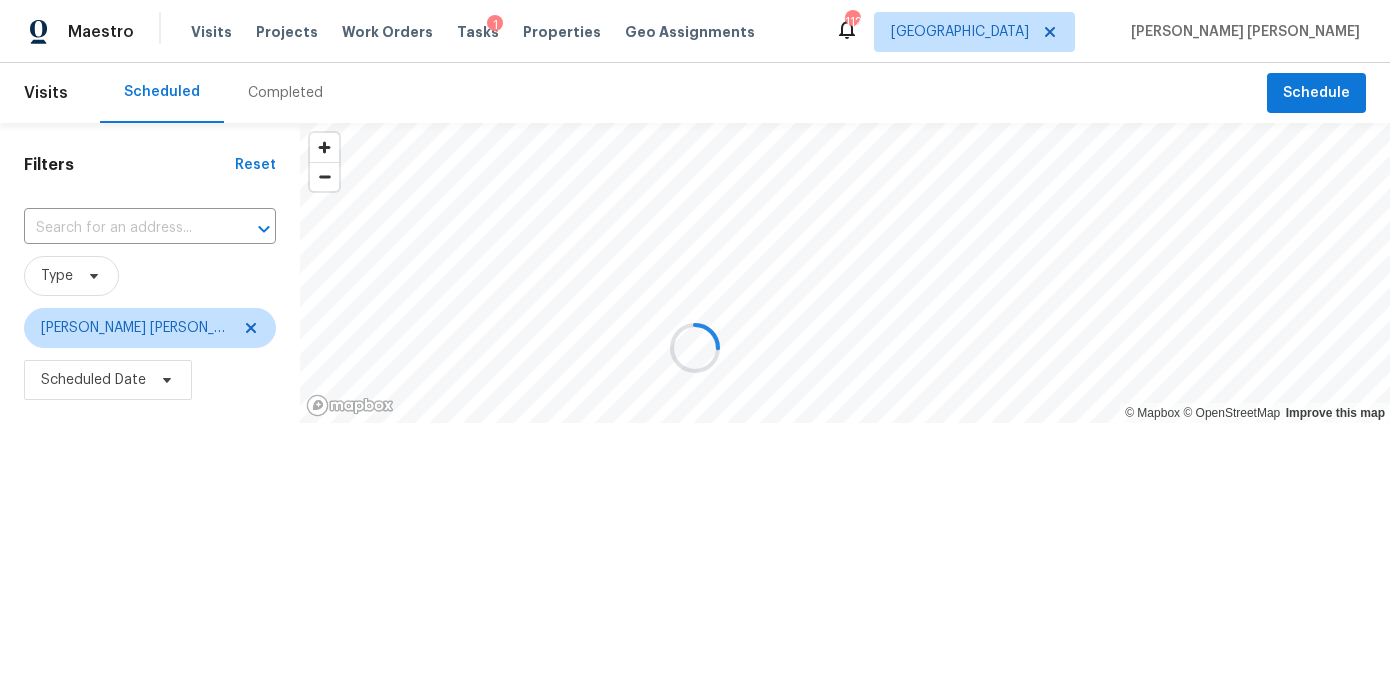 scroll, scrollTop: 0, scrollLeft: 0, axis: both 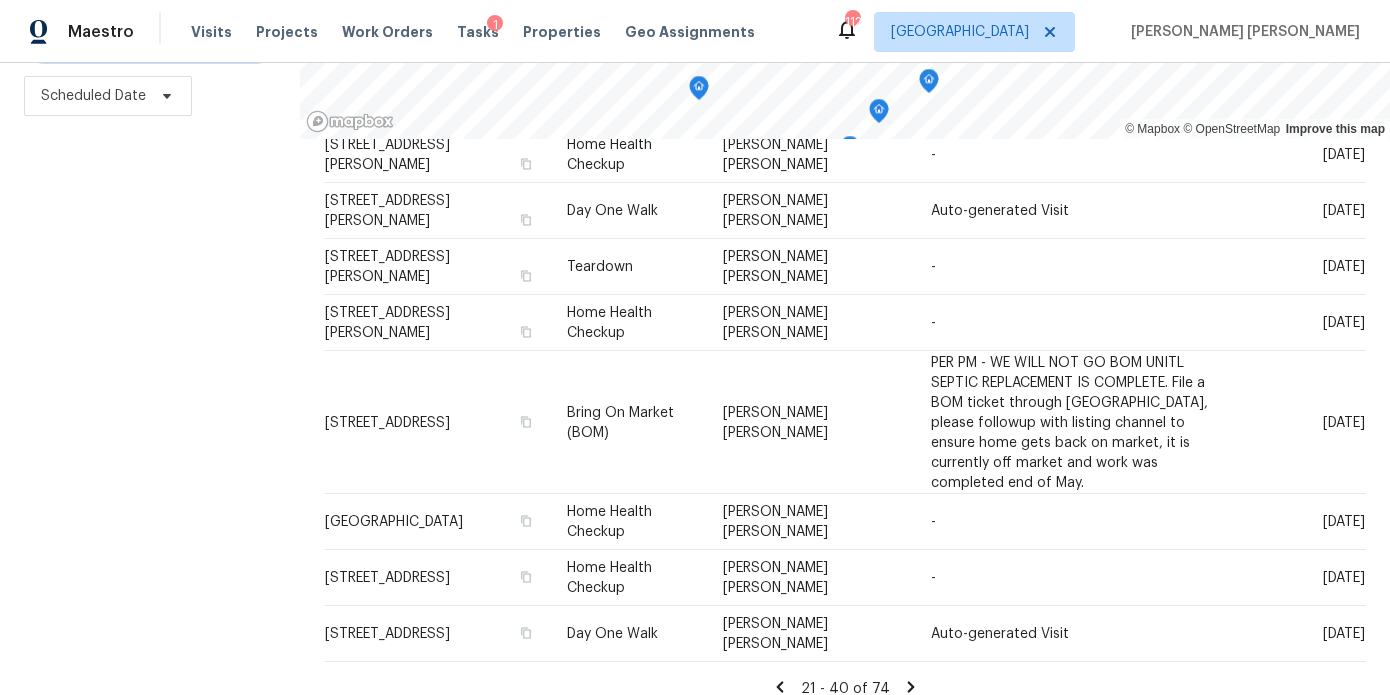 click 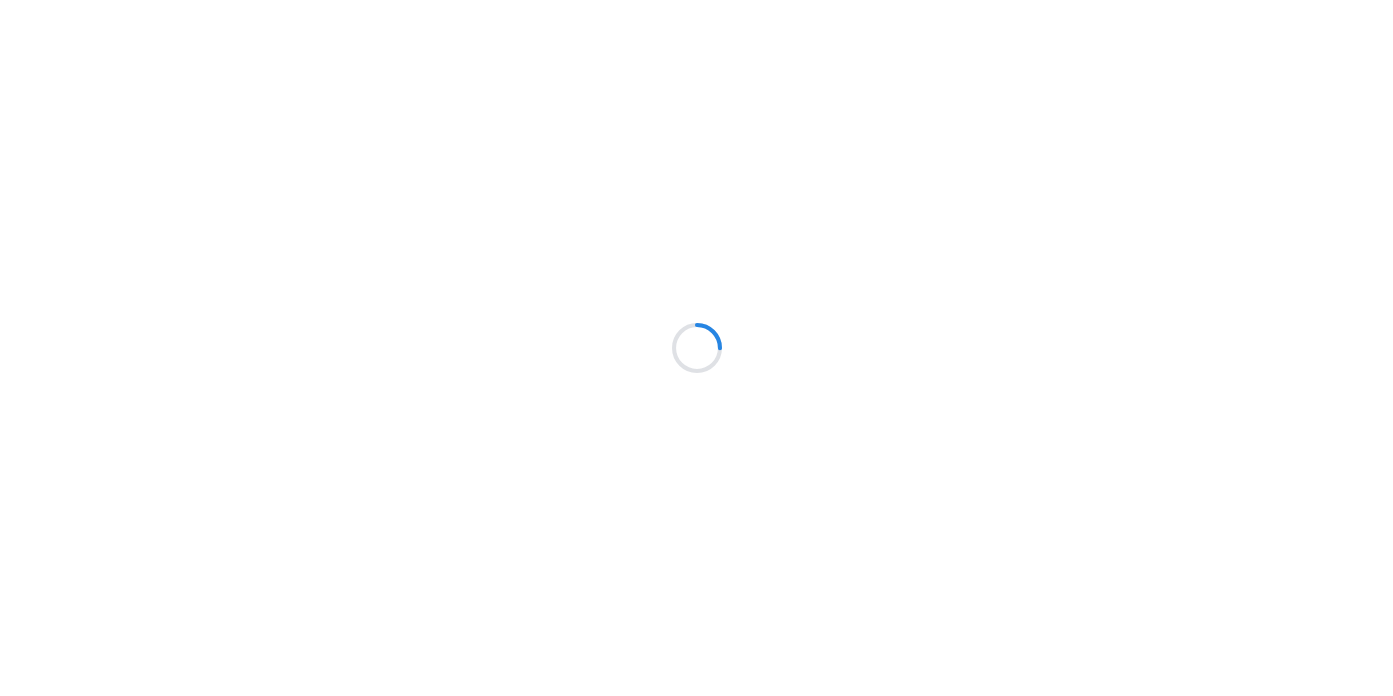 scroll, scrollTop: 0, scrollLeft: 0, axis: both 